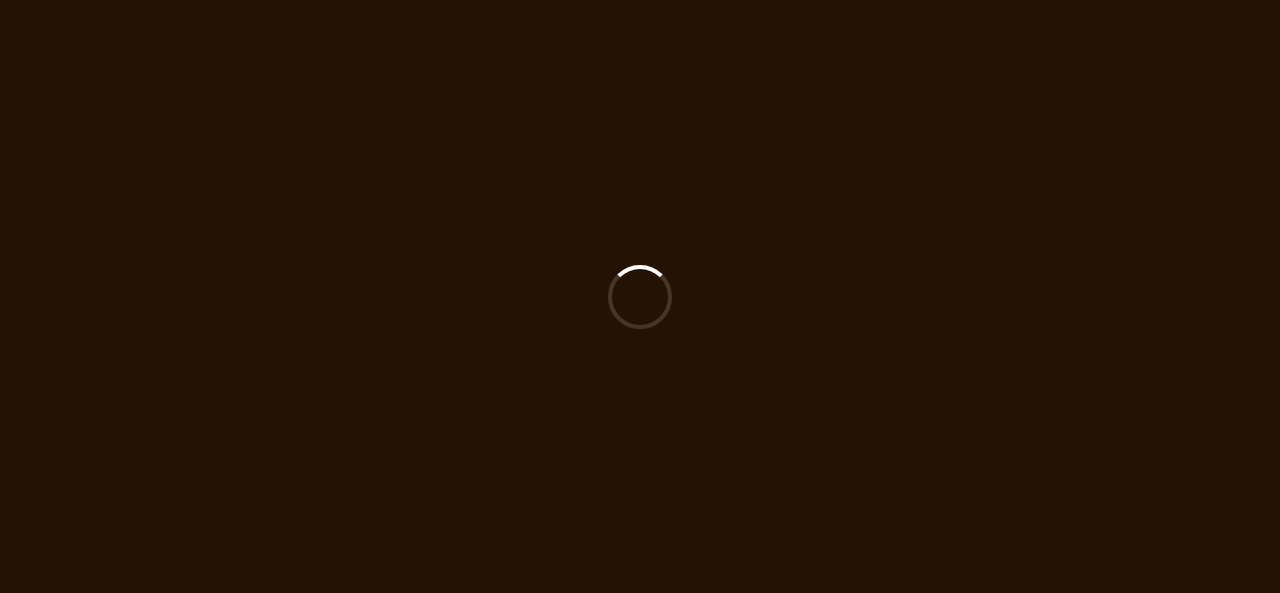scroll, scrollTop: 0, scrollLeft: 0, axis: both 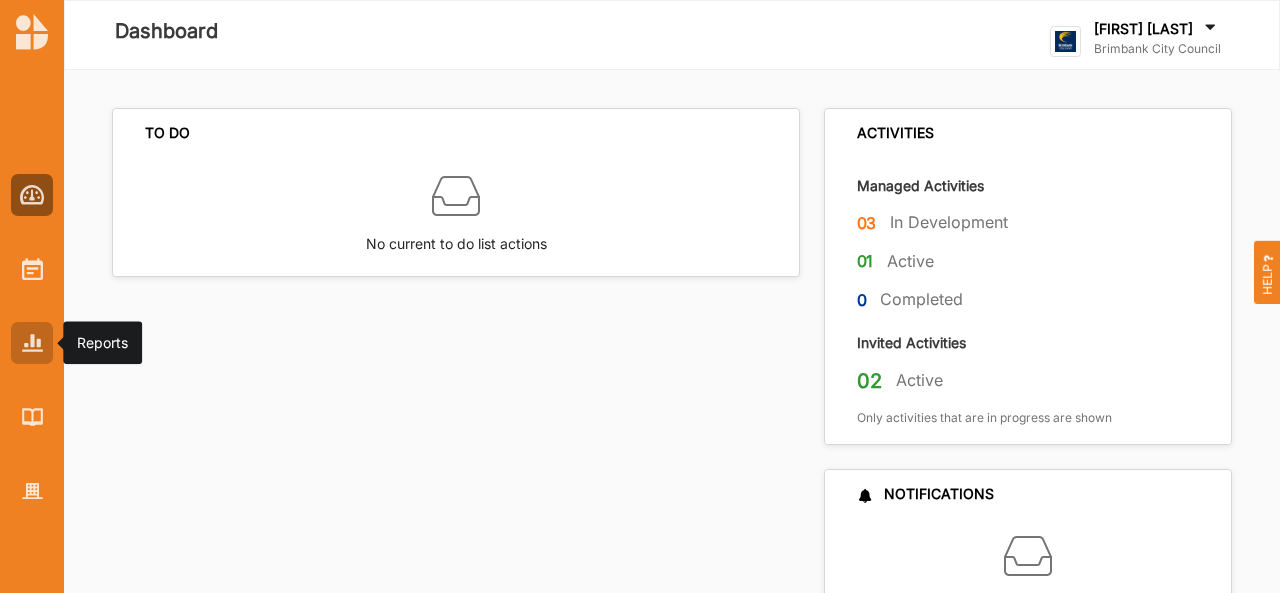 click at bounding box center (32, 342) 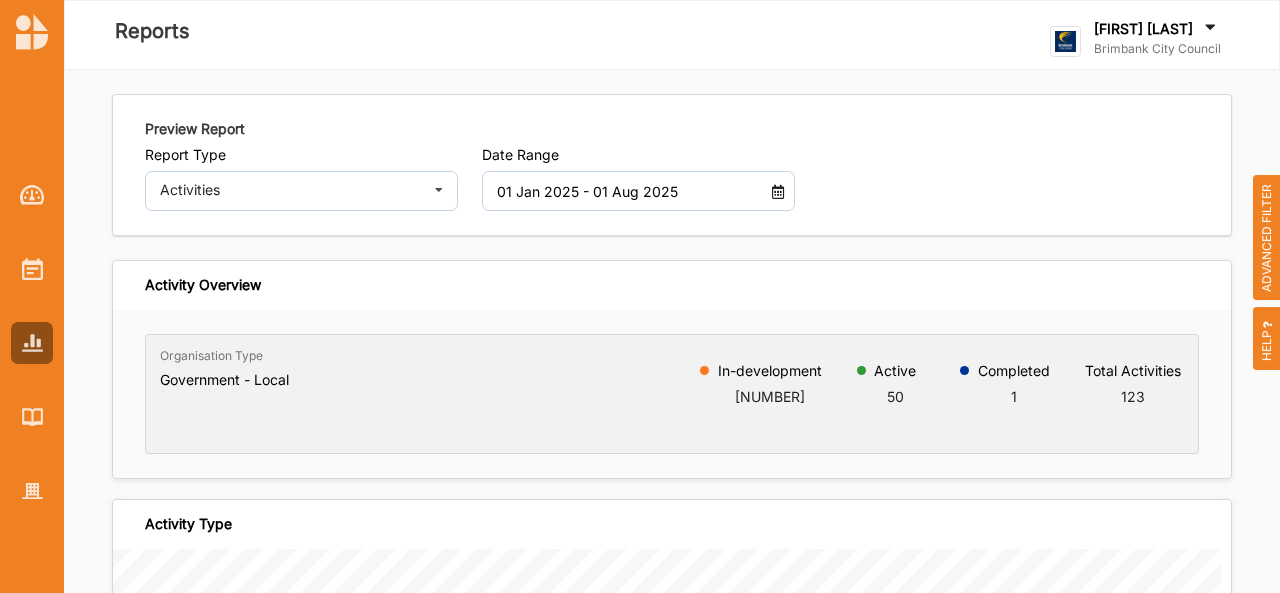 click on "01 Jan 2025 - 01 Aug 2025" at bounding box center [626, 191] 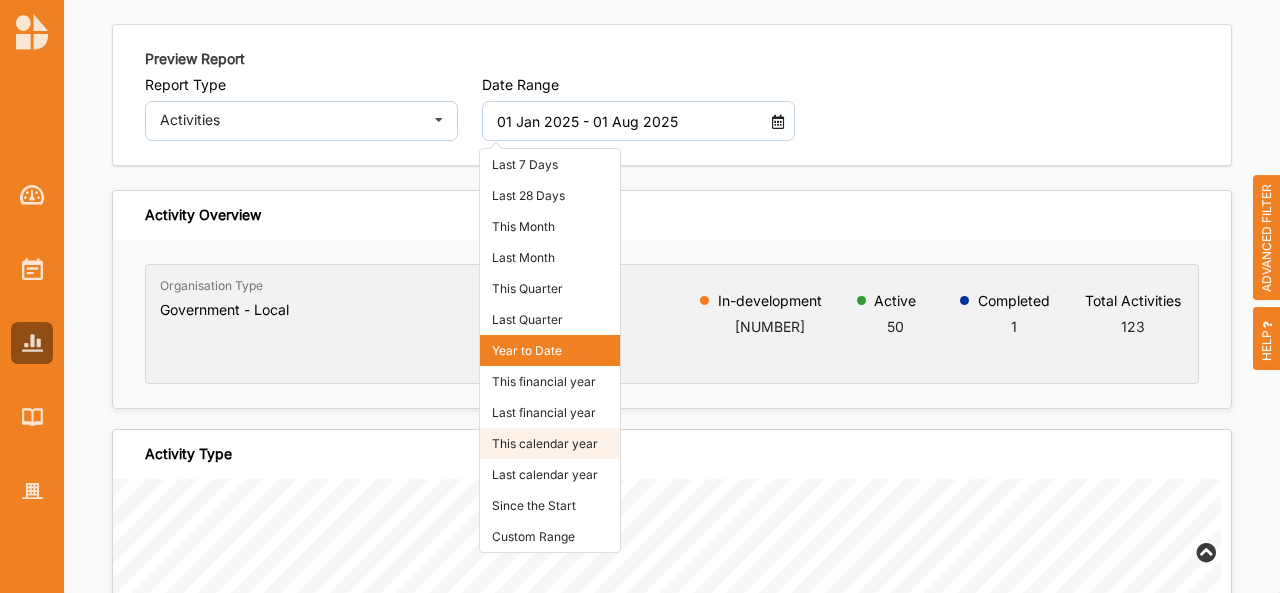 scroll, scrollTop: 69, scrollLeft: 0, axis: vertical 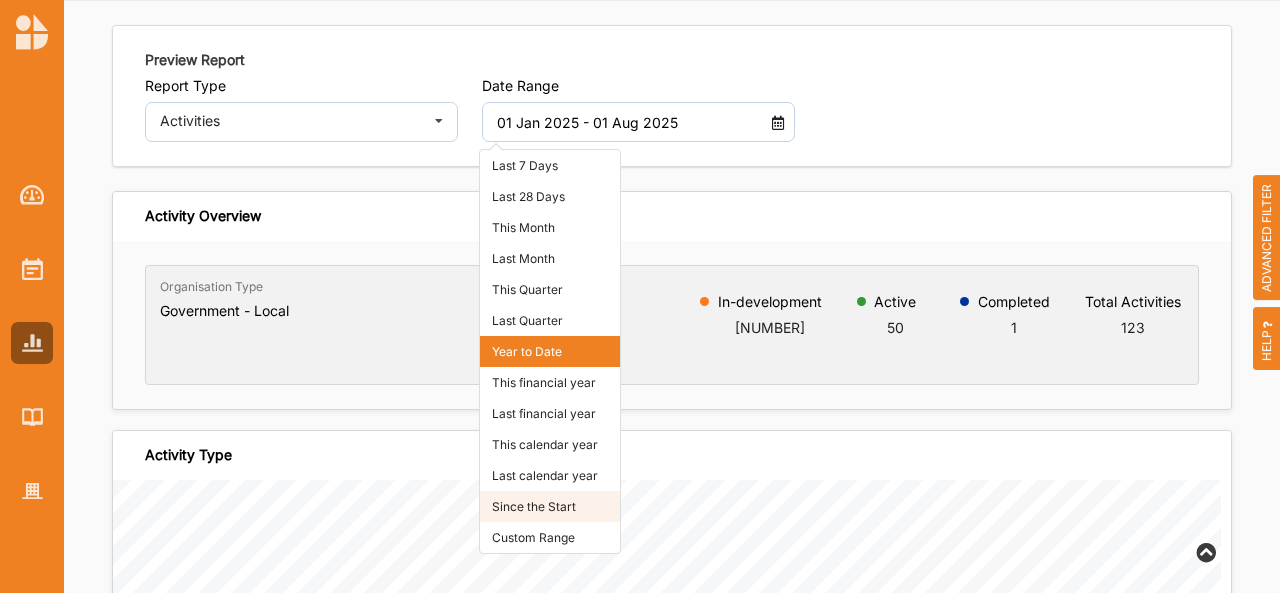 click on "Since the Start" at bounding box center (550, 506) 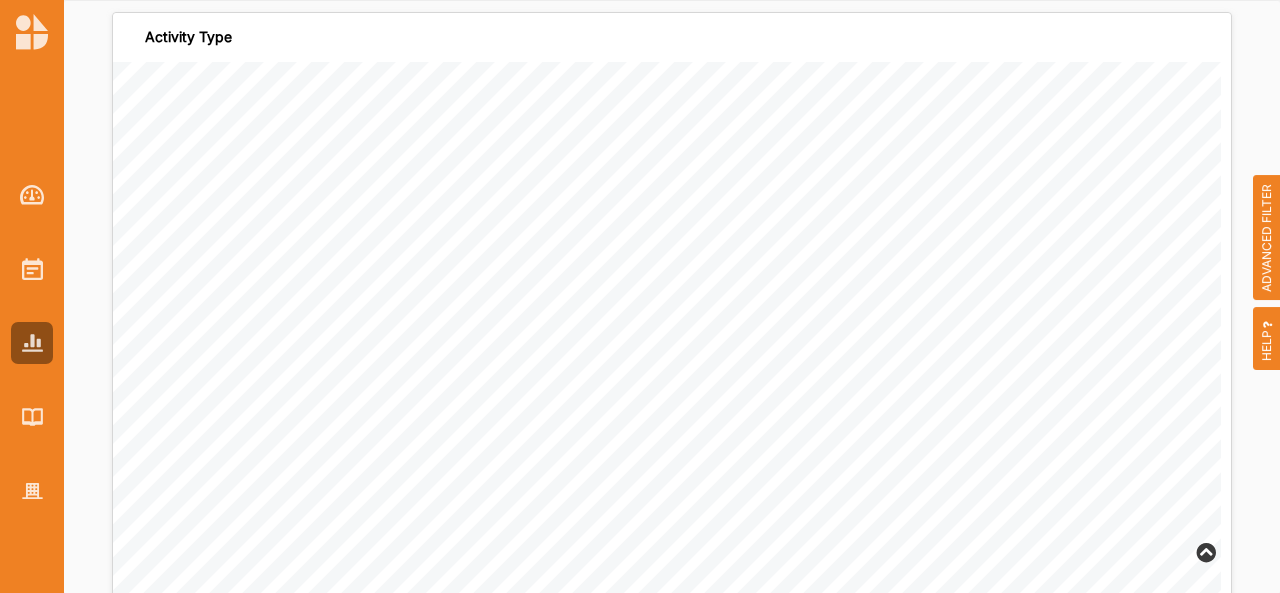 scroll, scrollTop: 0, scrollLeft: 0, axis: both 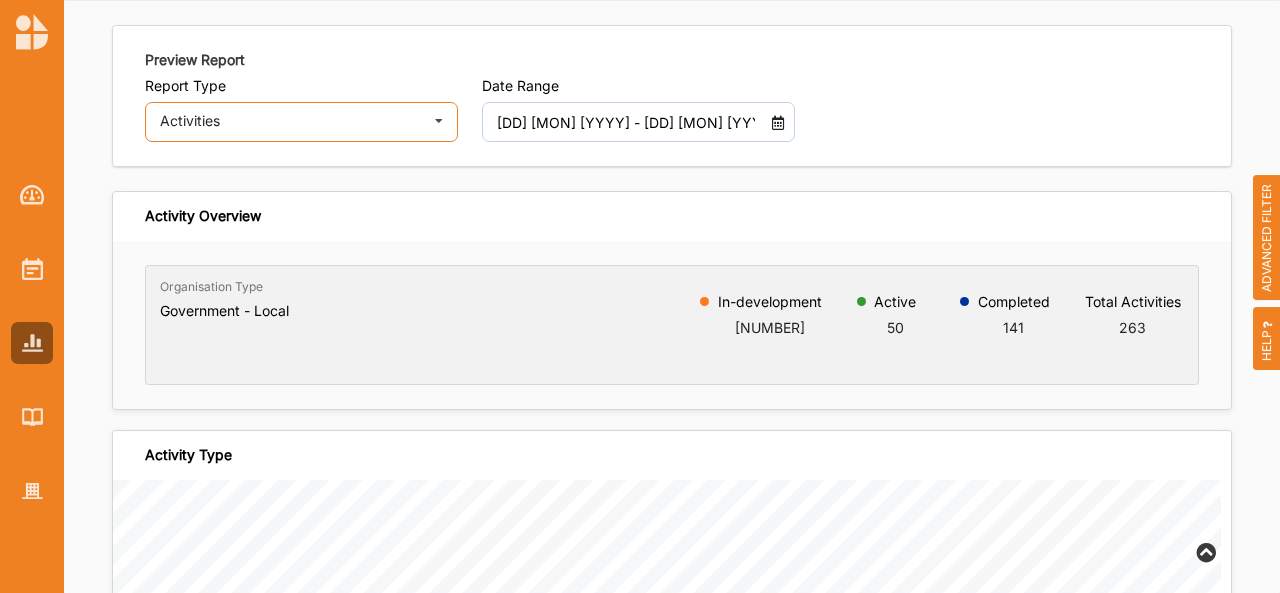 click on "Activities" at bounding box center [291, 121] 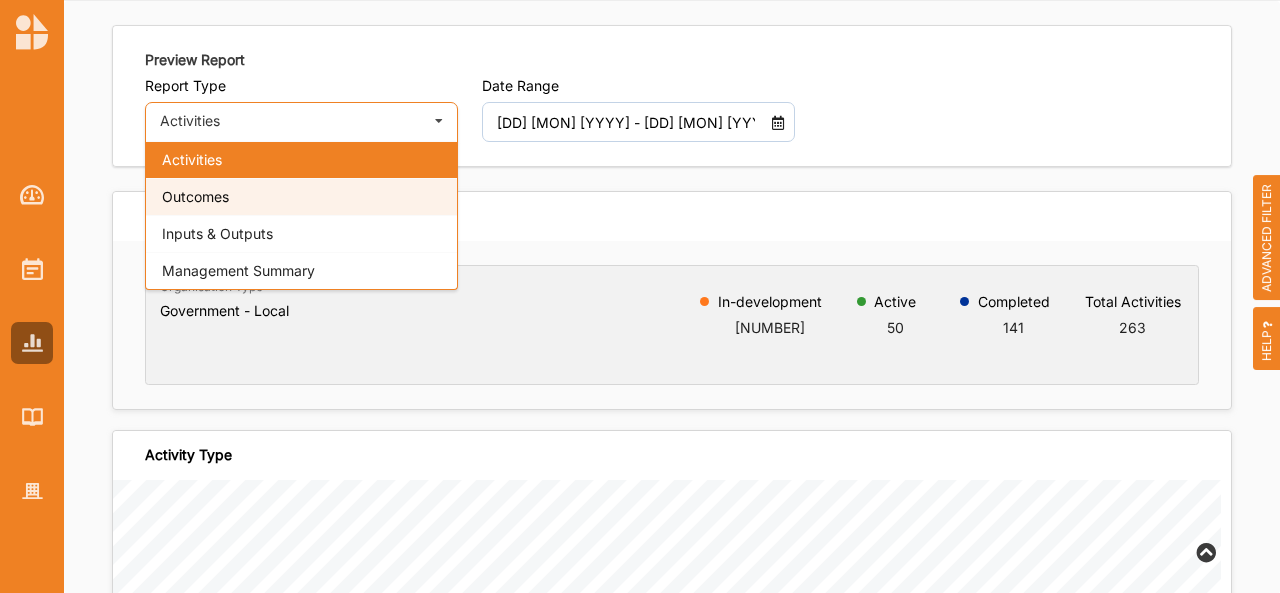 click on "Outcomes" at bounding box center (301, 196) 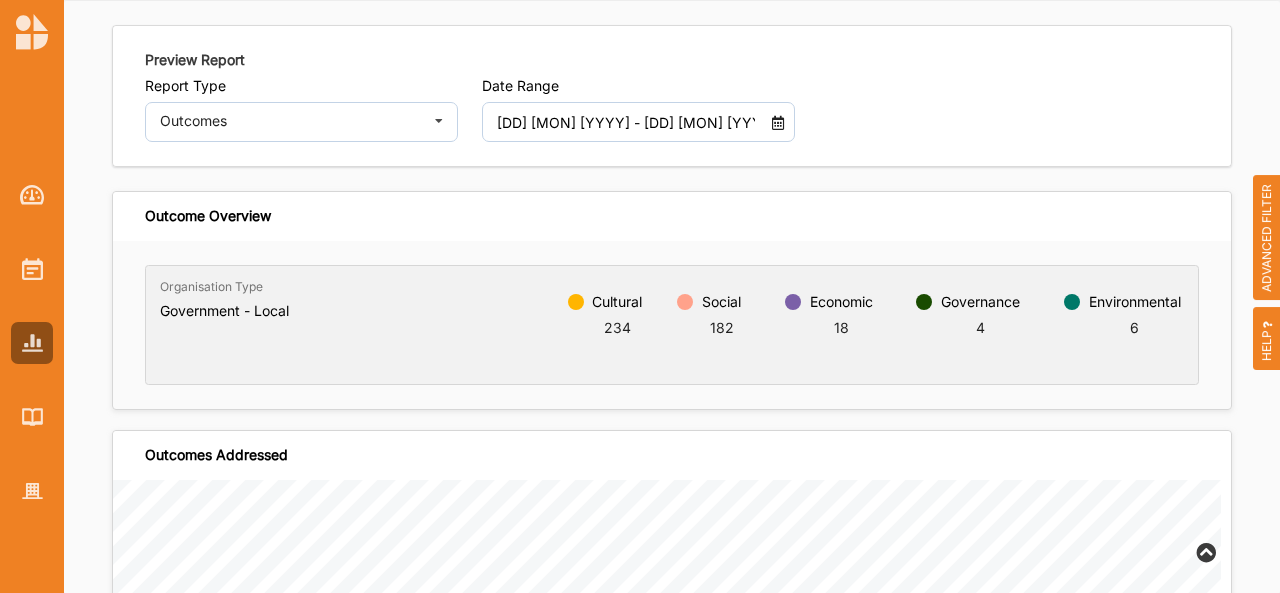 click on "ADVANCED FILTER" at bounding box center (1267, 238) 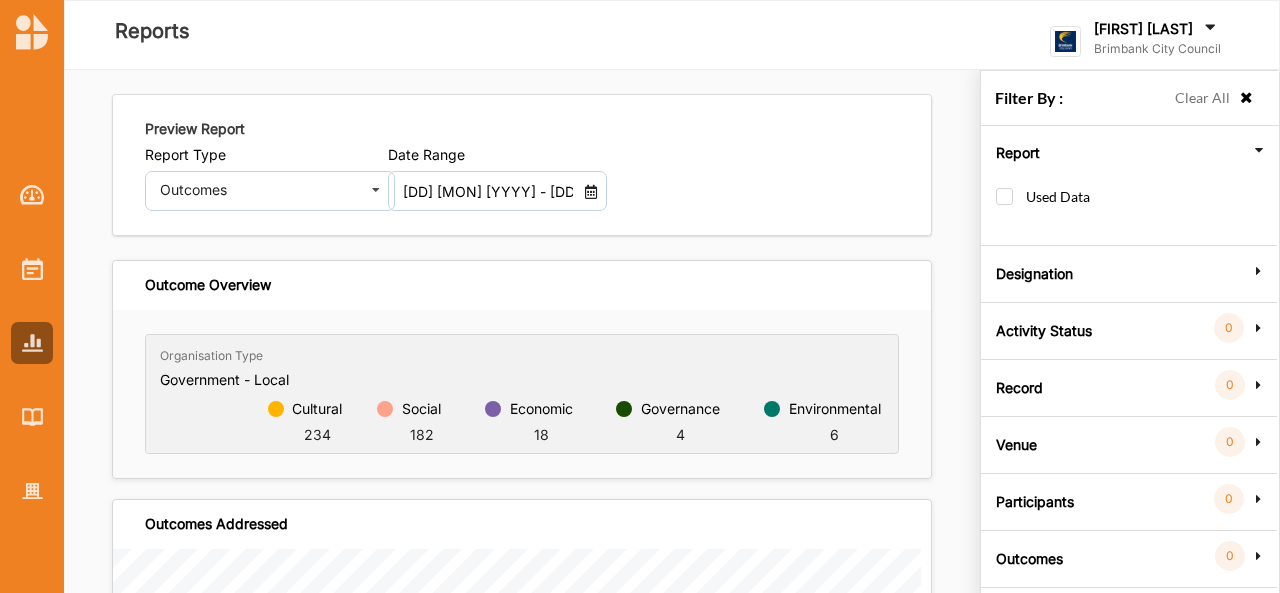 click on "Activity Status" at bounding box center (1044, 328) 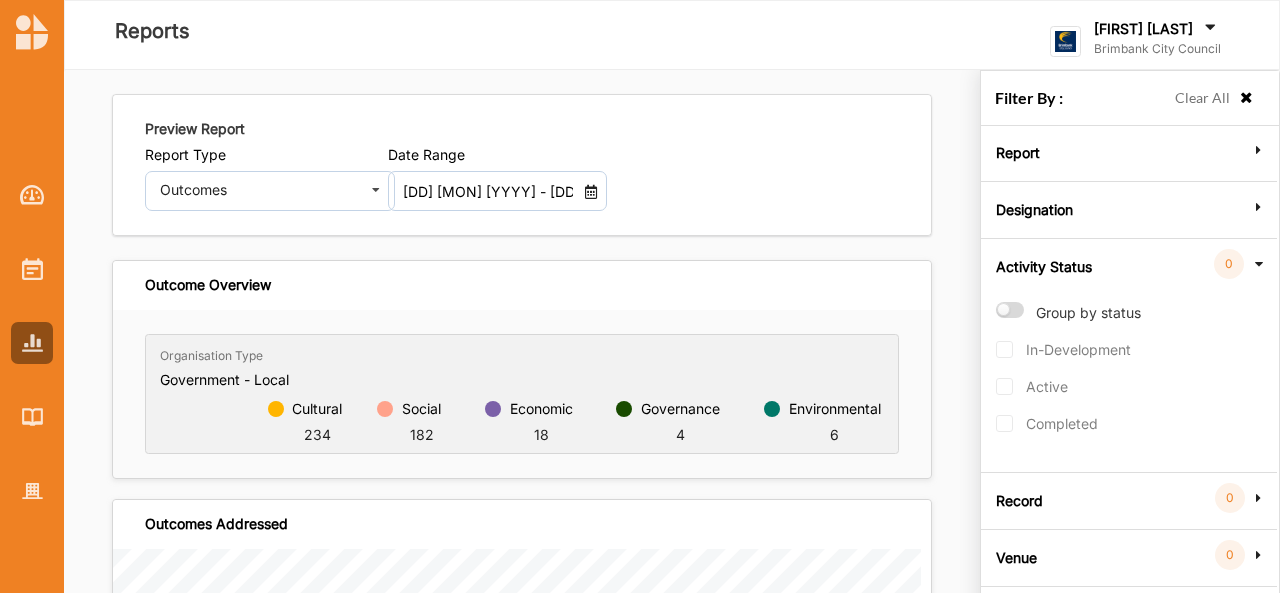 click on "Group by status" at bounding box center [1068, 321] 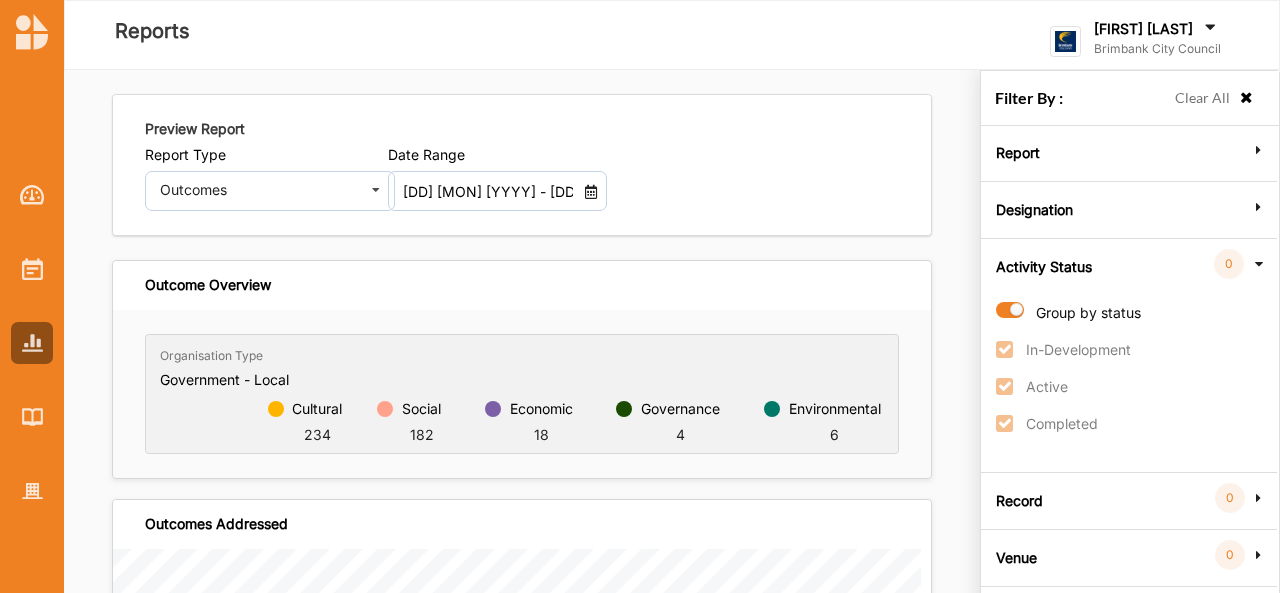 radio on "true" 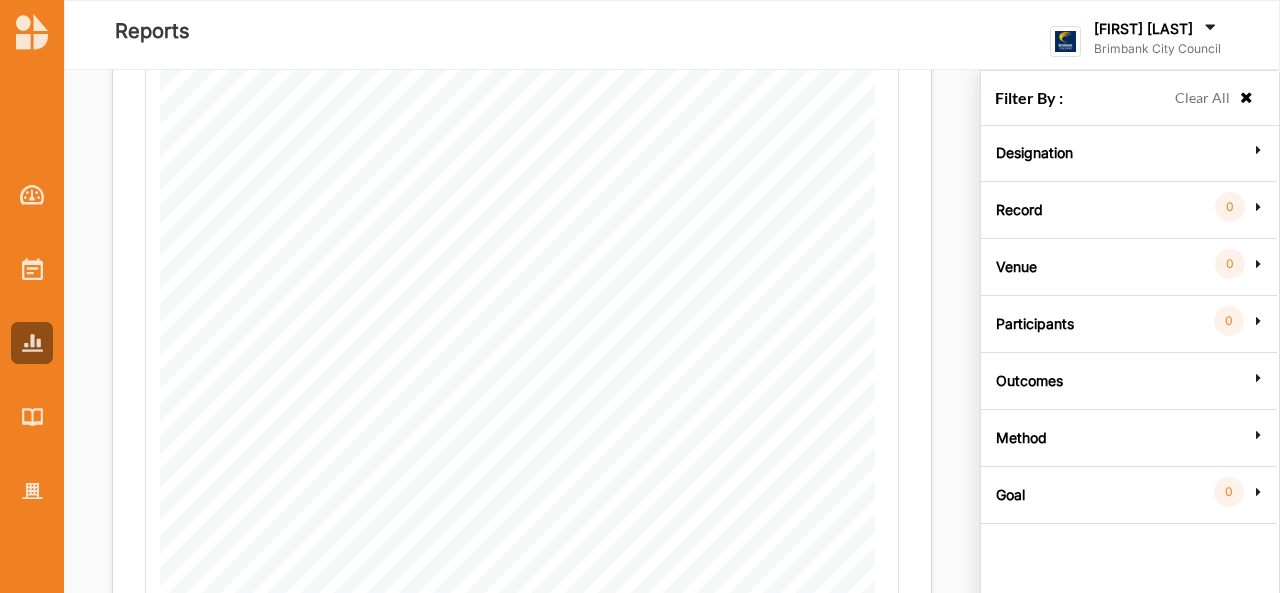 scroll, scrollTop: 448, scrollLeft: 0, axis: vertical 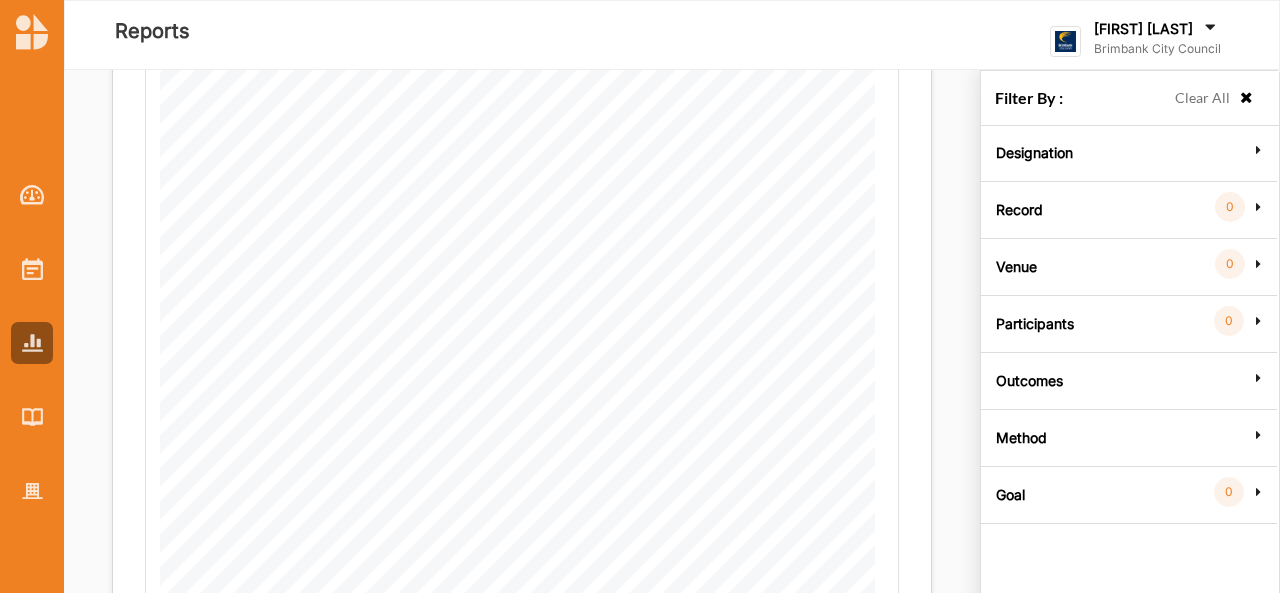 click at bounding box center (1259, 492) 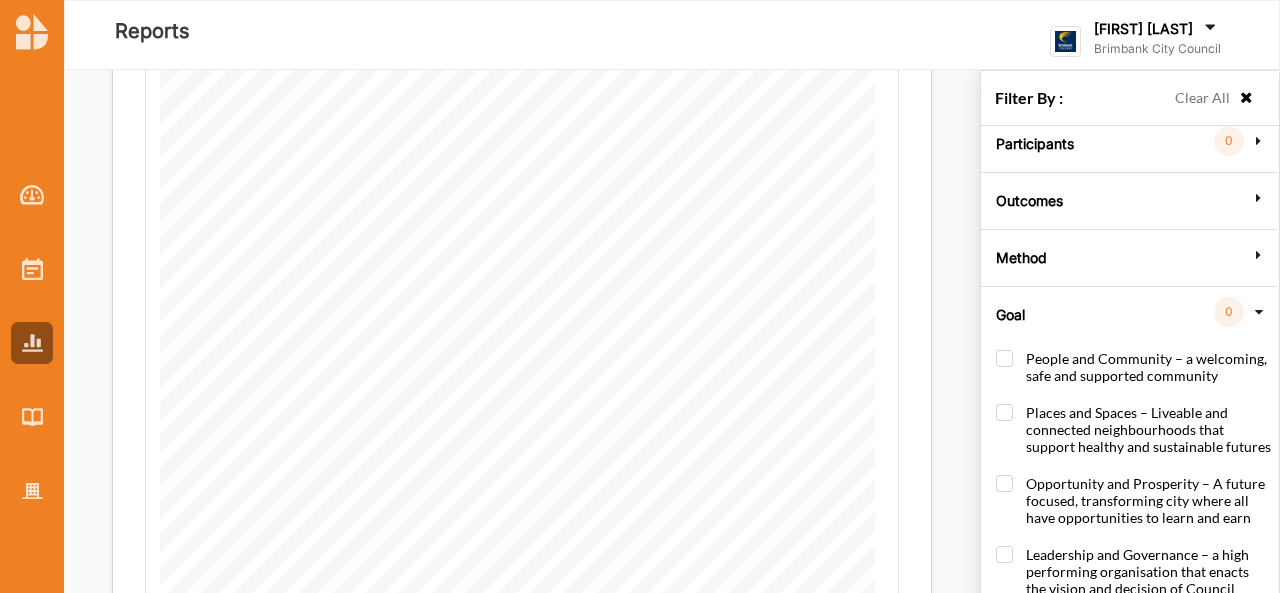 scroll, scrollTop: 177, scrollLeft: 0, axis: vertical 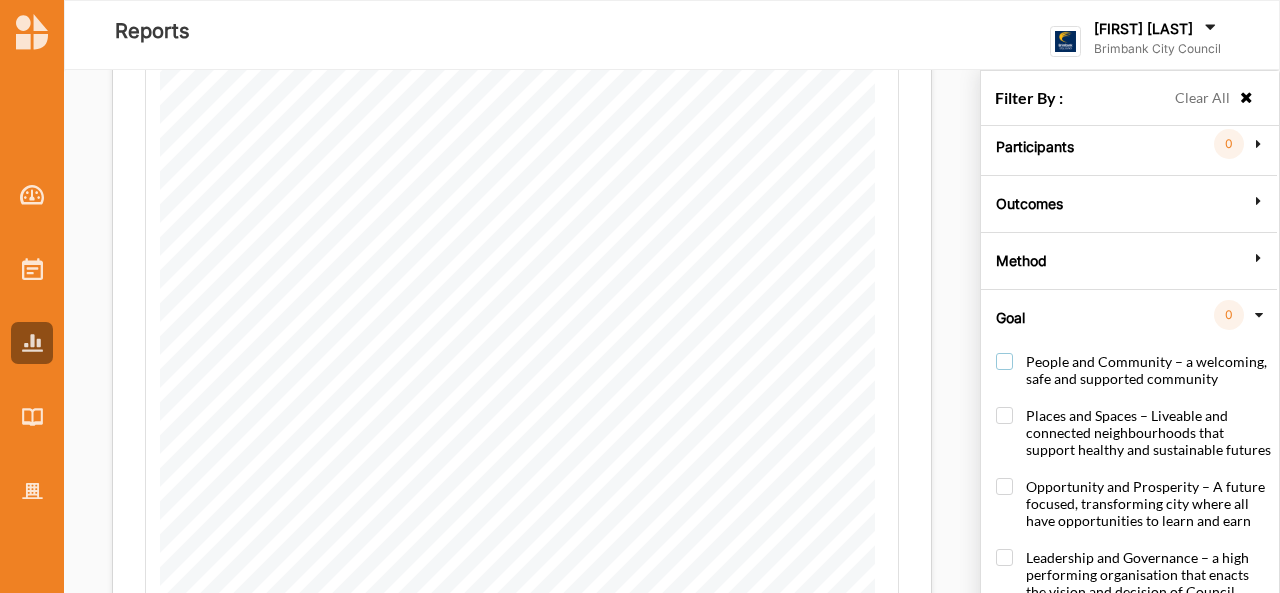 click on "People and Community – a welcoming, safe and supported community" at bounding box center [1133, 380] 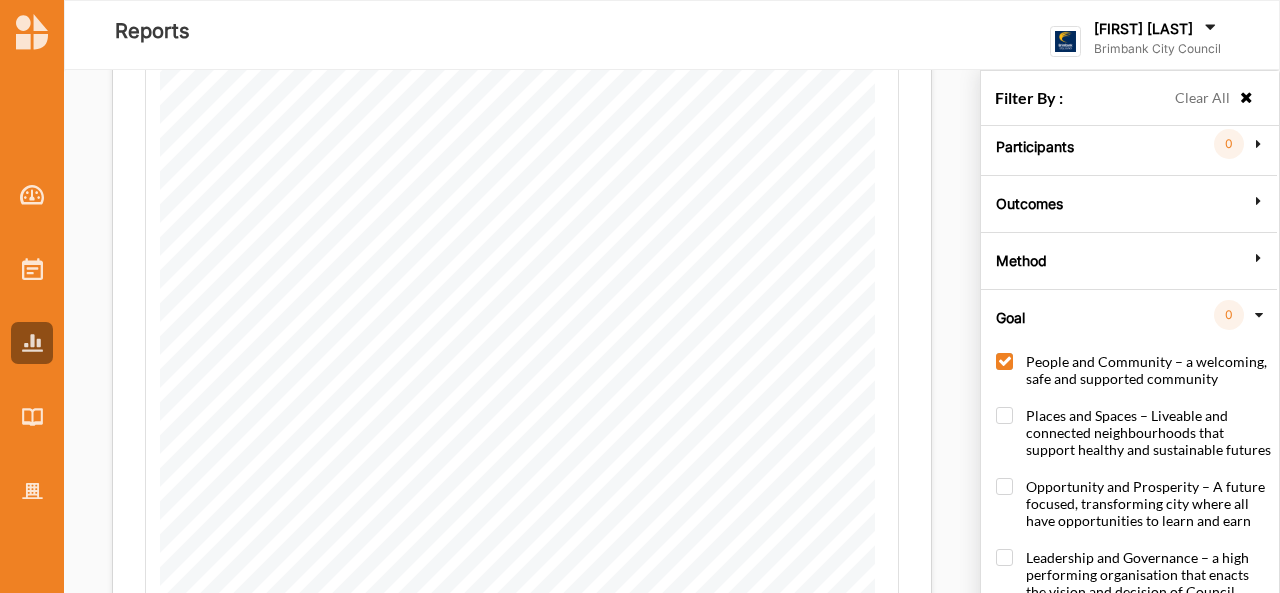 checkbox on "true" 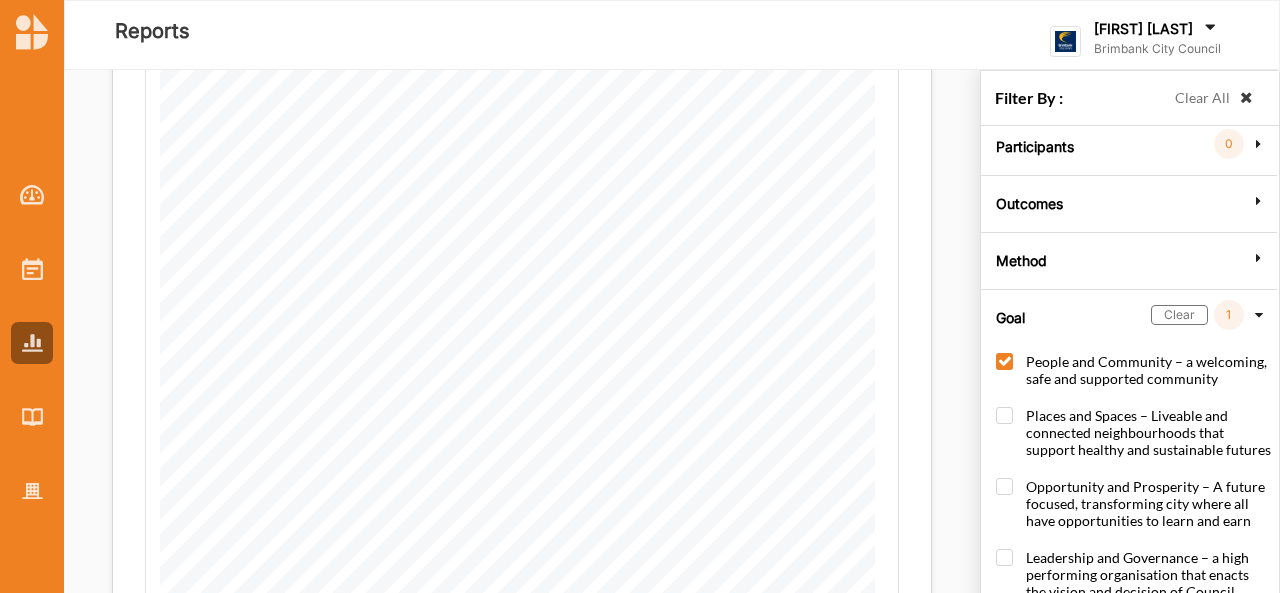 drag, startPoint x: 902, startPoint y: 361, endPoint x: 1240, endPoint y: 96, distance: 429.49854 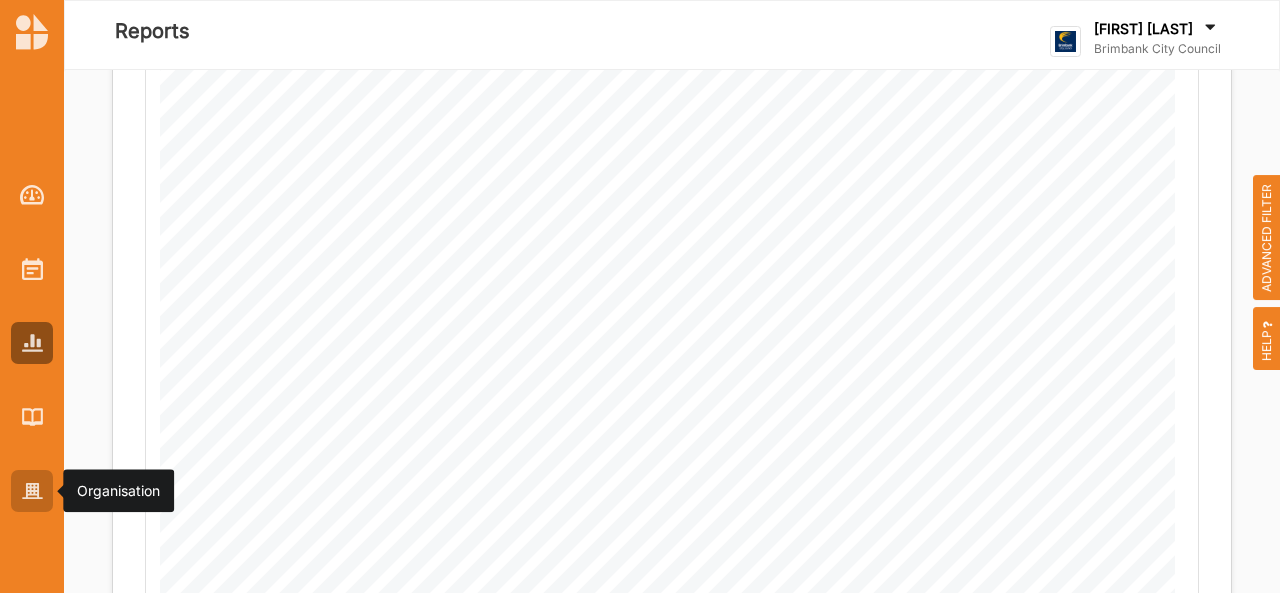 click at bounding box center [32, 491] 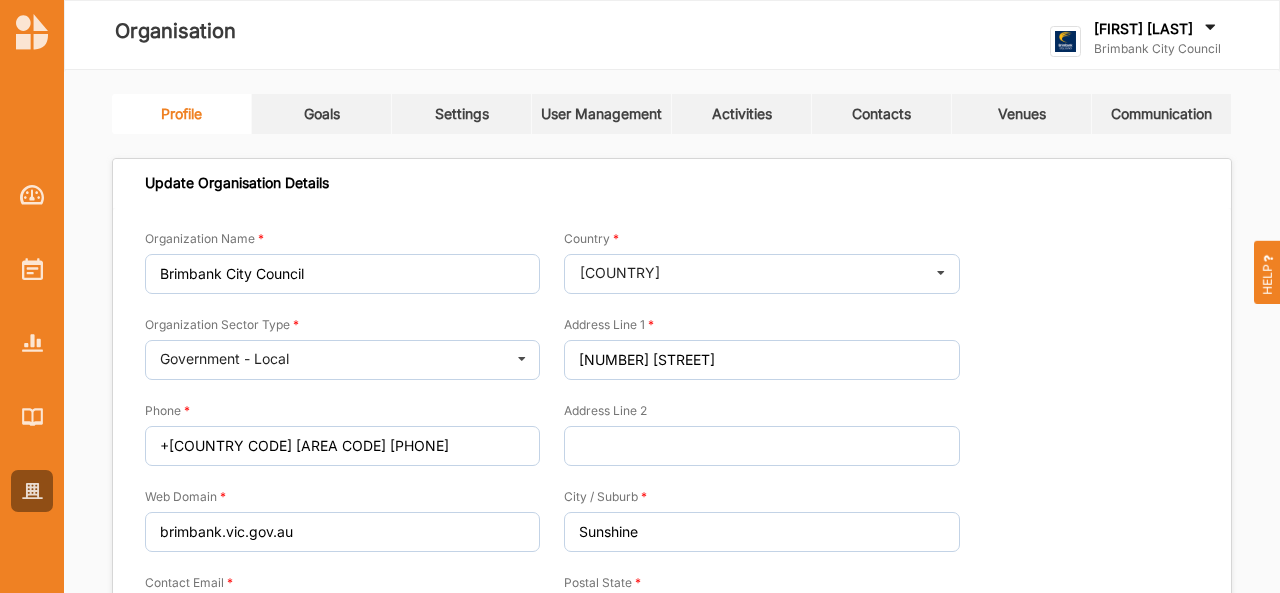 click on "Settings" at bounding box center [462, 114] 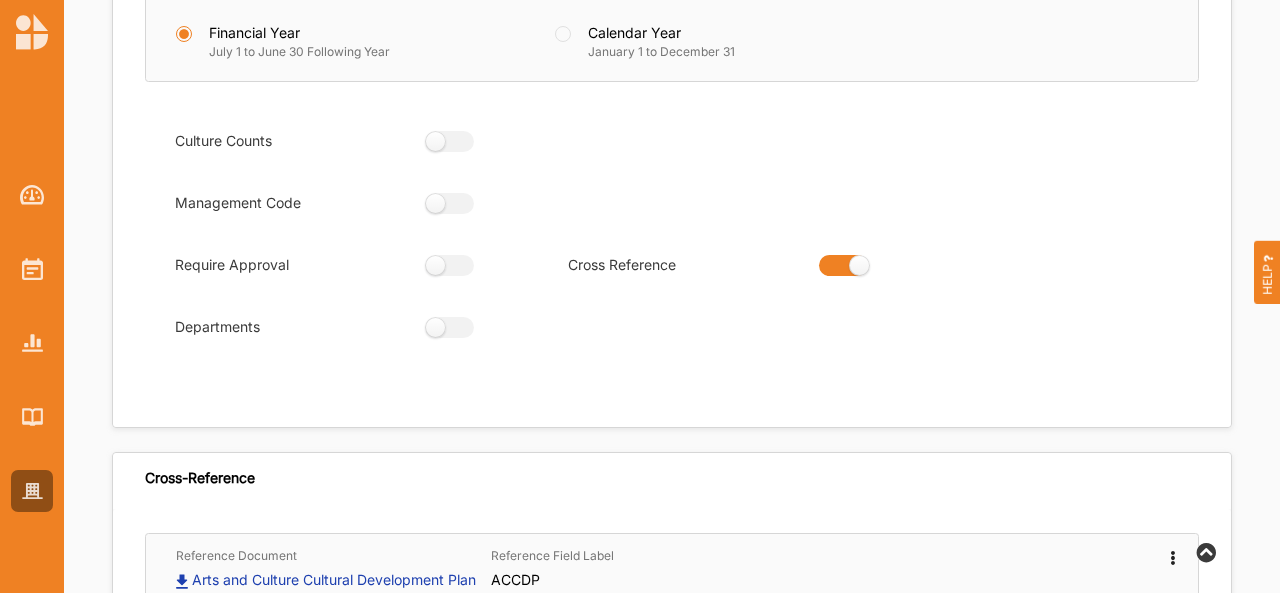 scroll, scrollTop: 0, scrollLeft: 0, axis: both 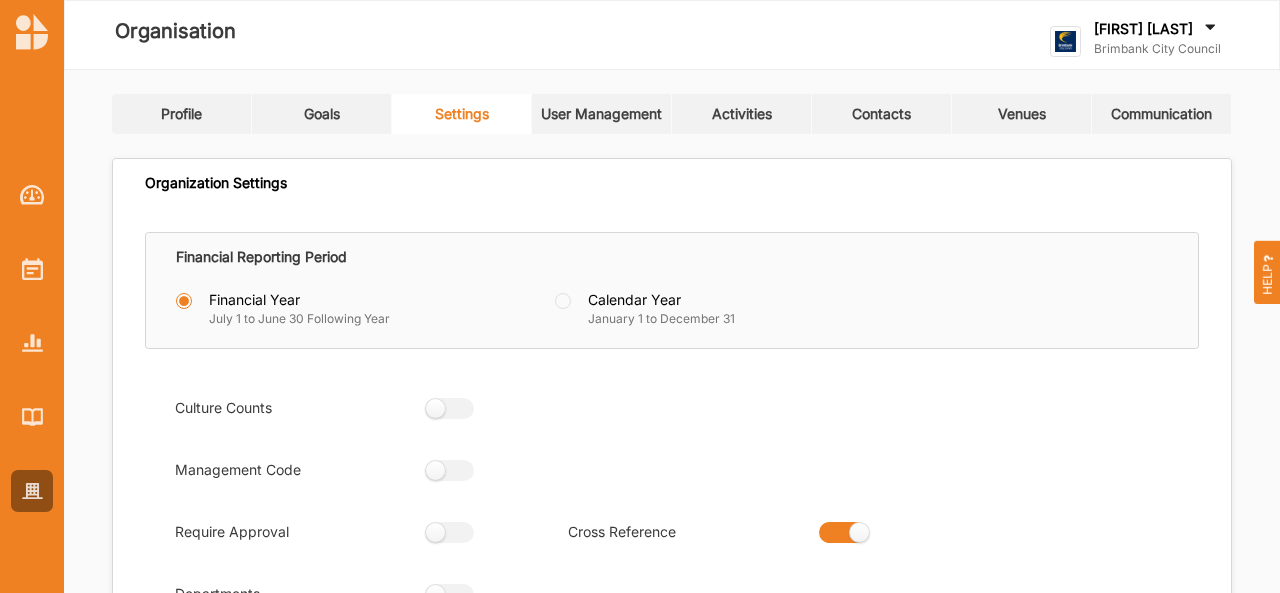 click on "Activities" at bounding box center [742, 114] 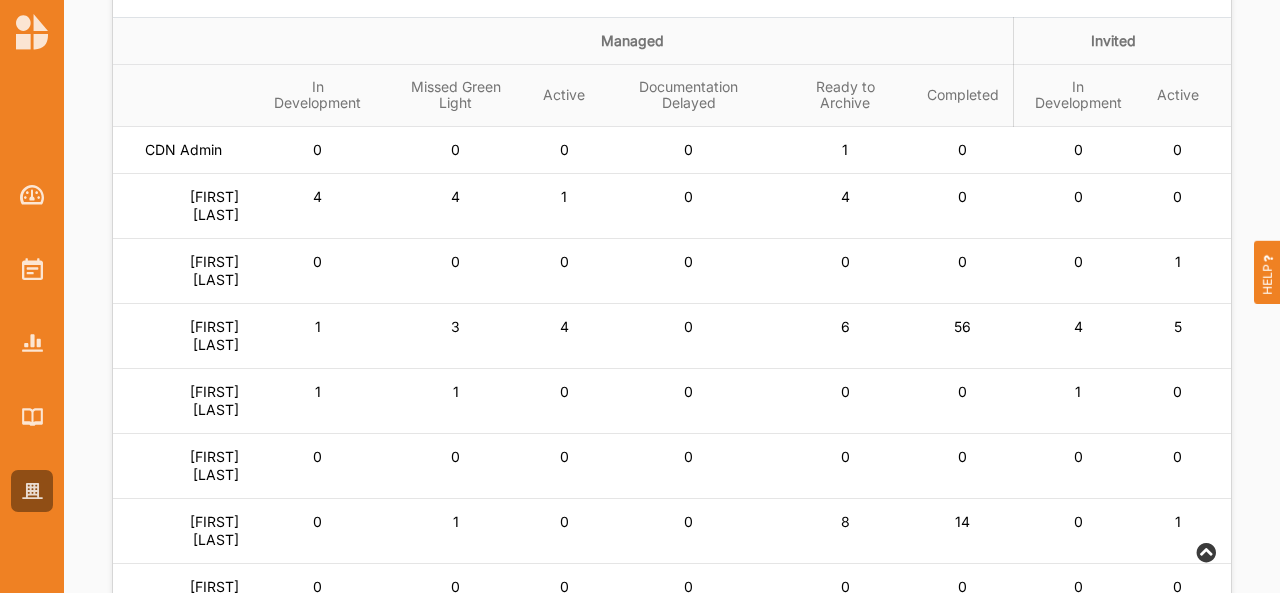 scroll, scrollTop: 190, scrollLeft: 0, axis: vertical 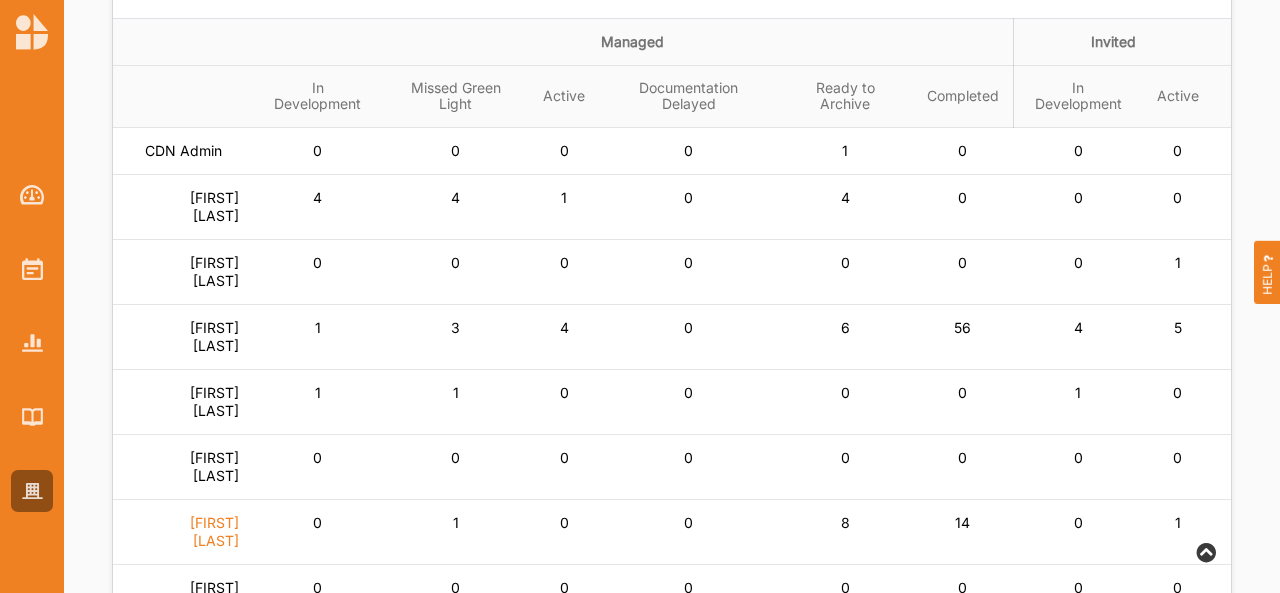 click on "[FIRST] [LAST]" at bounding box center [183, 151] 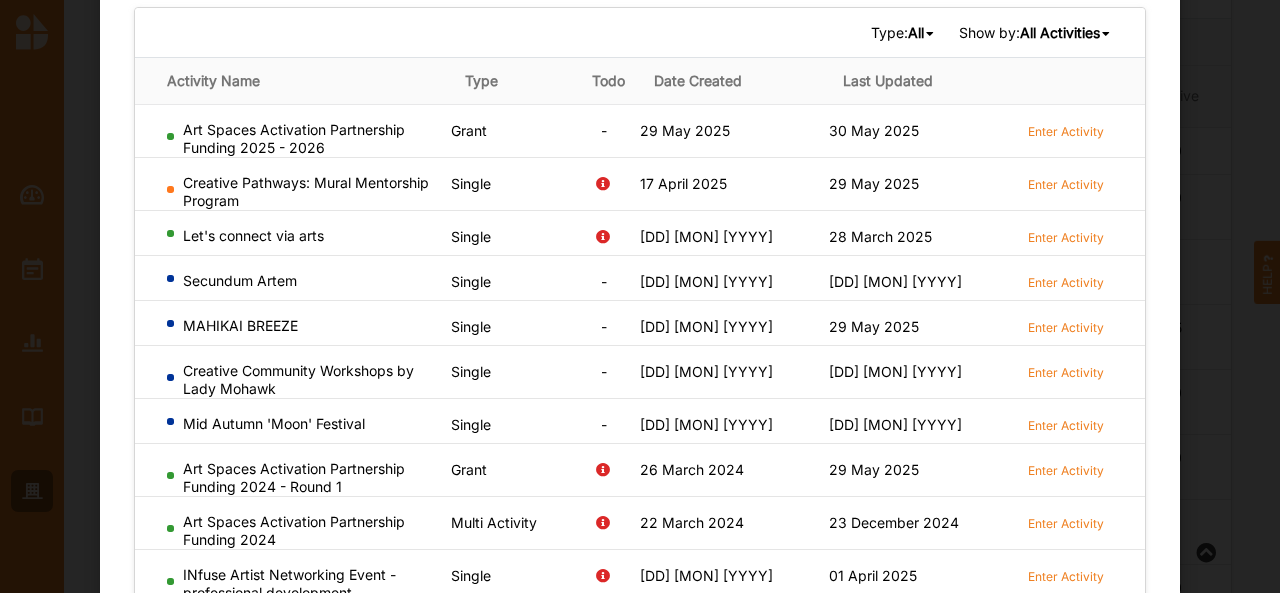 scroll, scrollTop: 147, scrollLeft: 0, axis: vertical 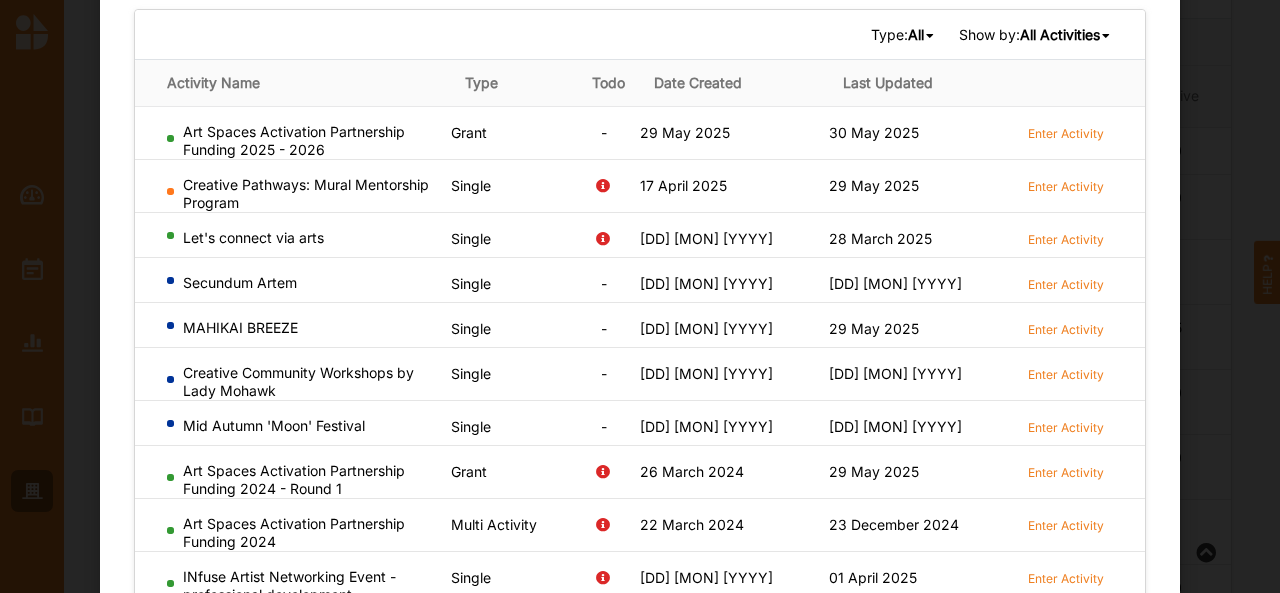 click on "Enter Activity" at bounding box center (1066, 137) 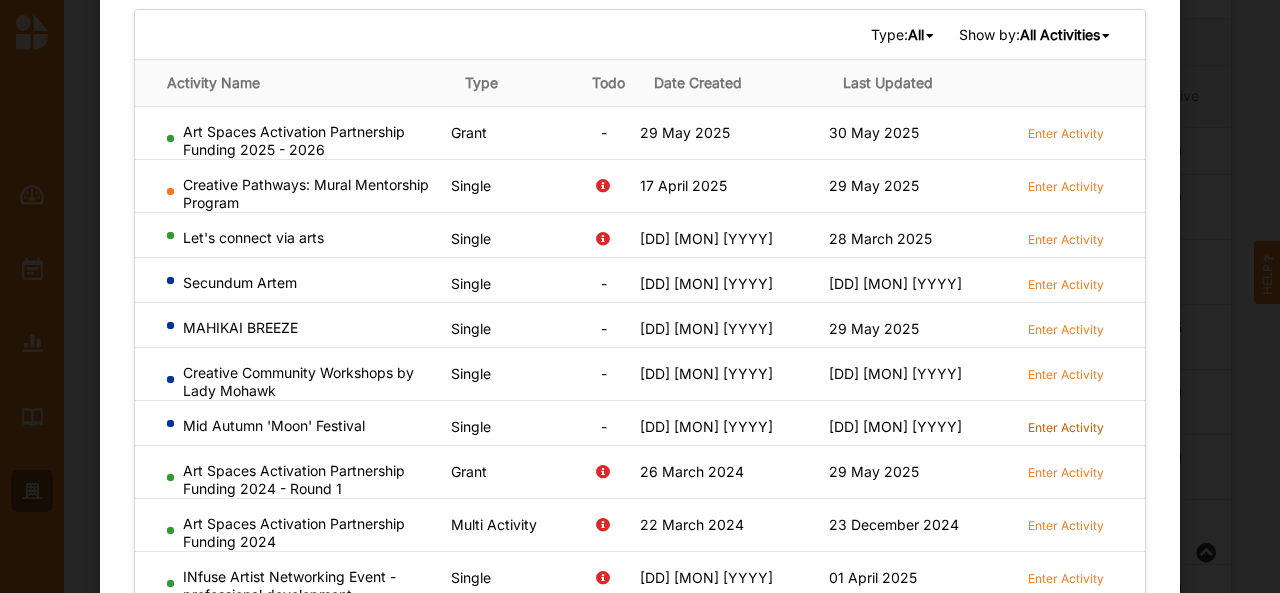click on "Enter Activity" at bounding box center (1066, 427) 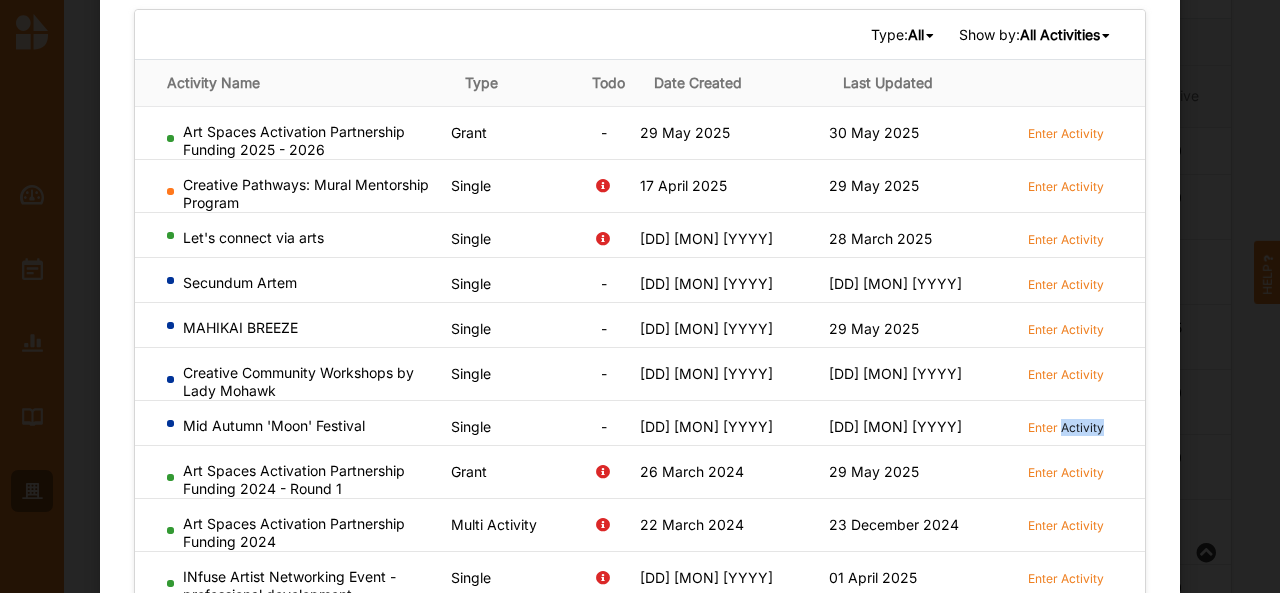 scroll, scrollTop: 0, scrollLeft: 0, axis: both 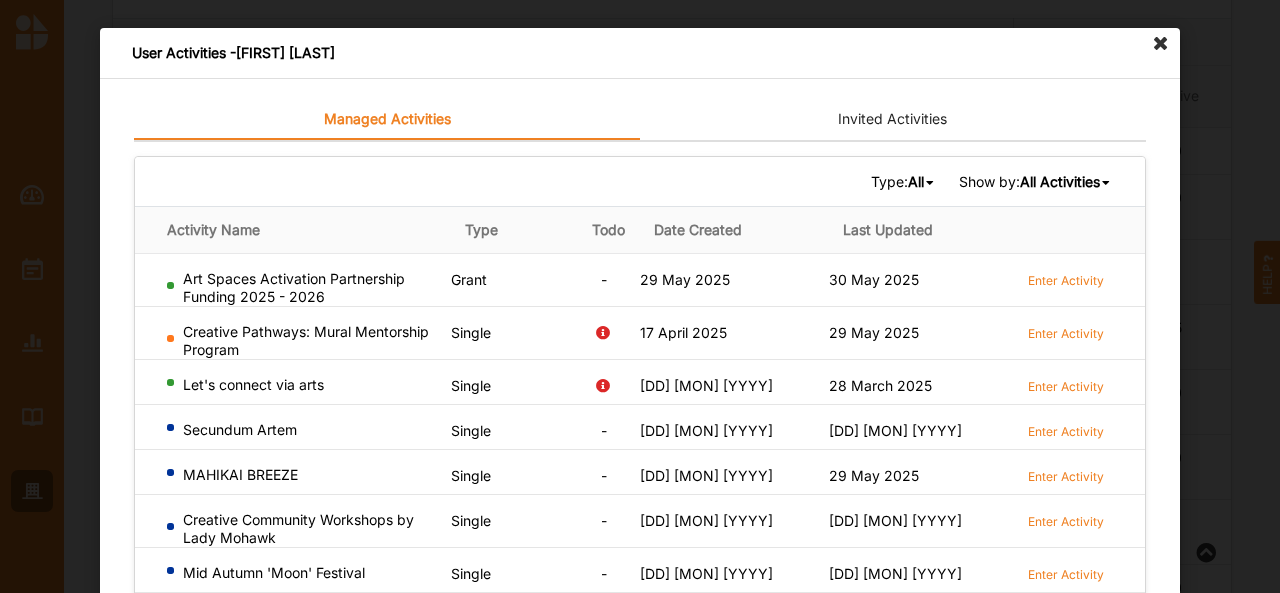 click at bounding box center (1161, 44) 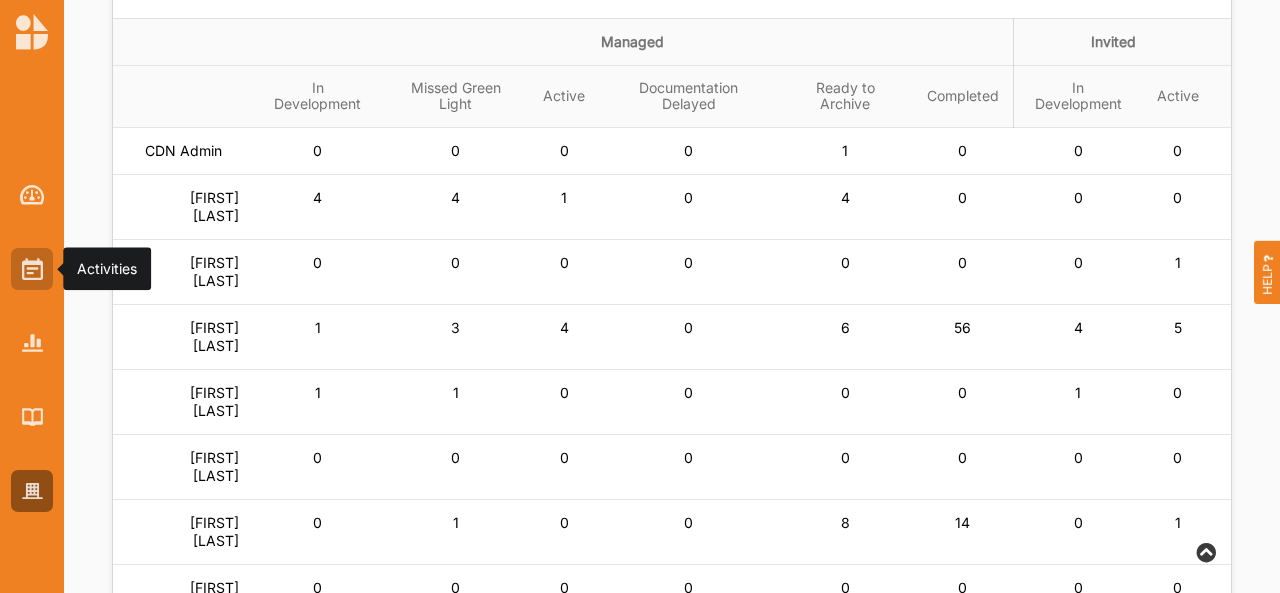 click at bounding box center [32, 269] 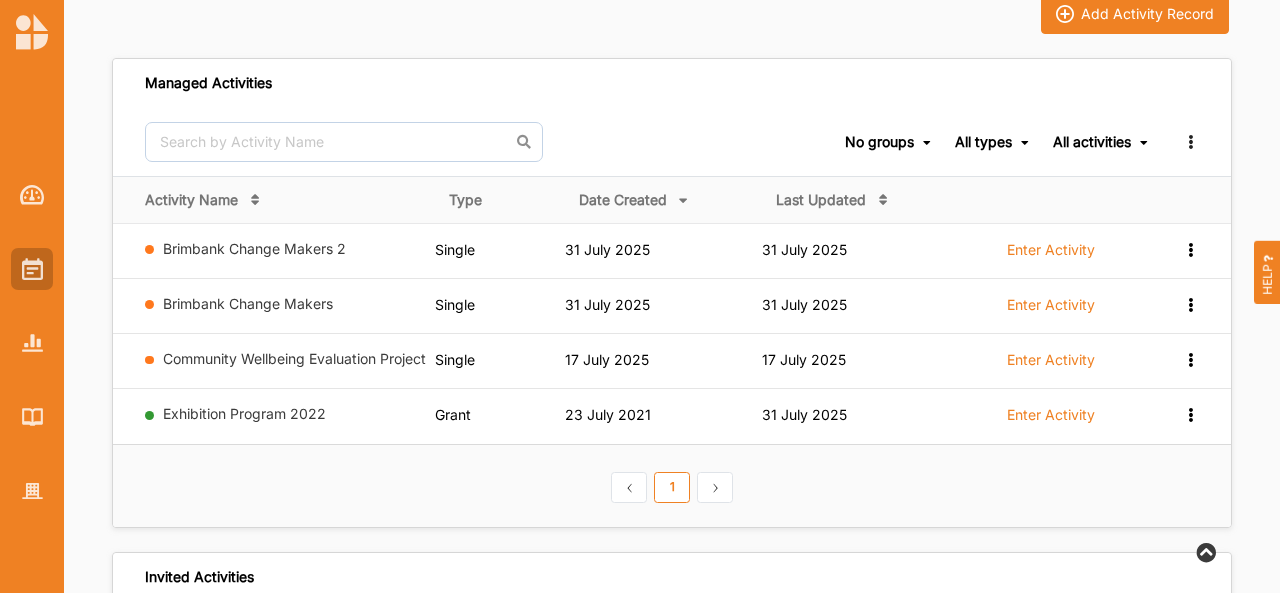 scroll, scrollTop: 190, scrollLeft: 0, axis: vertical 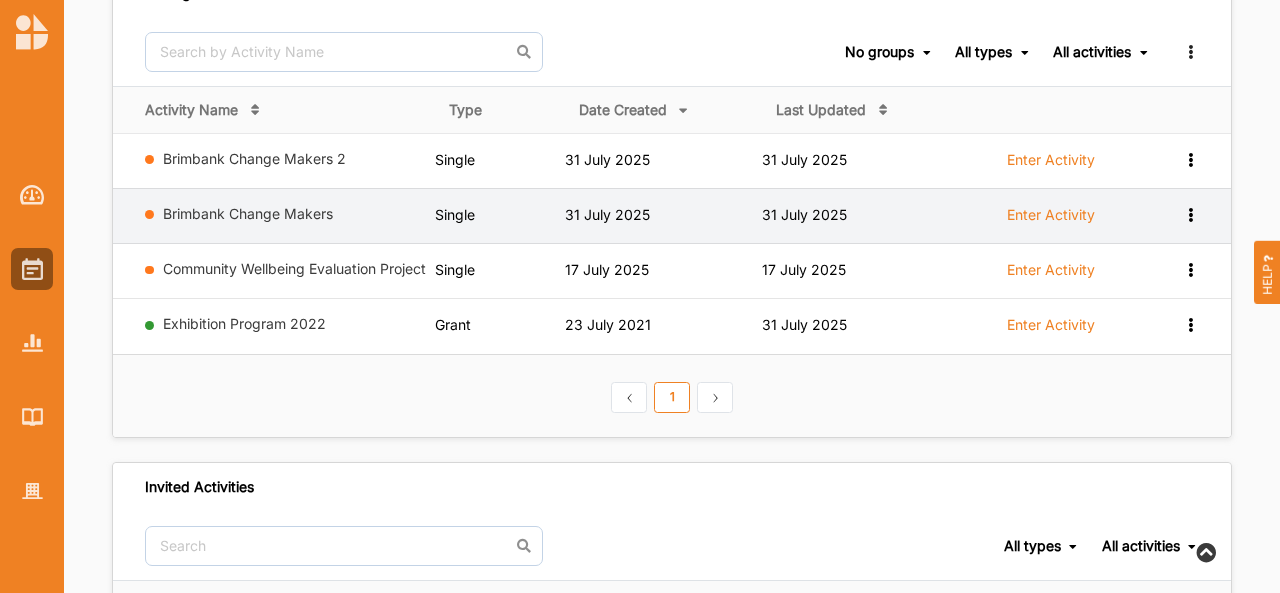 click on "Enter Activity" at bounding box center [1051, 215] 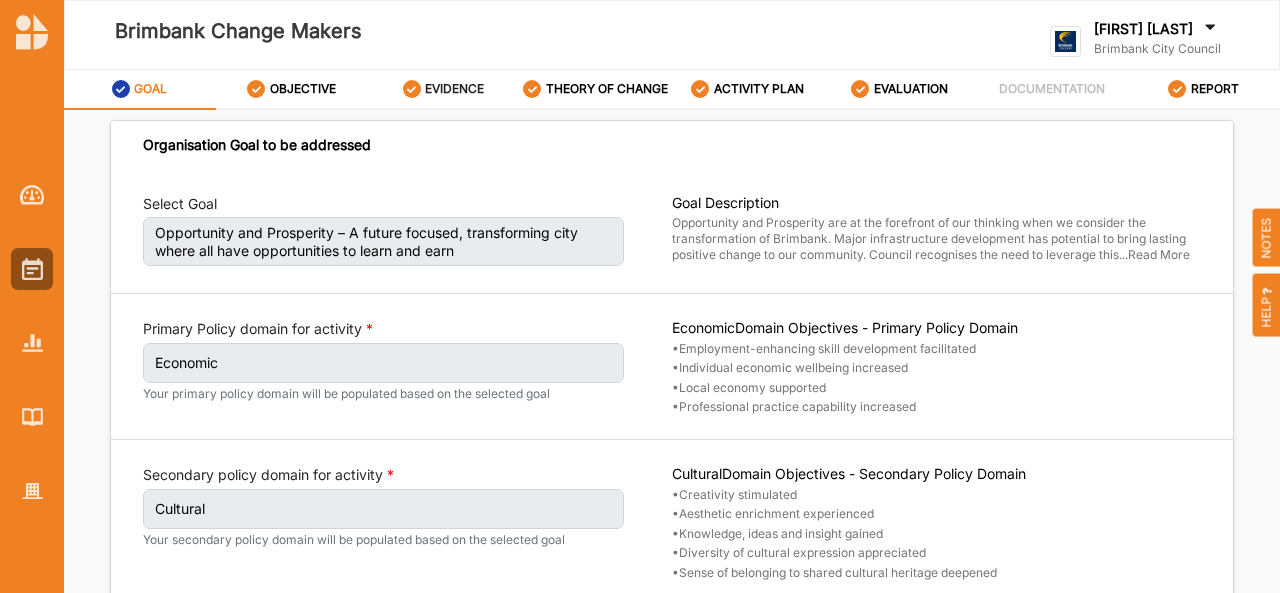 click on "EVIDENCE" at bounding box center [444, 90] 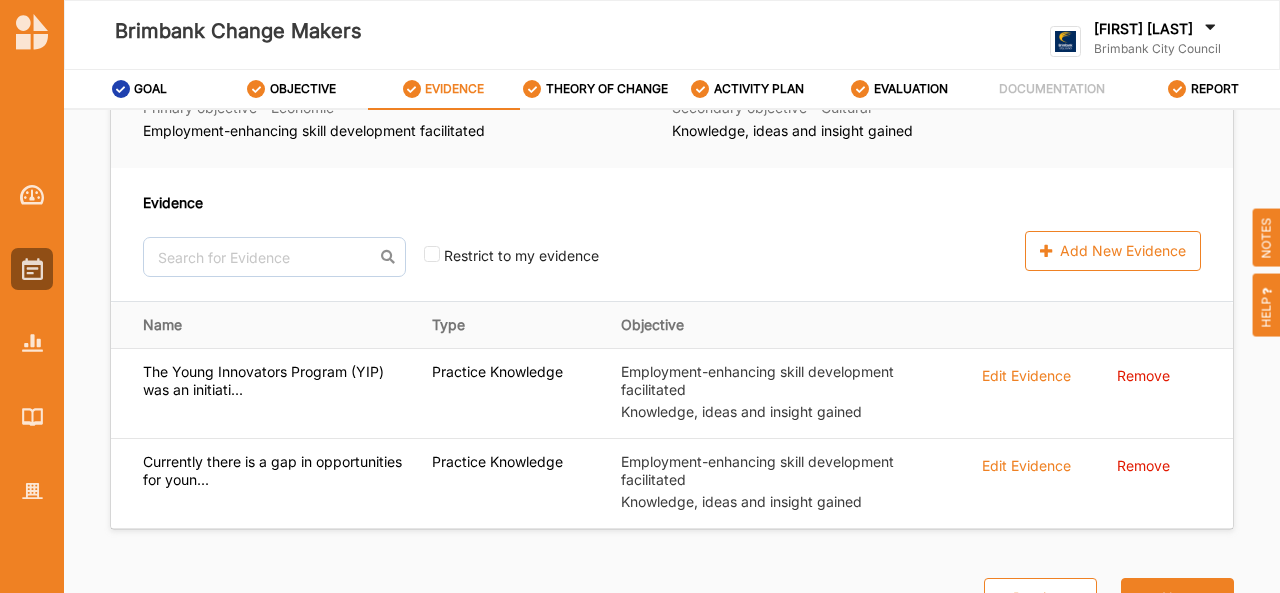 scroll, scrollTop: 245, scrollLeft: 0, axis: vertical 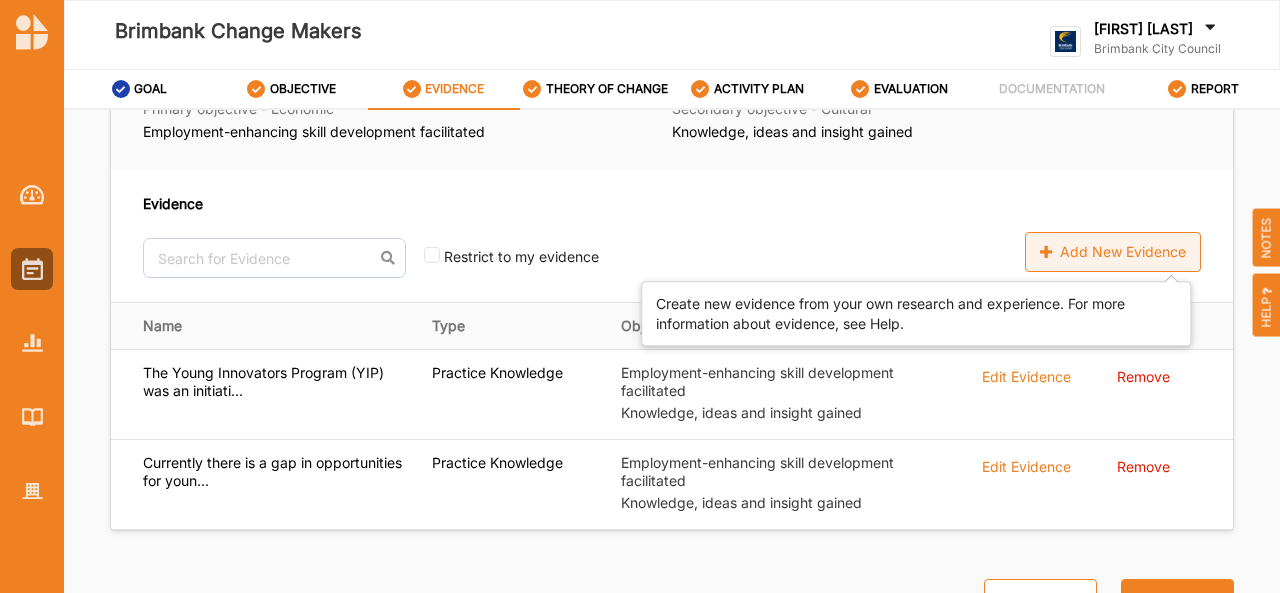 click on "Add New Evidence" at bounding box center (1113, 252) 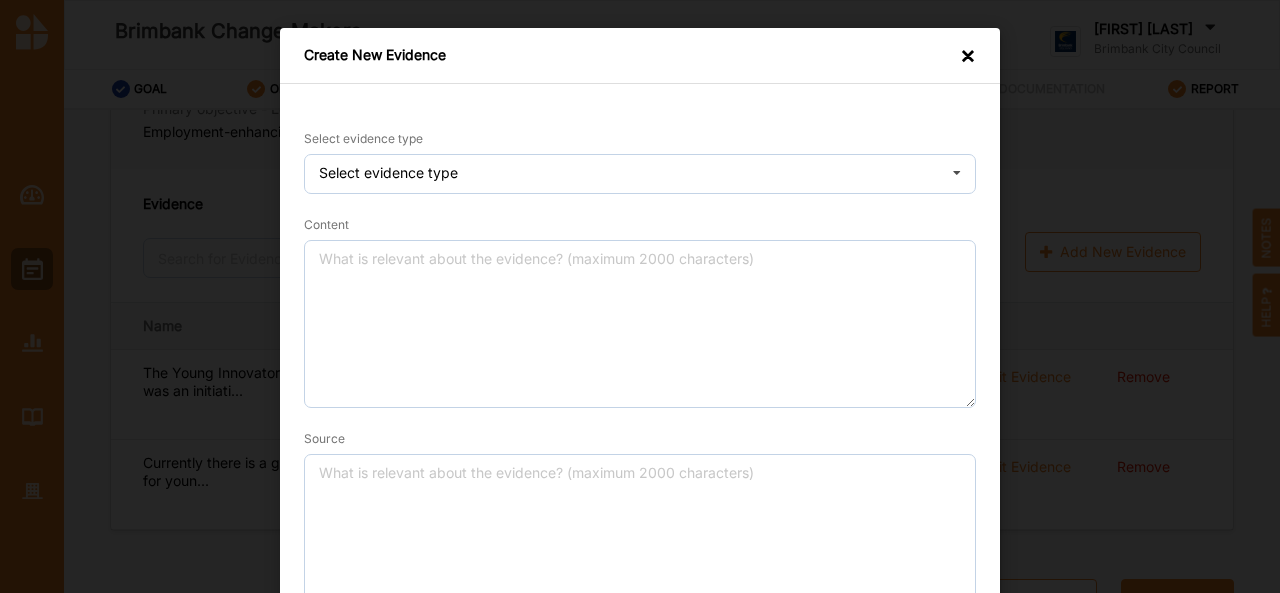 click on "Select evidence type Select evidence type Practice Knowledge Published Research Data   Content Source Select Objective   Employment-enhancing skill development facilitated   Knowledge, ideas and insight gained Create" at bounding box center [640, 457] 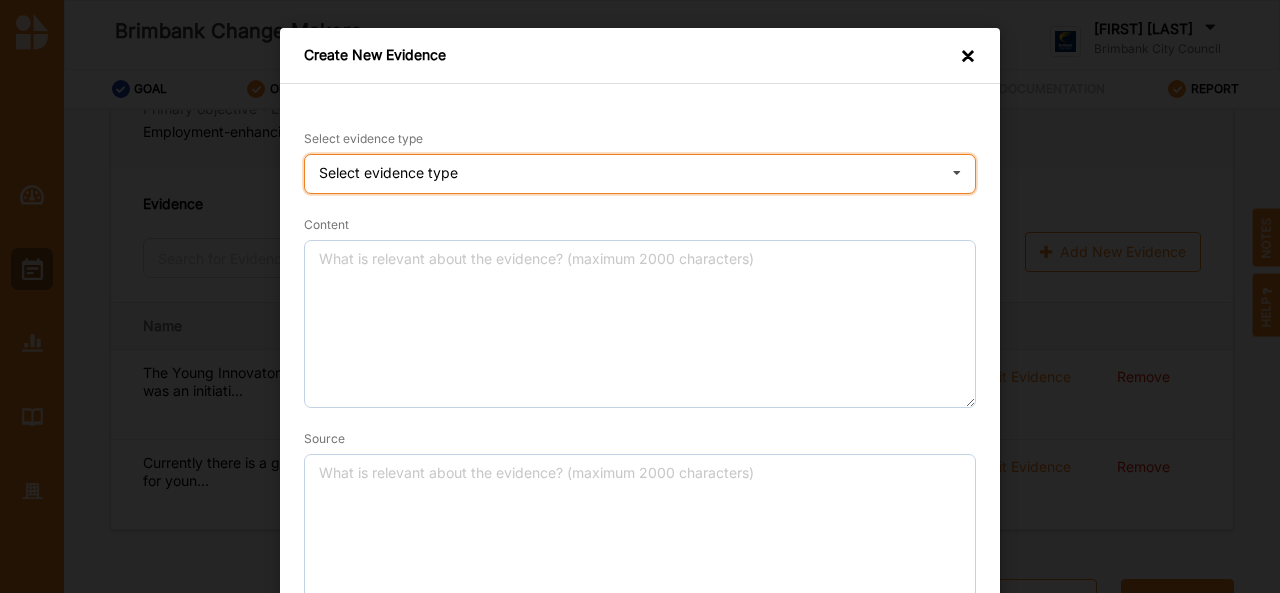 click on "Select evidence type Practice Knowledge Published Research Data" at bounding box center [640, 174] 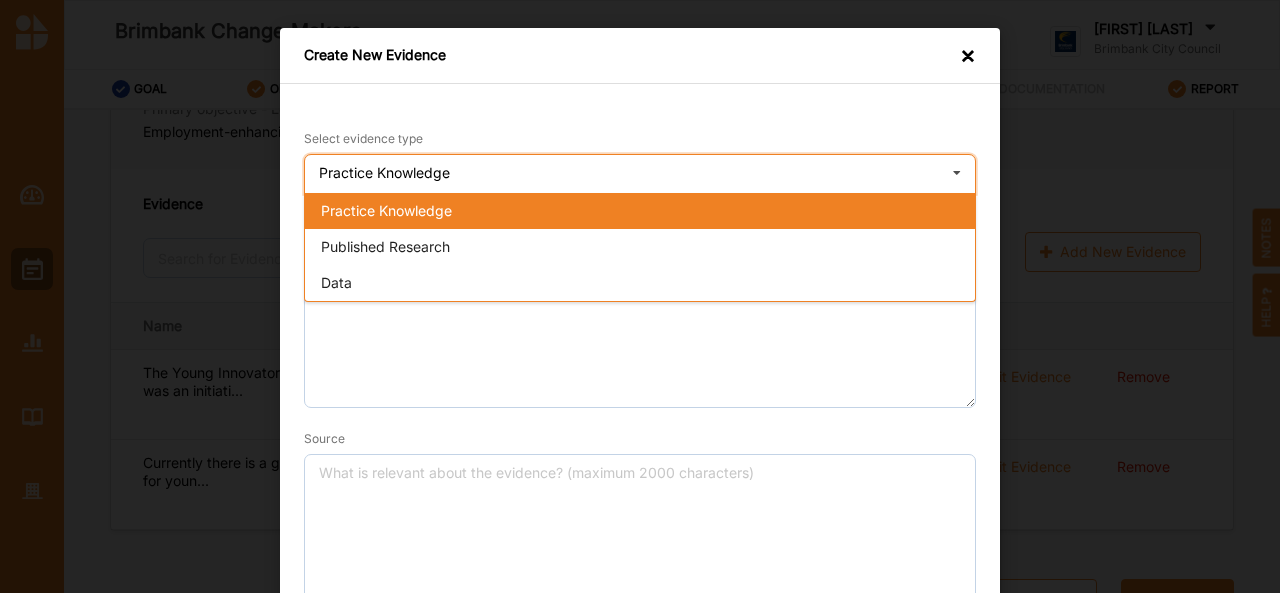 click on "Practice Knowledge Practice Knowledge Published Research Data" at bounding box center [640, 174] 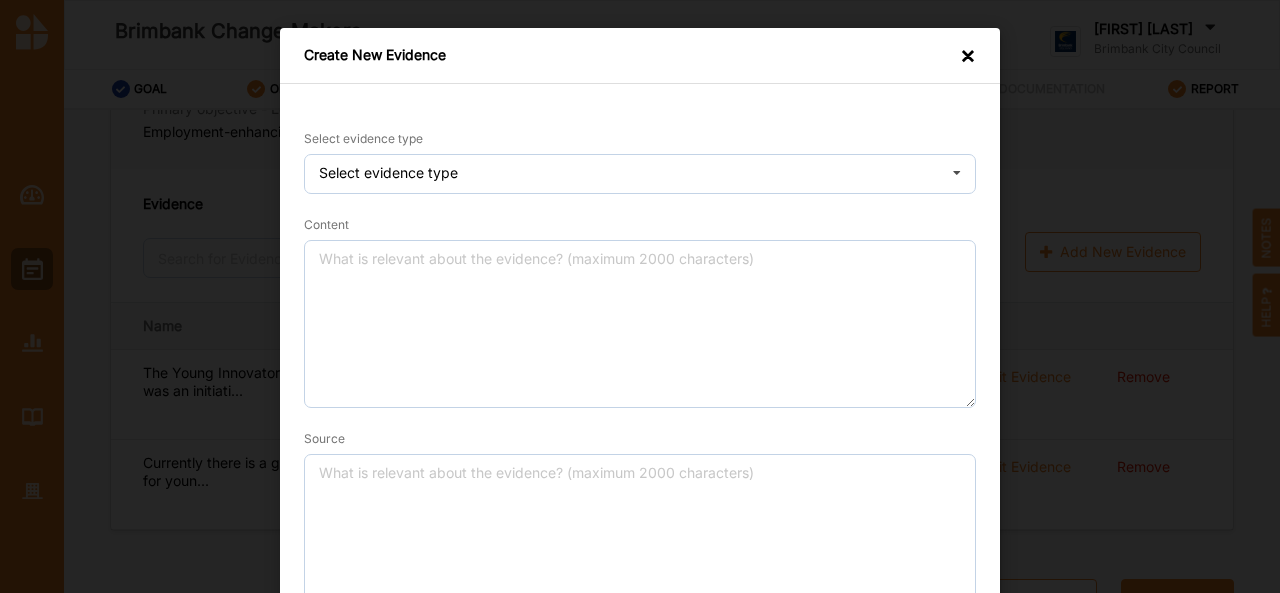 click on "×" at bounding box center (968, 57) 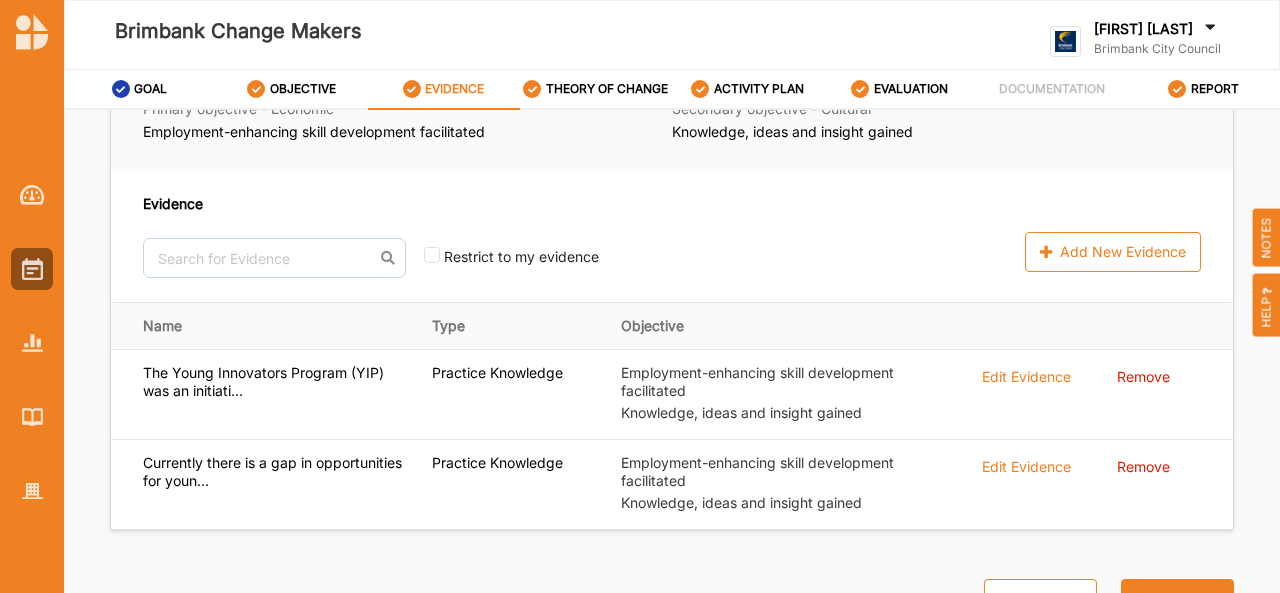 click on "Evidence No results found. Restrict to my evidence Add New Evidence" at bounding box center (672, 235) 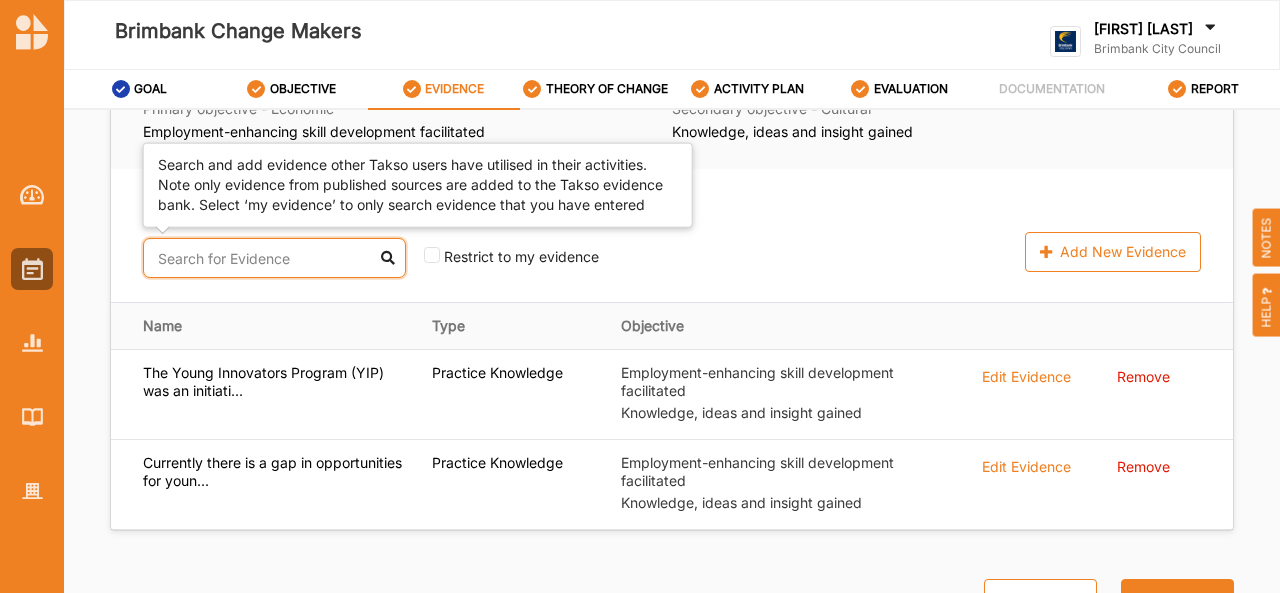 click at bounding box center [274, 258] 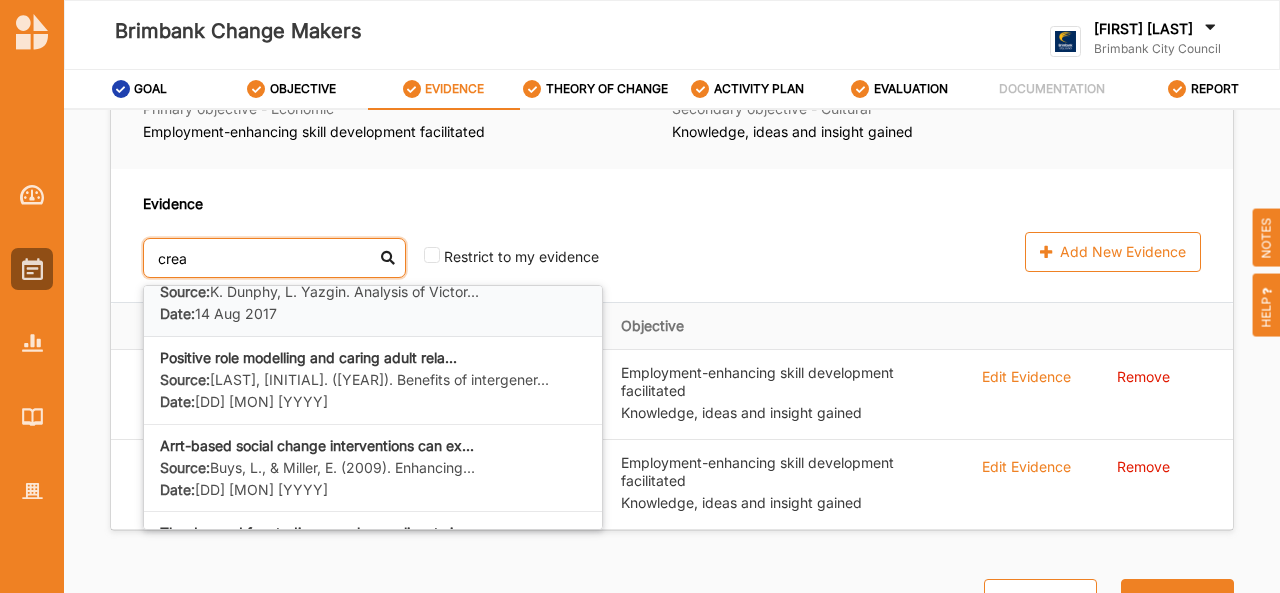 scroll, scrollTop: 293, scrollLeft: 0, axis: vertical 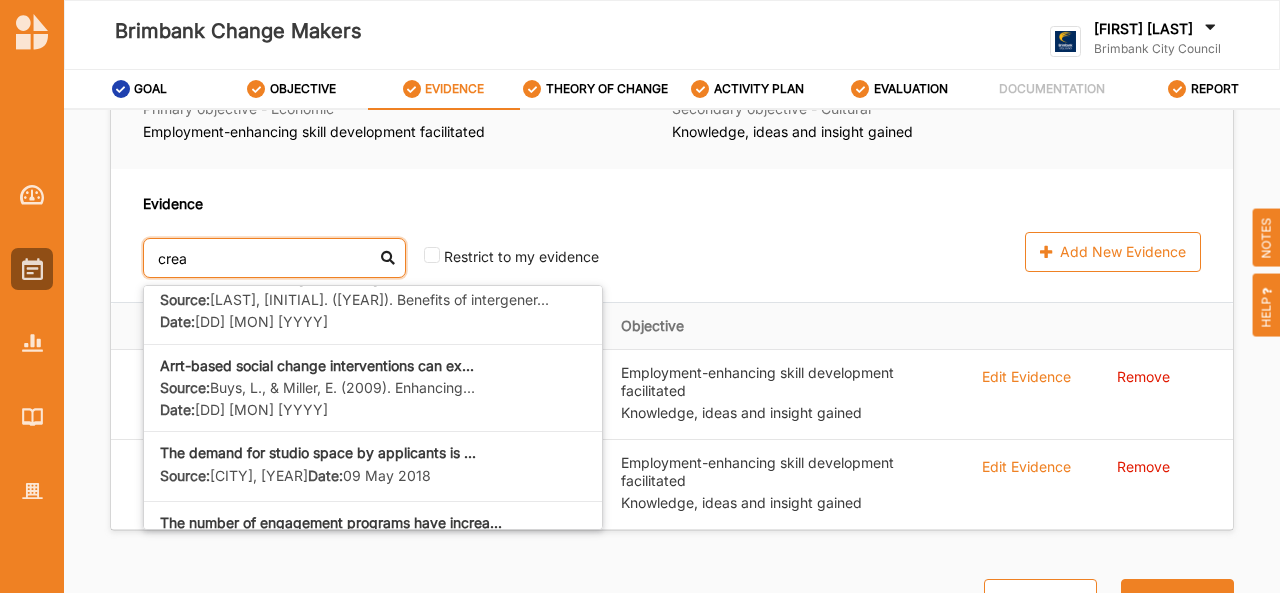 click on "The demand for studio space by applicants is ... Source:  City of Parramatta, 2018 Date:  09 May 2018" at bounding box center [373, 466] 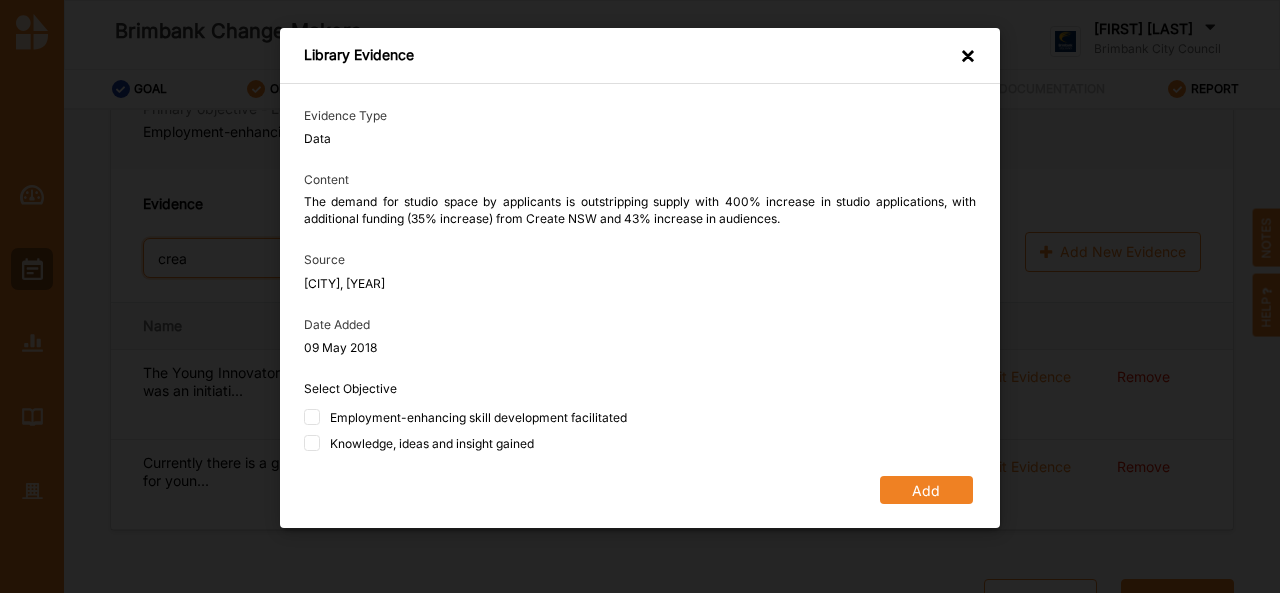 type on "crea" 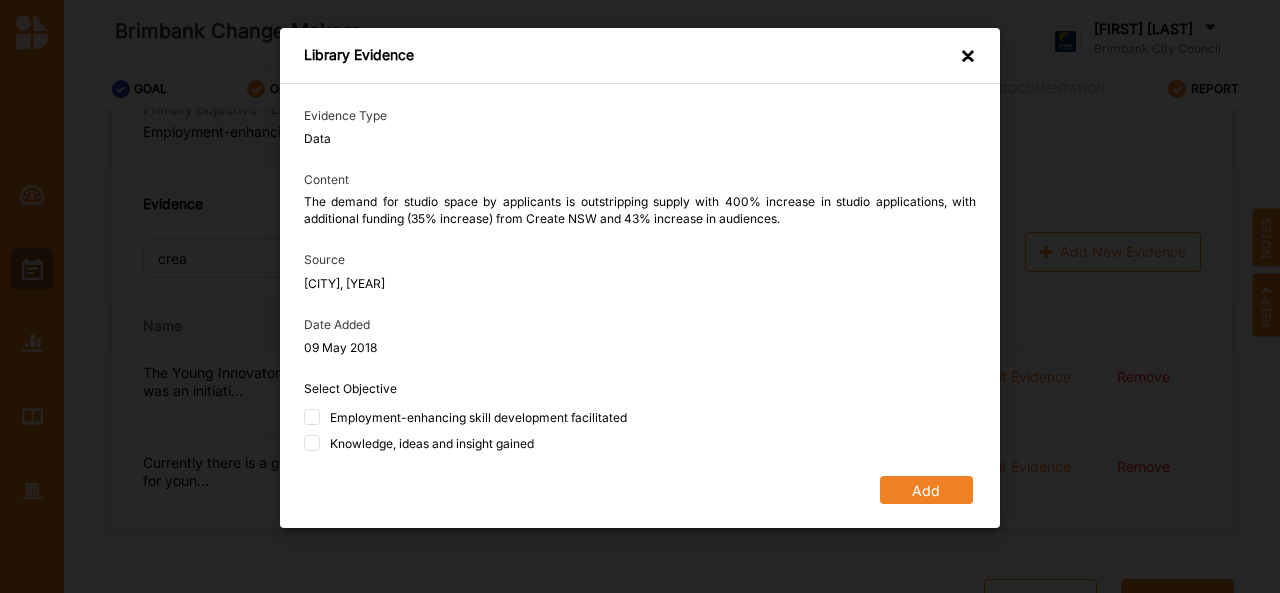 click on "×" at bounding box center (968, 57) 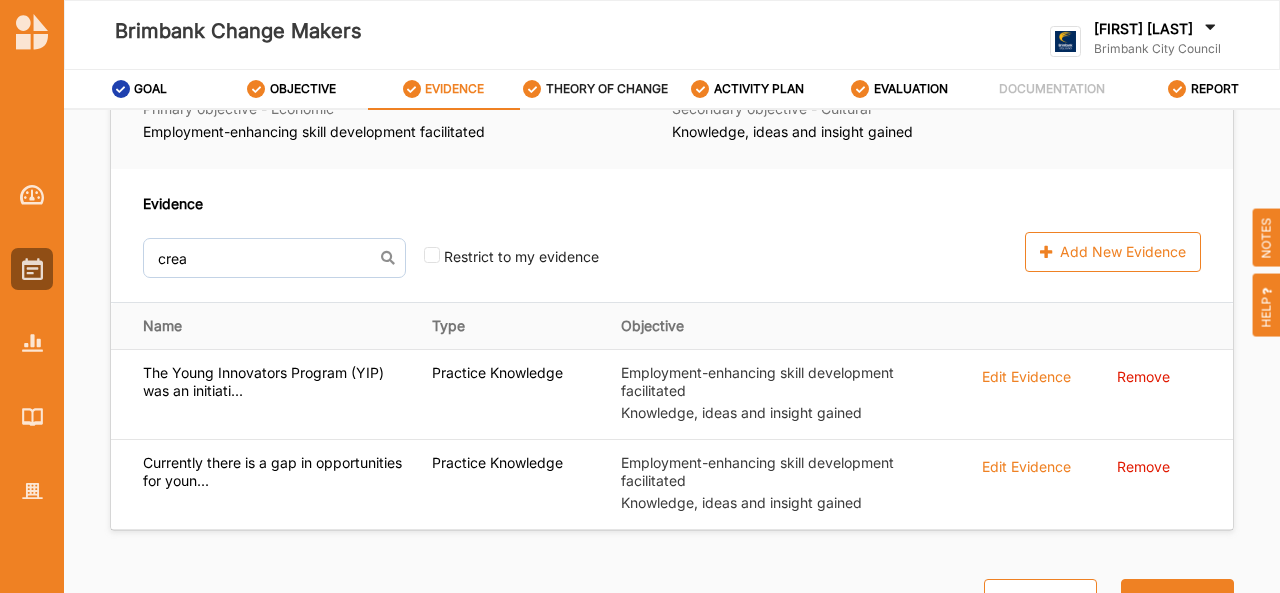 click on "THEORY OF CHANGE" at bounding box center (607, 89) 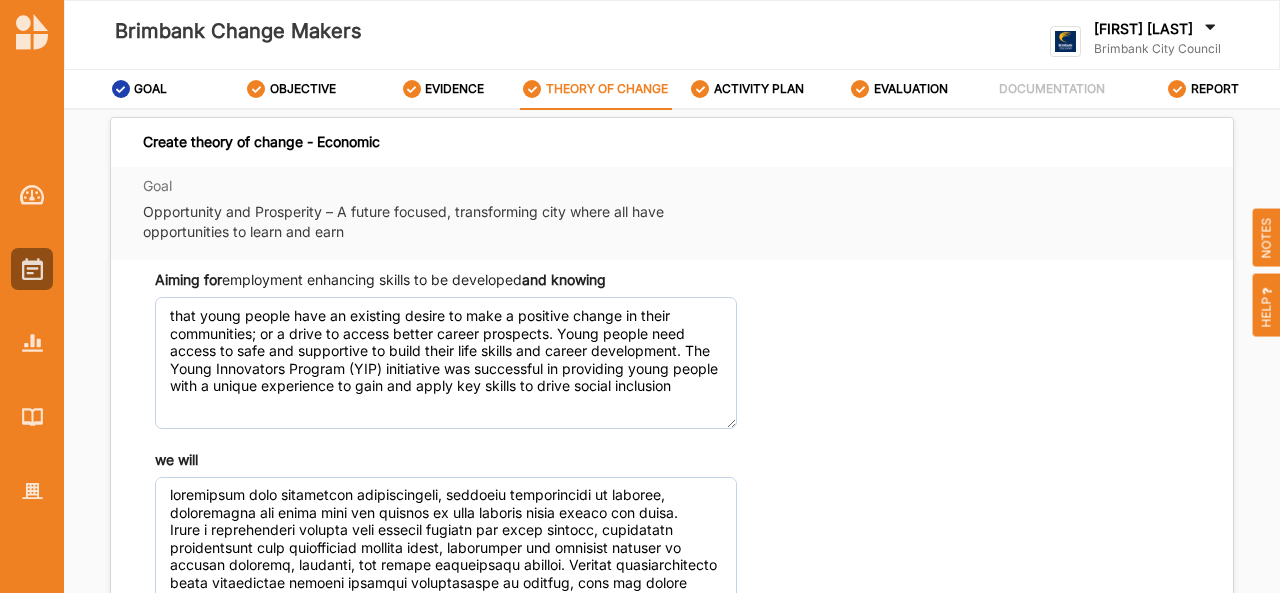 scroll, scrollTop: 4, scrollLeft: 0, axis: vertical 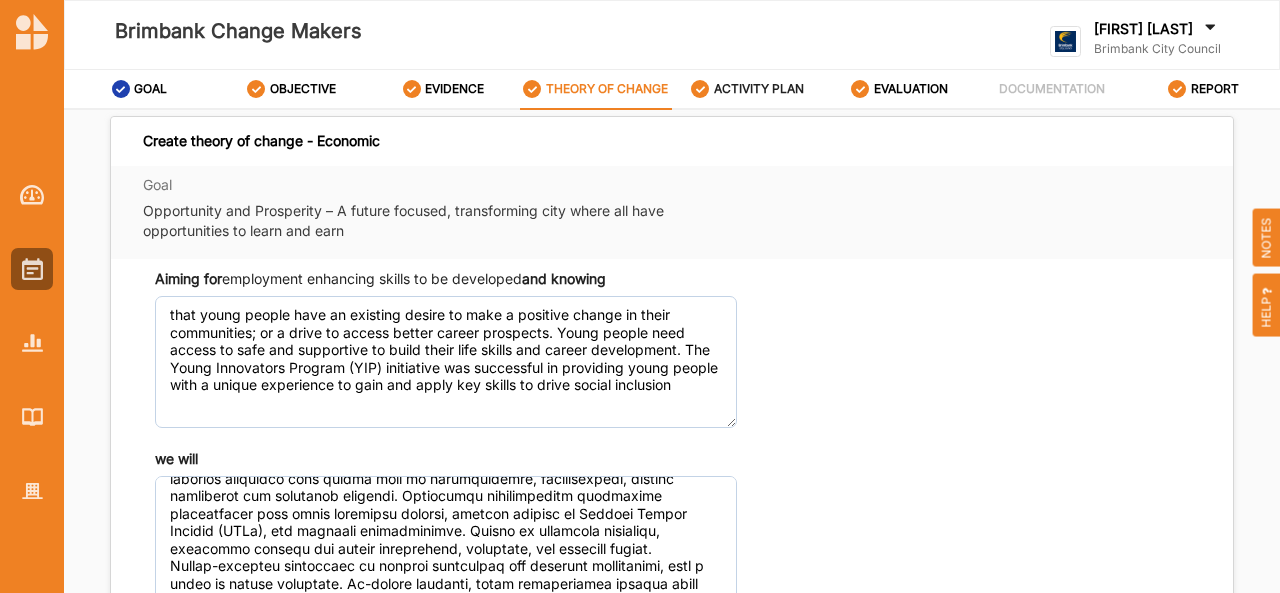click on "ACTIVITY PLAN" at bounding box center (759, 89) 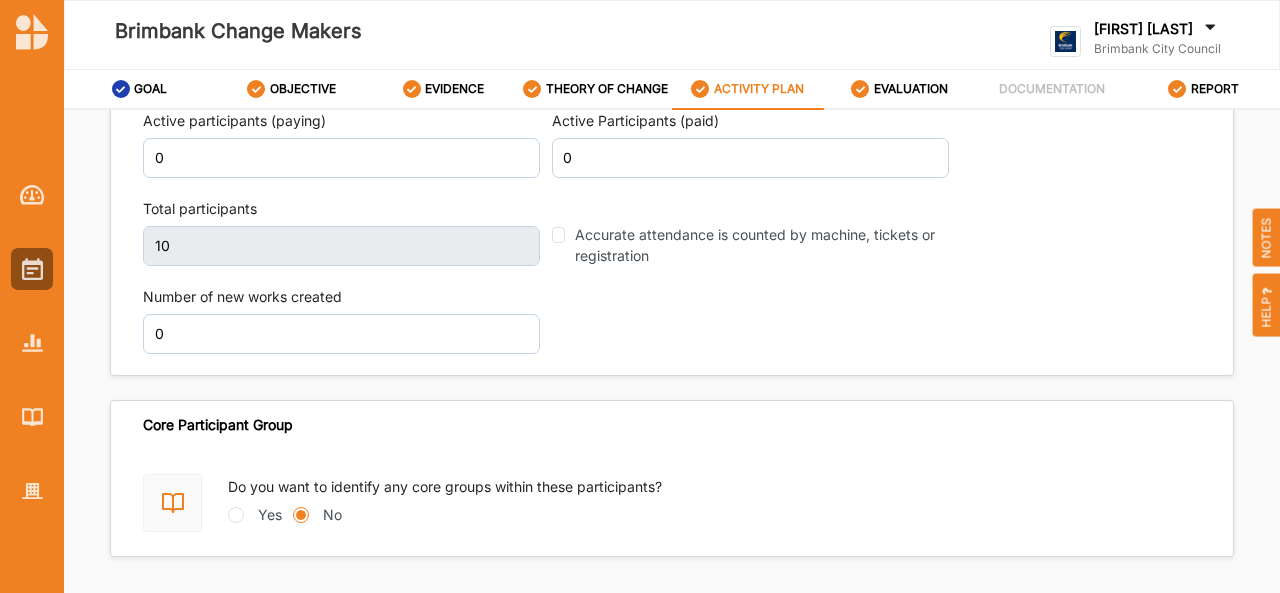 scroll, scrollTop: 2710, scrollLeft: 0, axis: vertical 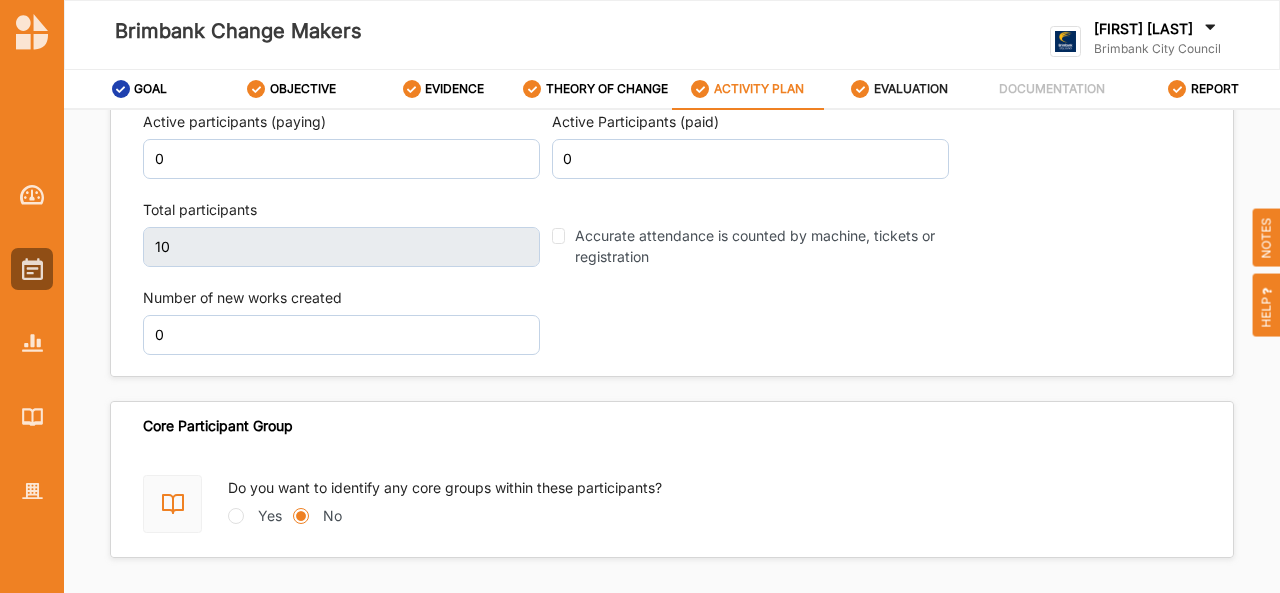 click on "EVALUATION" at bounding box center [911, 89] 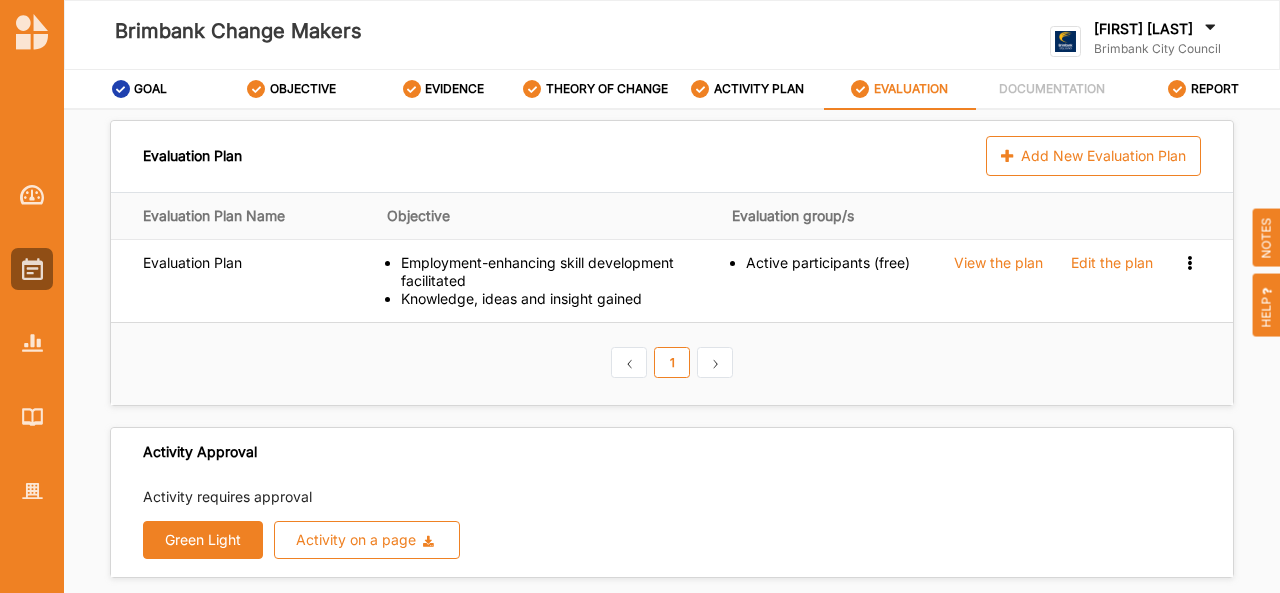 scroll, scrollTop: 0, scrollLeft: 0, axis: both 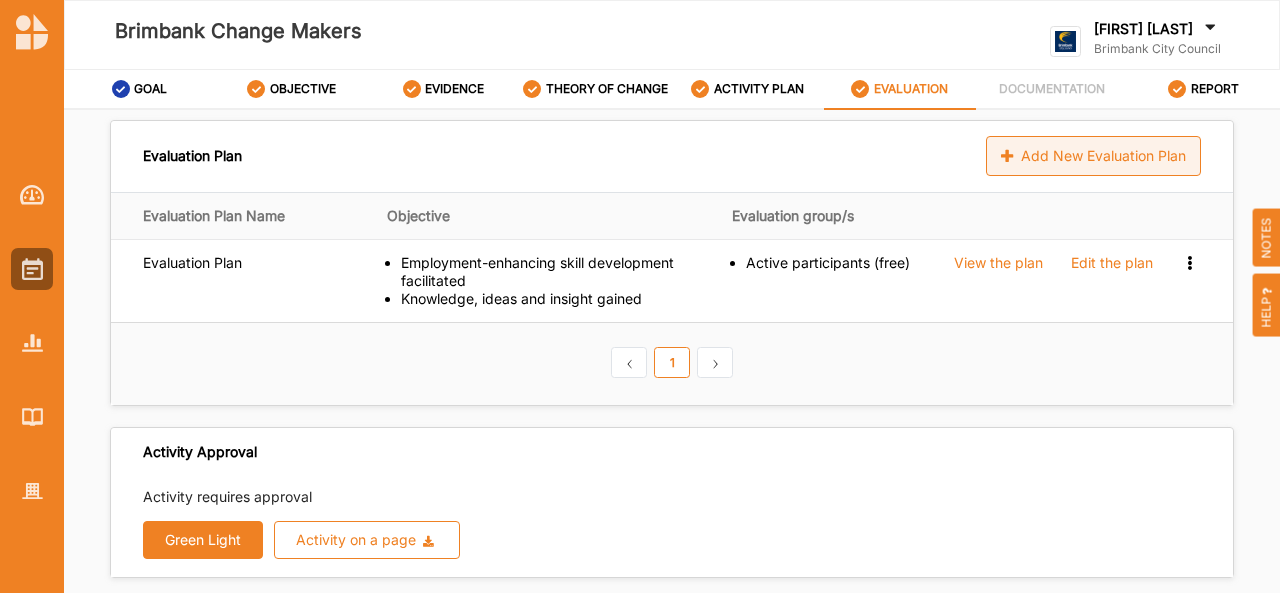 click on "Add New Evaluation Plan" at bounding box center [1093, 156] 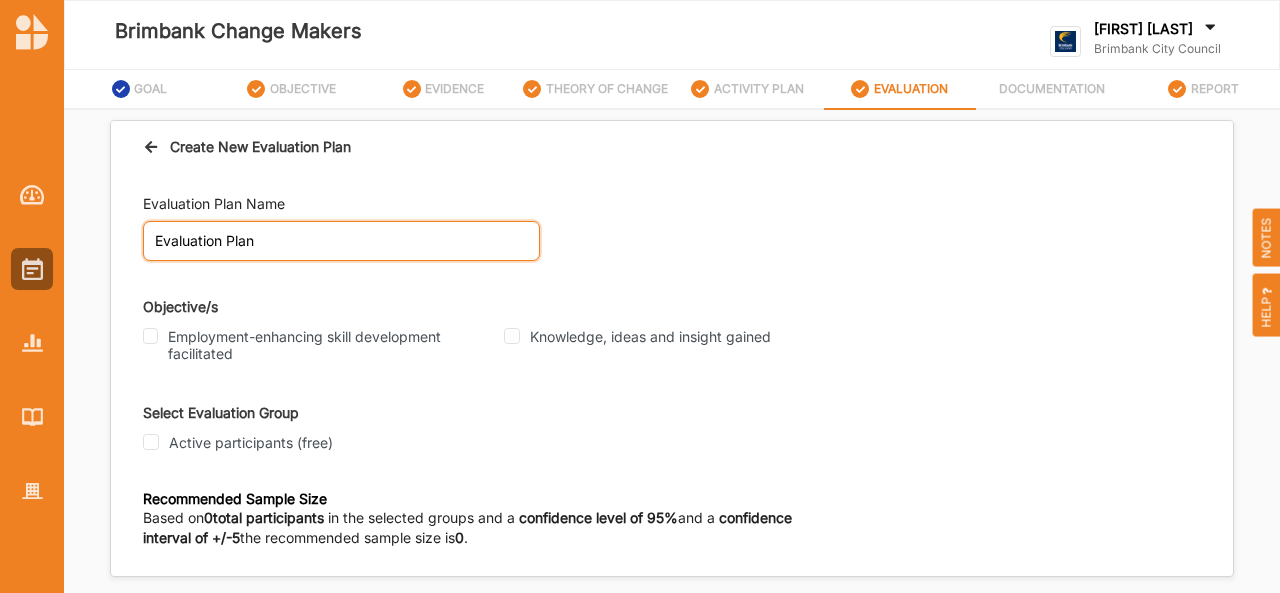 click on "Evaluation Plan" at bounding box center [341, 241] 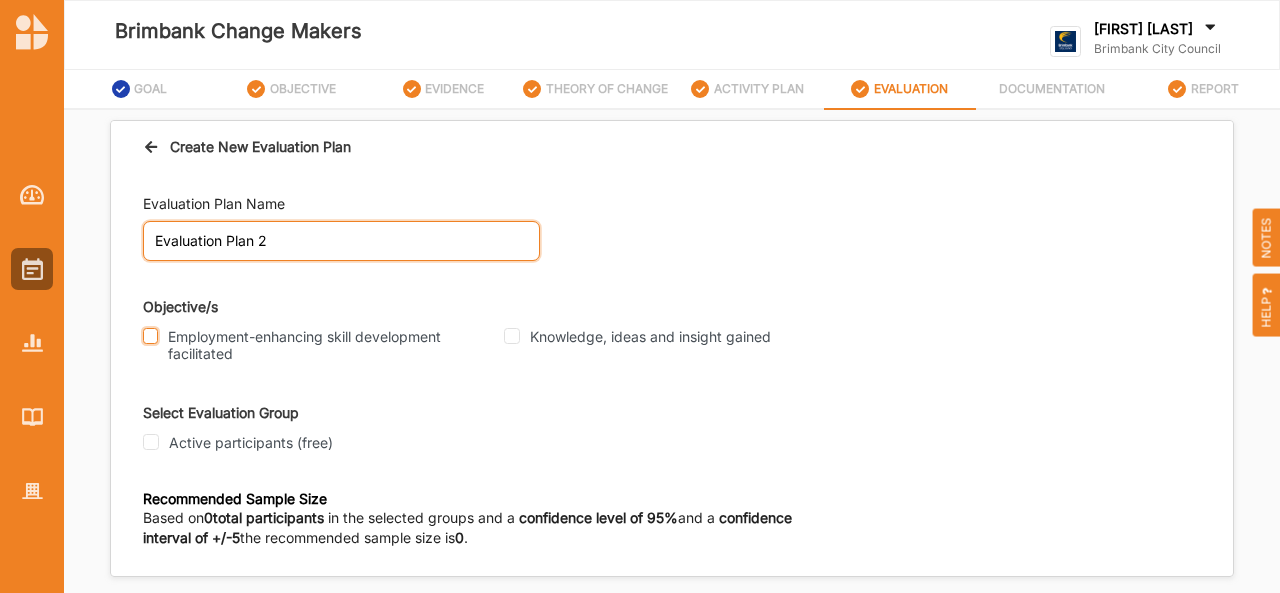 type on "Evaluation Plan 2" 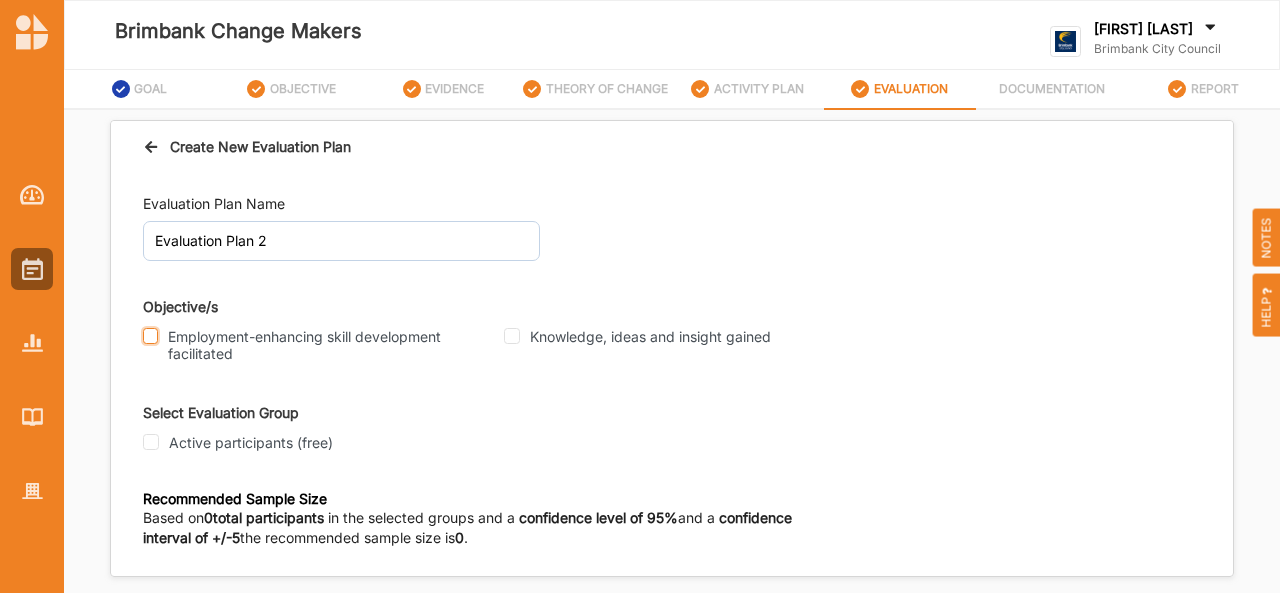 click on "Employment-enhancing skill development facilitated" at bounding box center (150, 336) 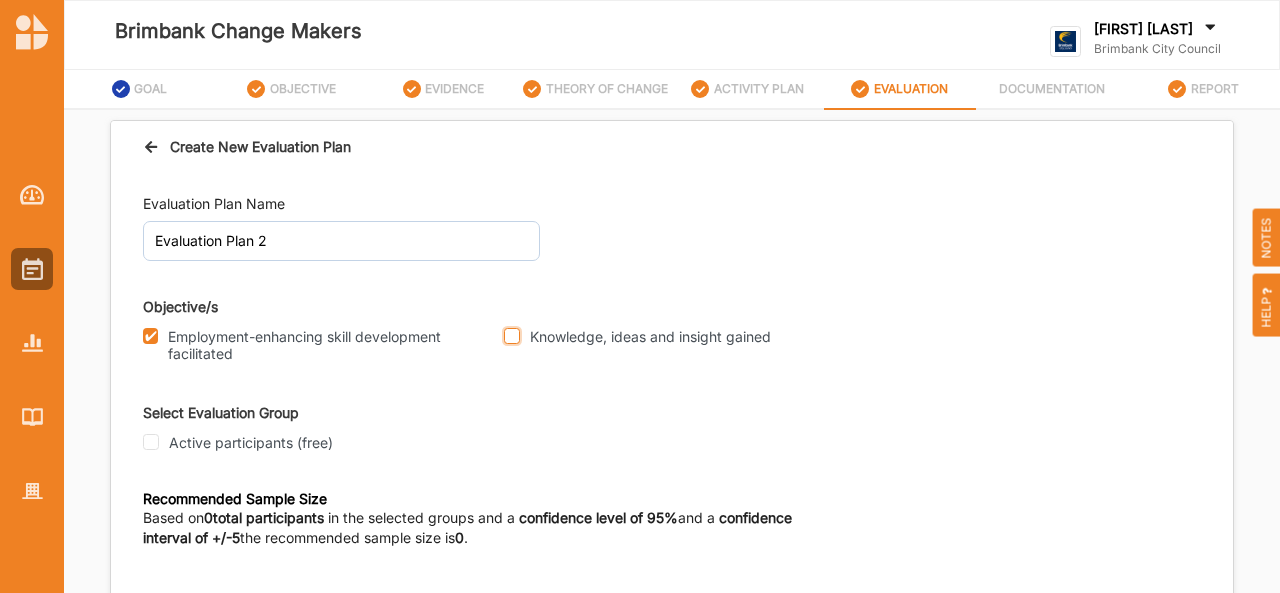 click on "Knowledge, ideas and insight gained" at bounding box center [512, 336] 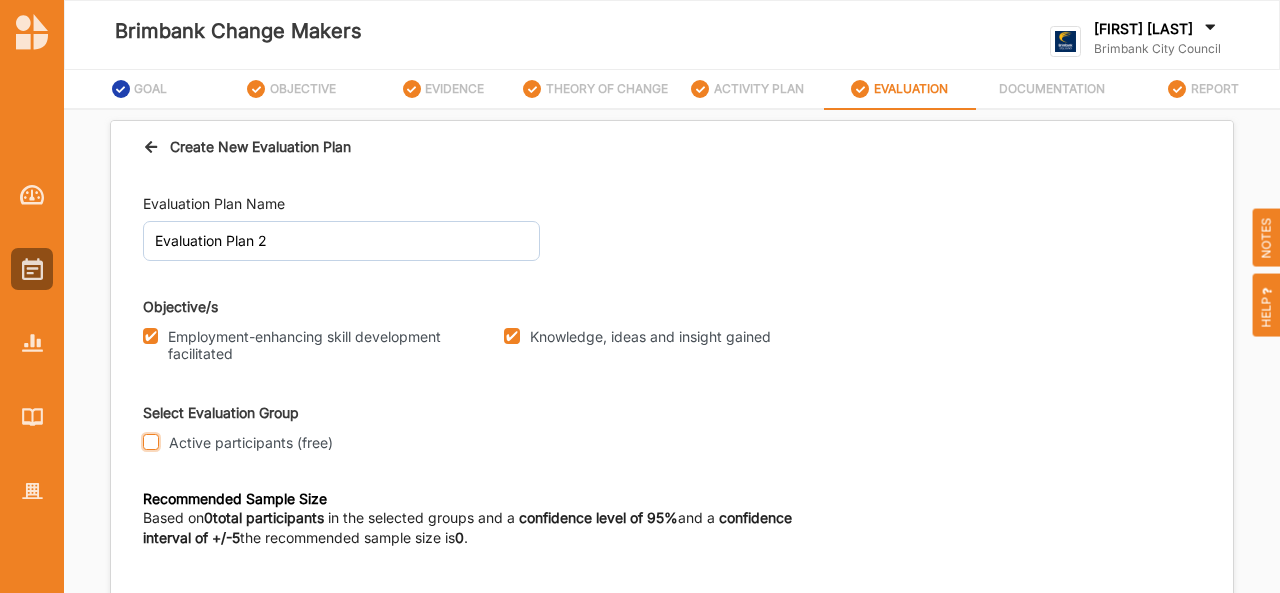 click on "Active participants (free)" at bounding box center (151, 442) 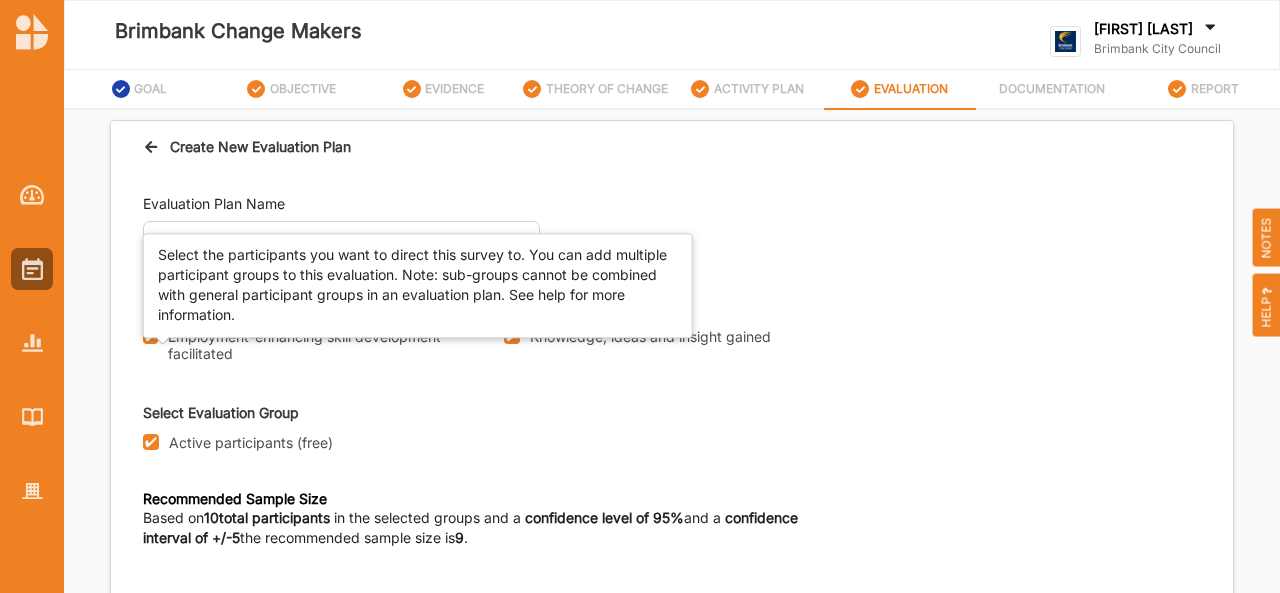 scroll, scrollTop: 53, scrollLeft: 0, axis: vertical 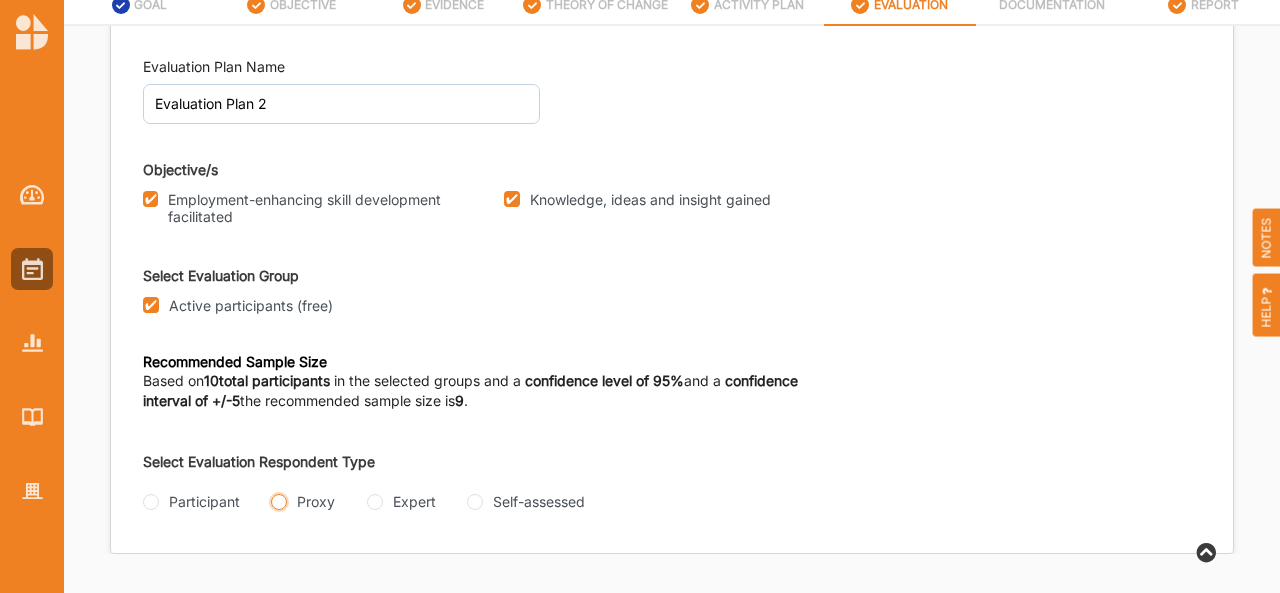 click on "Proxy" at bounding box center [279, 502] 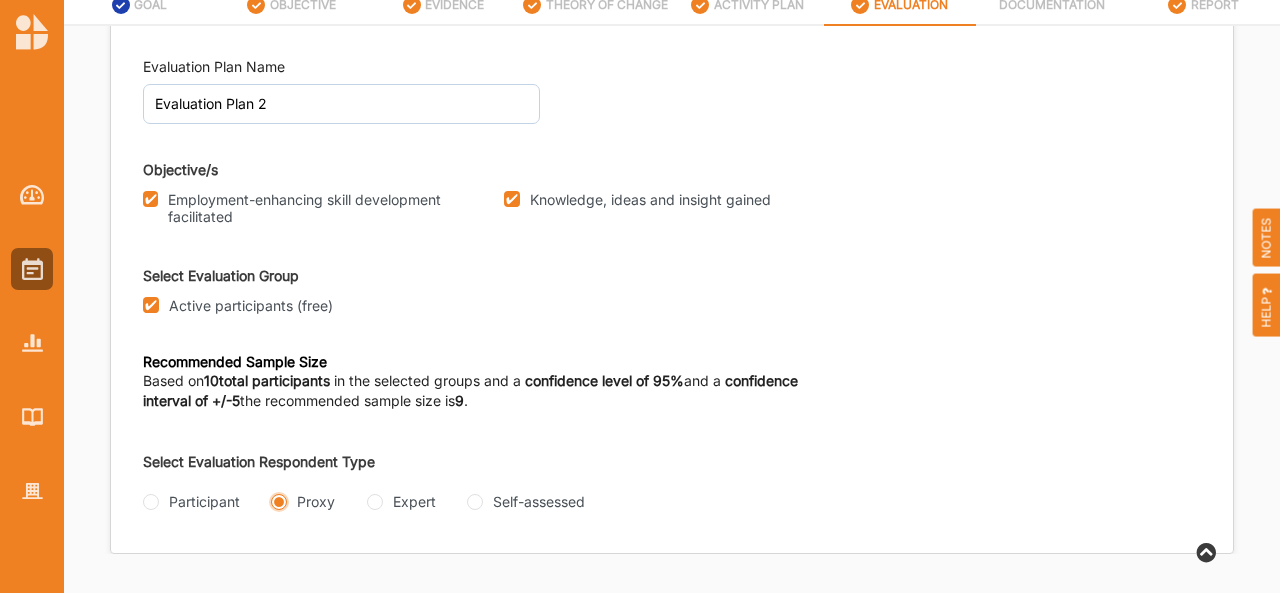 radio on "true" 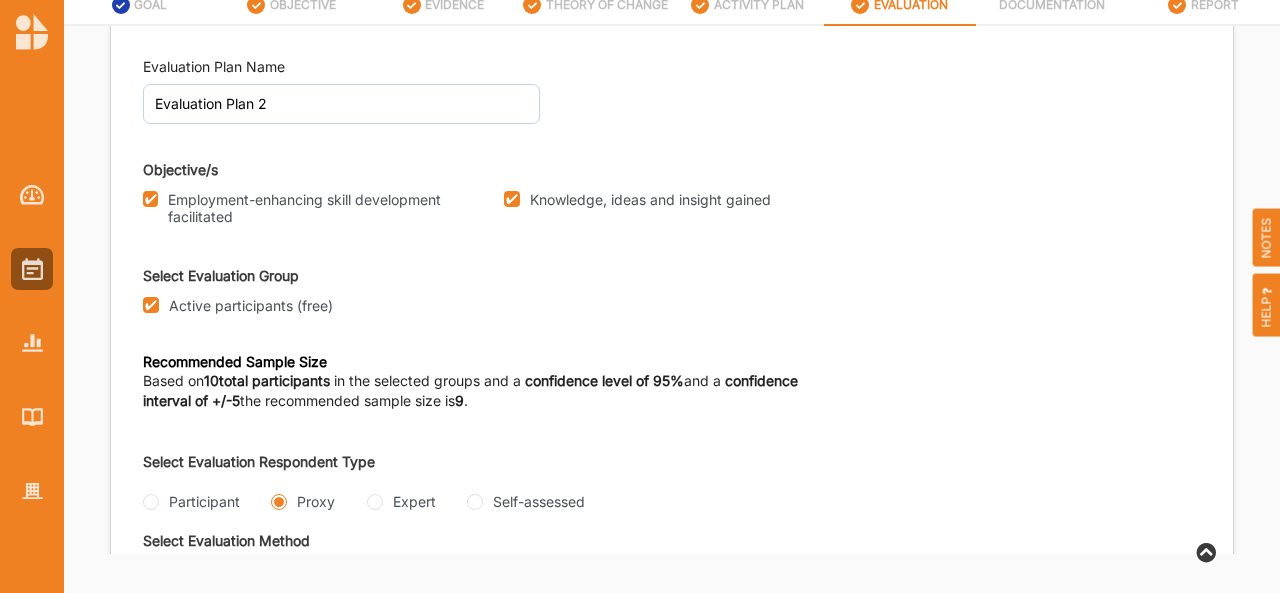 scroll, scrollTop: 212, scrollLeft: 0, axis: vertical 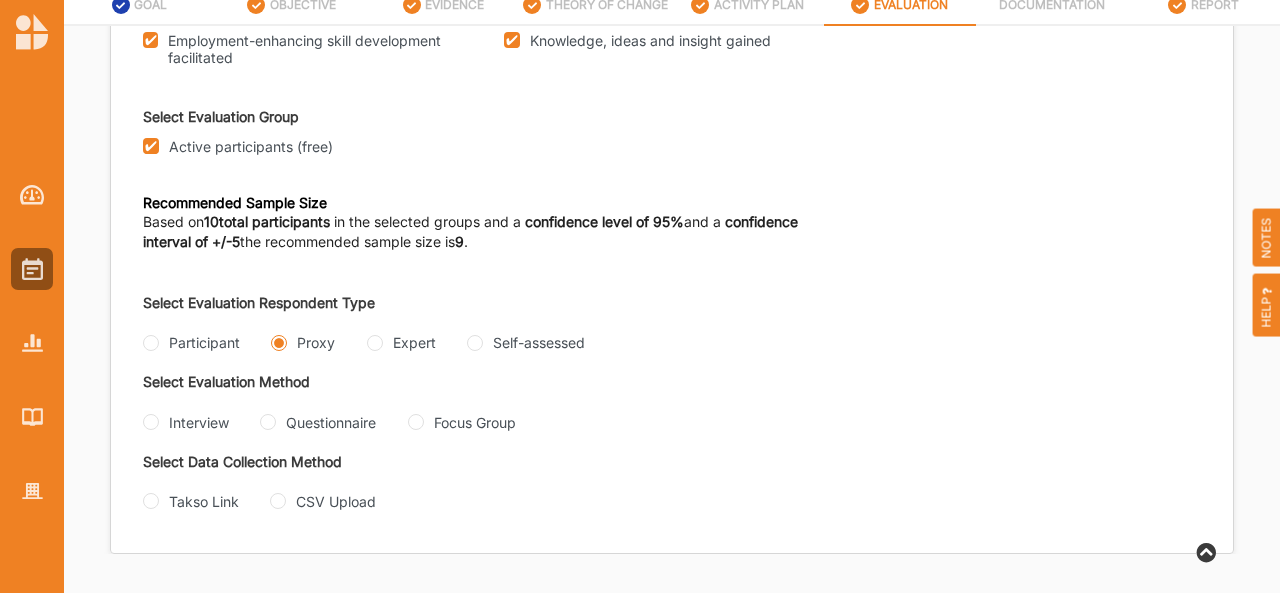click on "Interview Questionnaire Focus Group" at bounding box center (407, 424) 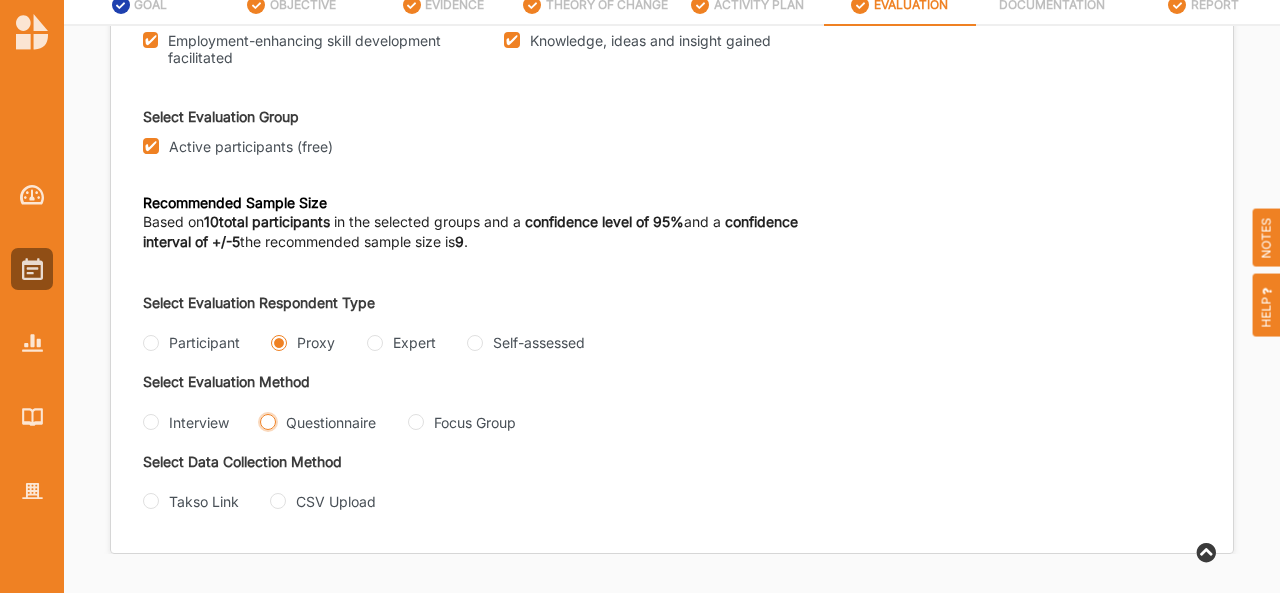 click on "Questionnaire" at bounding box center (268, 422) 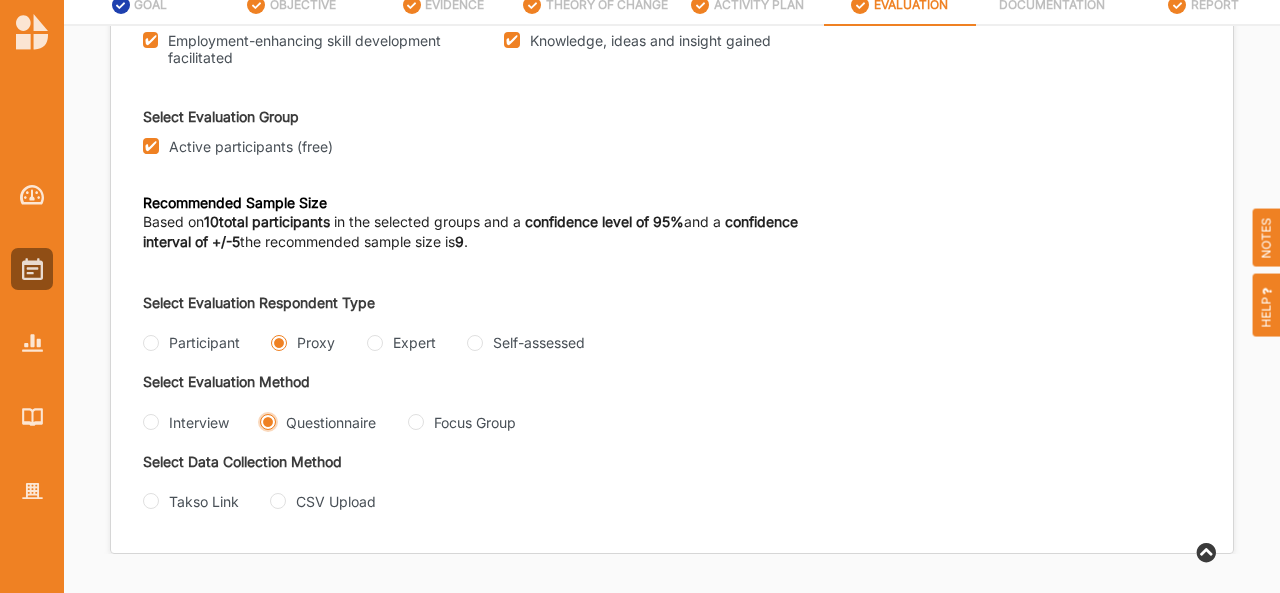 radio on "true" 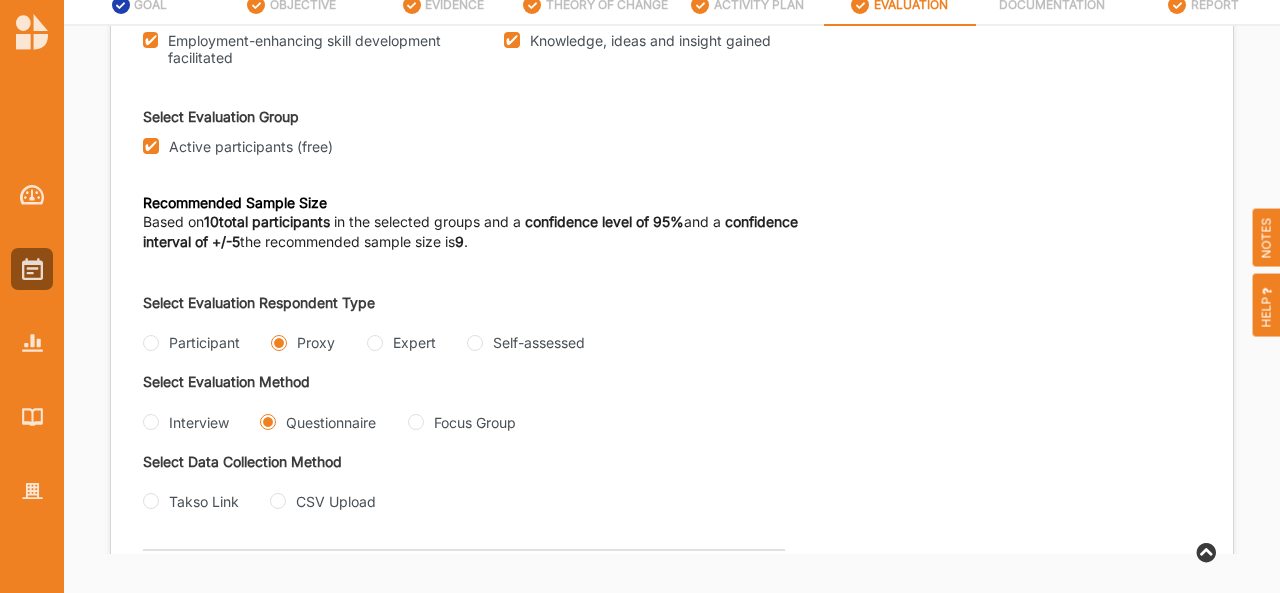 click on "Takso Link" at bounding box center (191, 501) 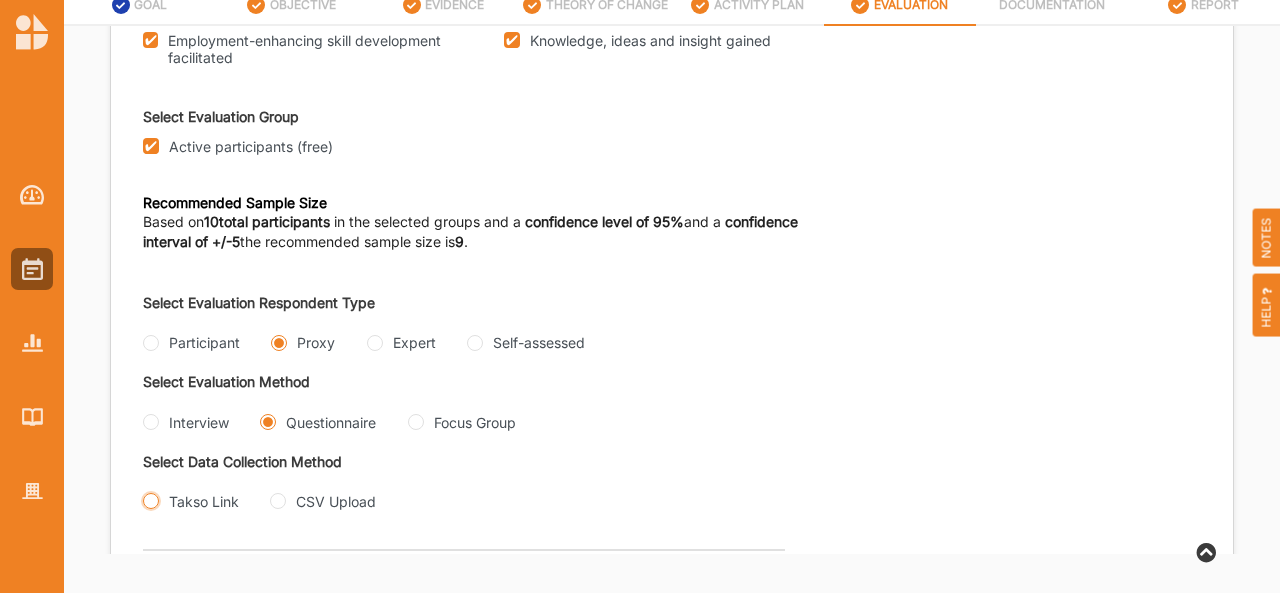 click on "Takso Link" at bounding box center [151, 501] 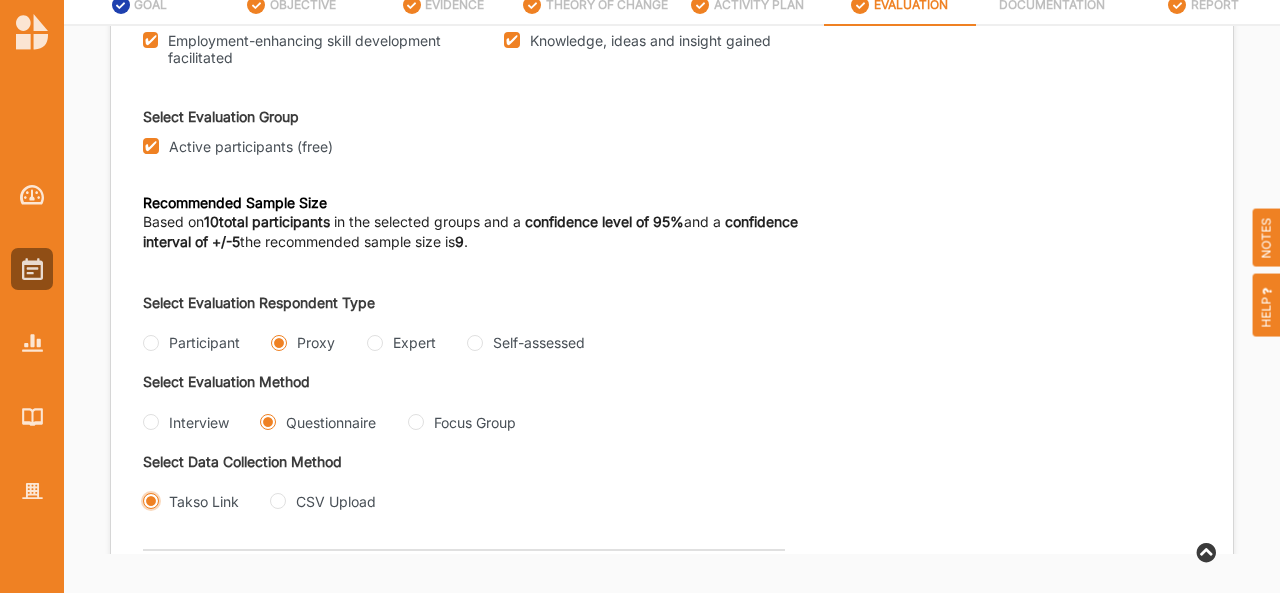 radio on "true" 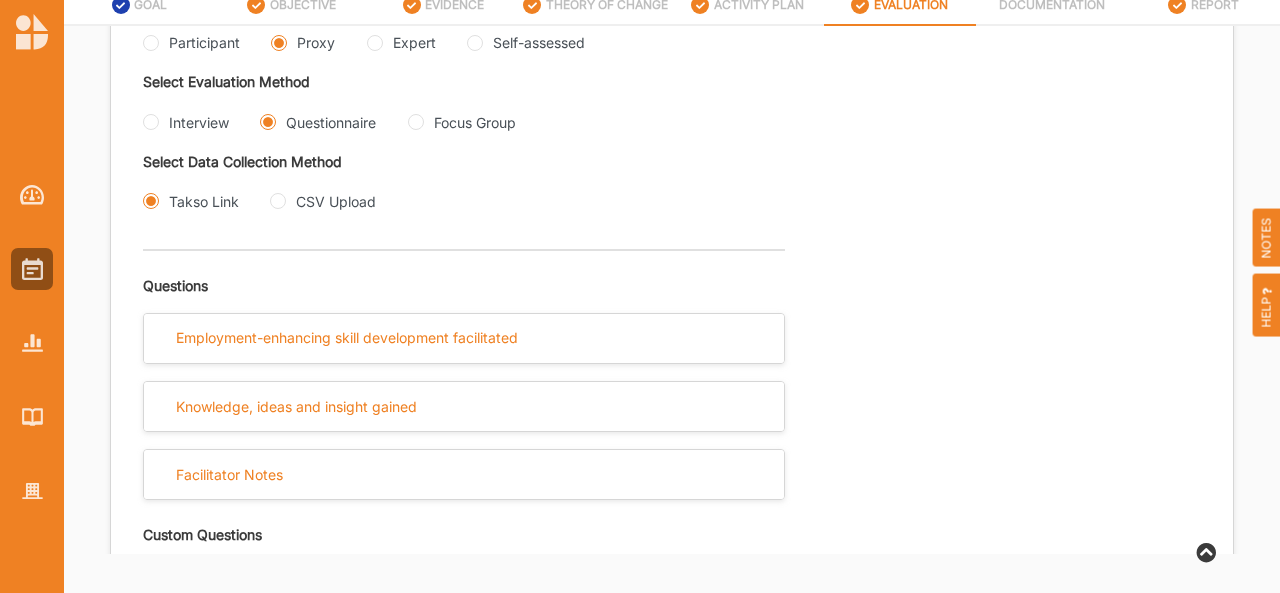 scroll, scrollTop: 512, scrollLeft: 0, axis: vertical 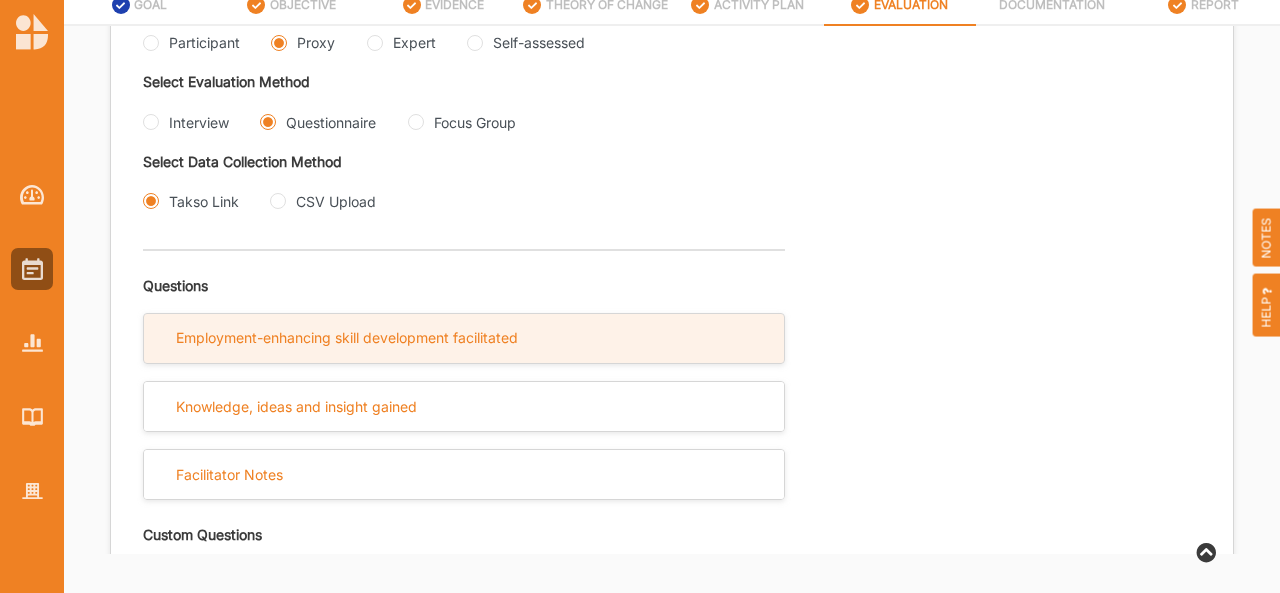 click on "Employment-enhancing skill development facilitated" at bounding box center (464, 338) 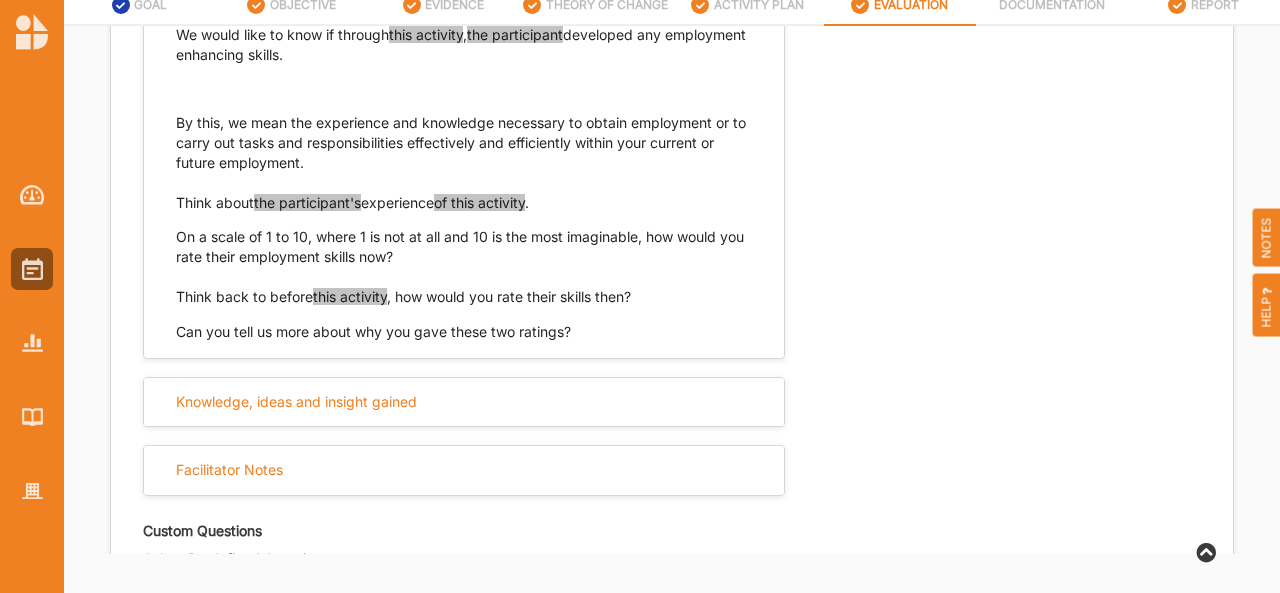 scroll, scrollTop: 986, scrollLeft: 0, axis: vertical 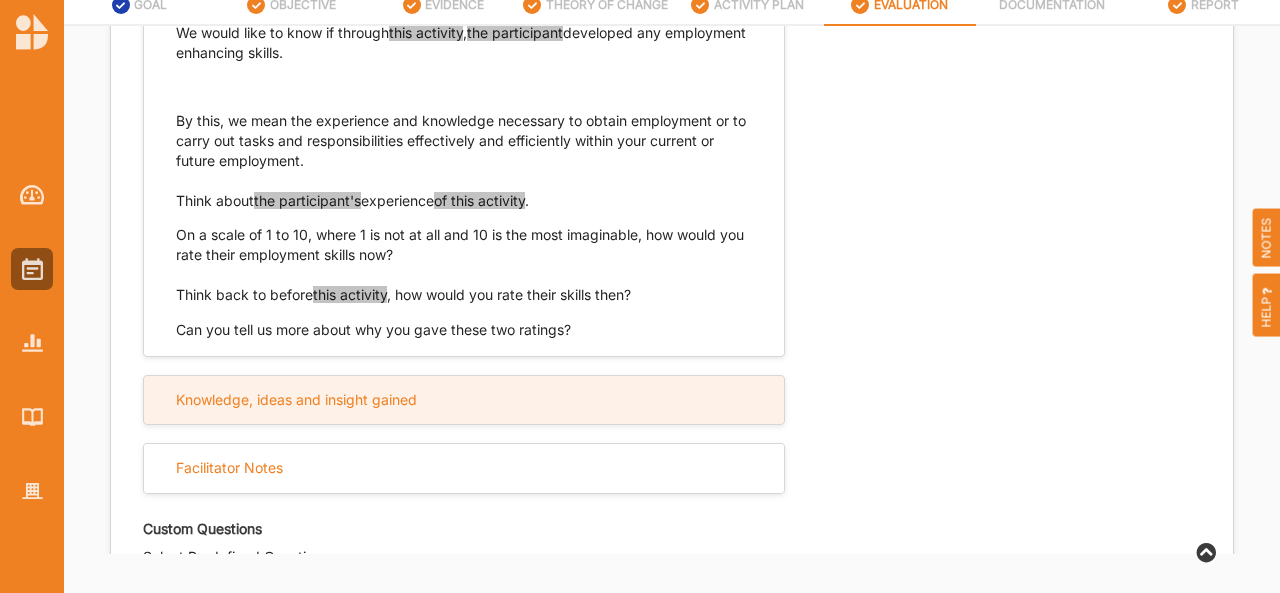 click on "Knowledge, ideas and insight gained" at bounding box center (464, 400) 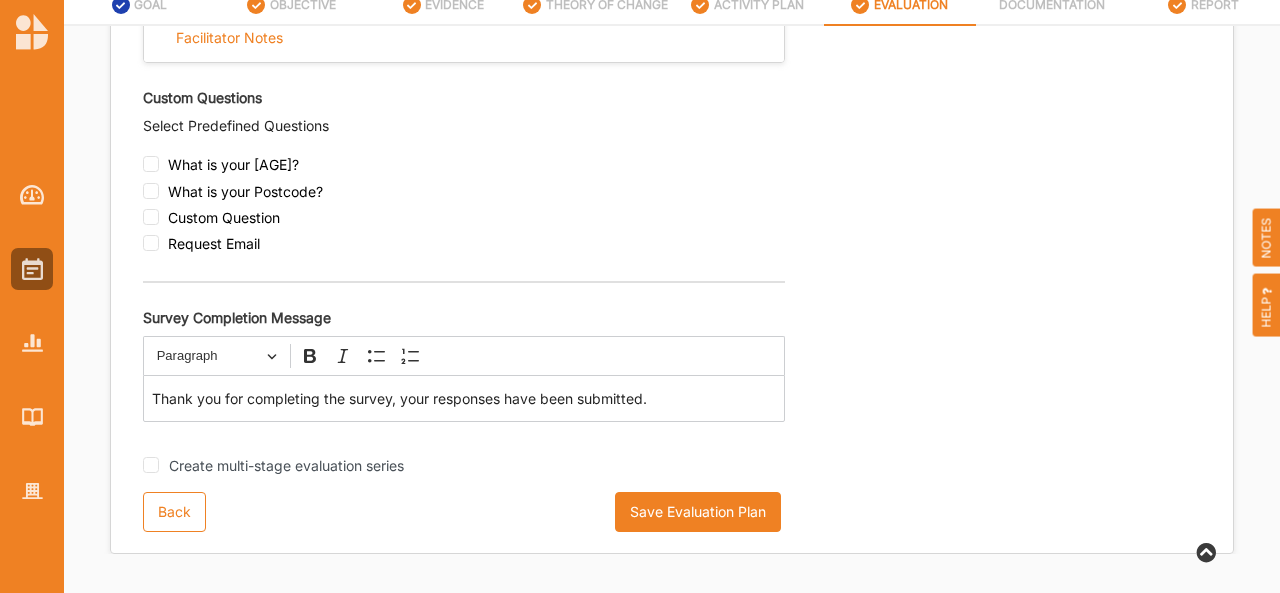 scroll, scrollTop: 1770, scrollLeft: 0, axis: vertical 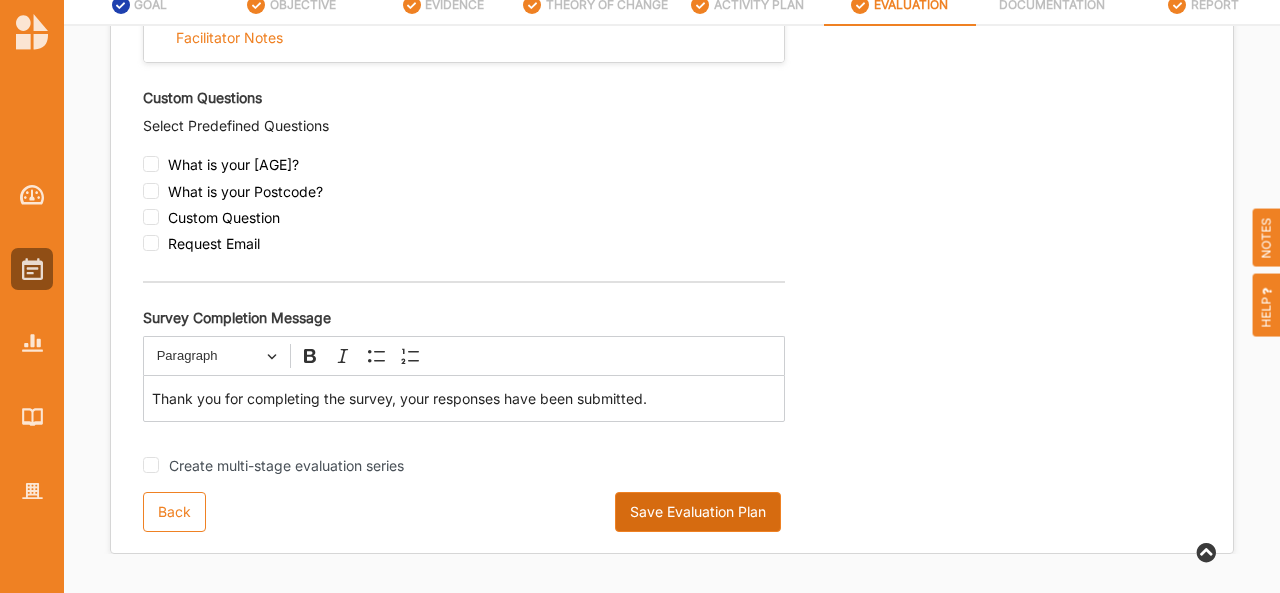 click on "Save Evaluation Plan" at bounding box center (698, 512) 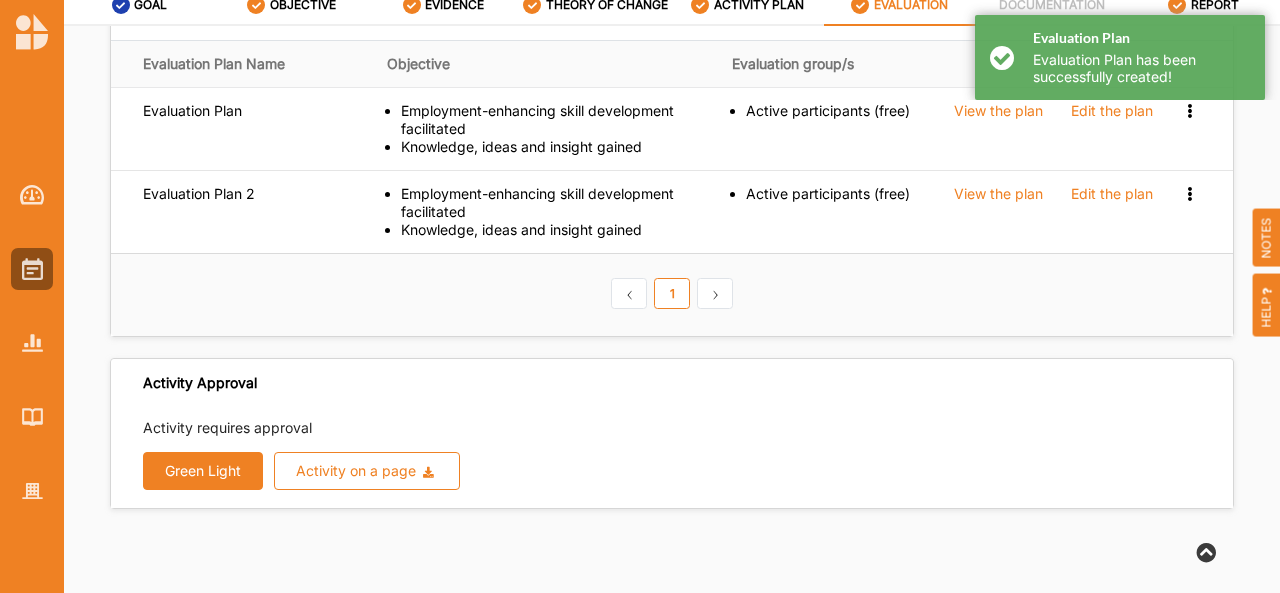 scroll, scrollTop: 150, scrollLeft: 0, axis: vertical 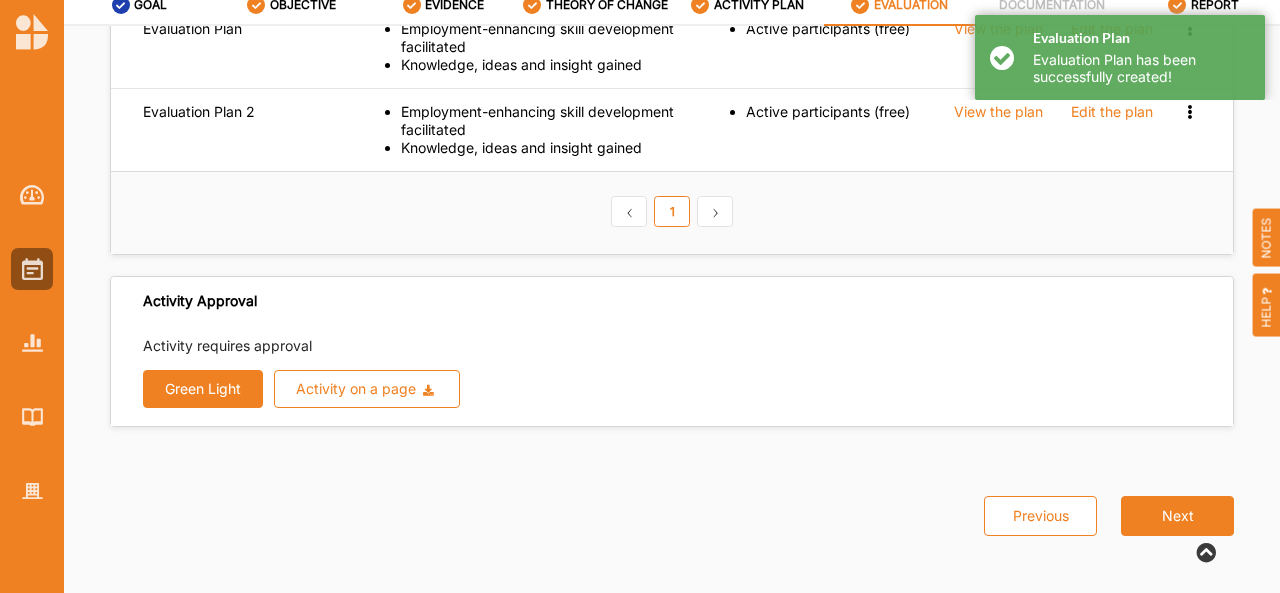 click on "Green Light" at bounding box center (203, 389) 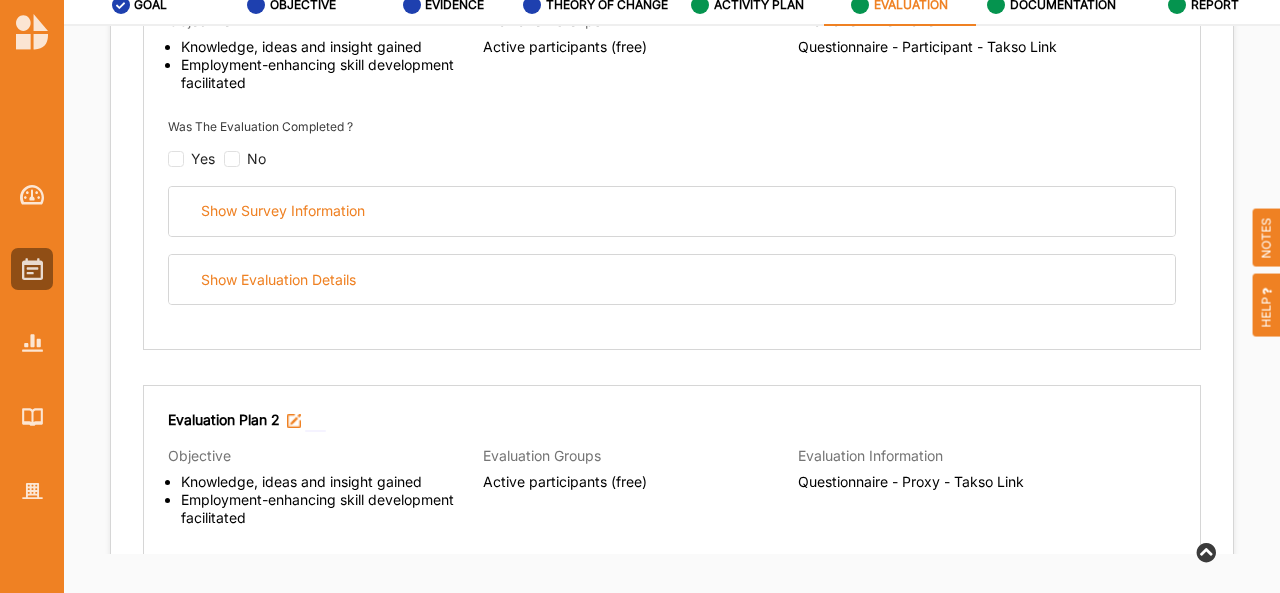 scroll, scrollTop: 349, scrollLeft: 0, axis: vertical 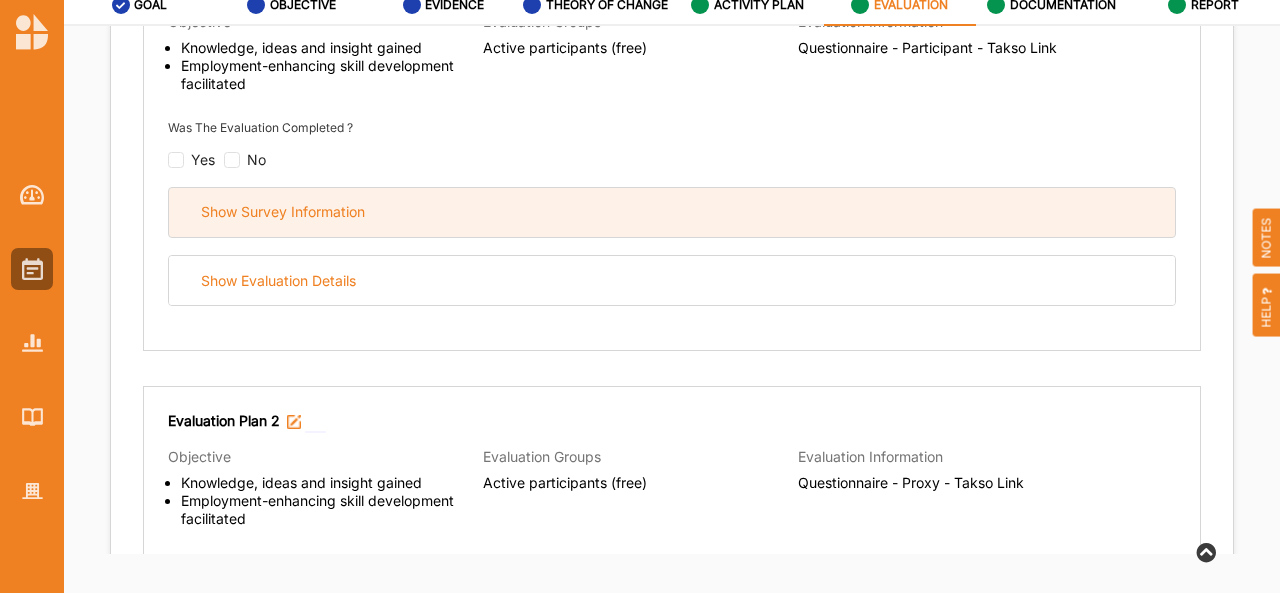 click on "Show Survey Information" at bounding box center (672, 212) 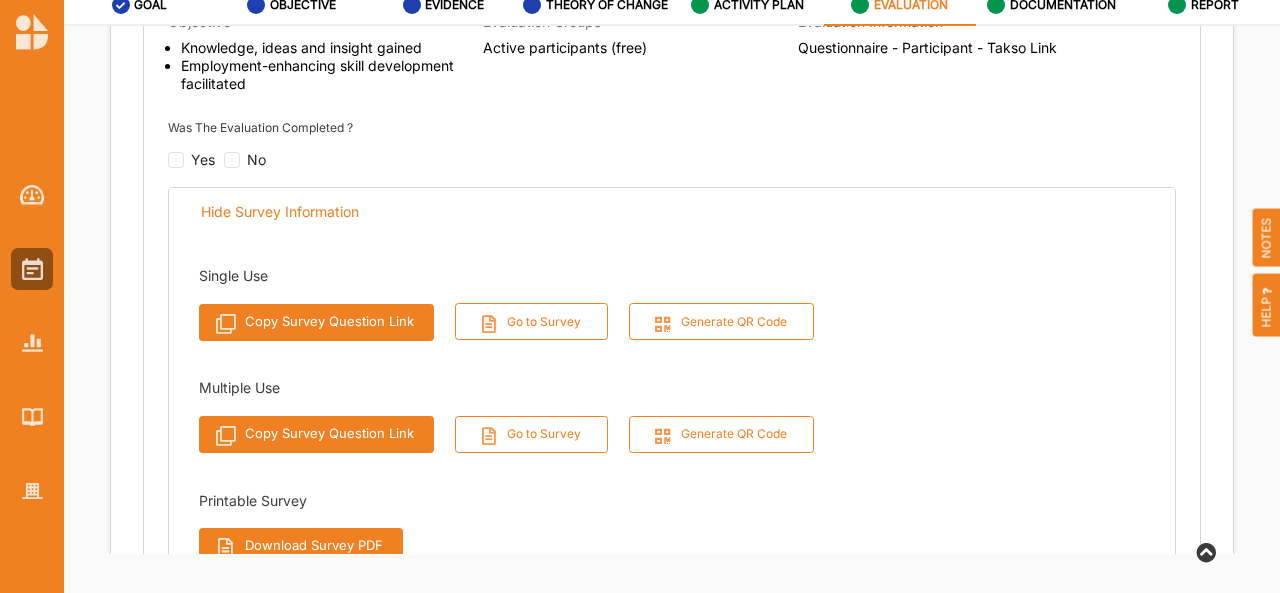 click on "Go to Survey" at bounding box center (532, 321) 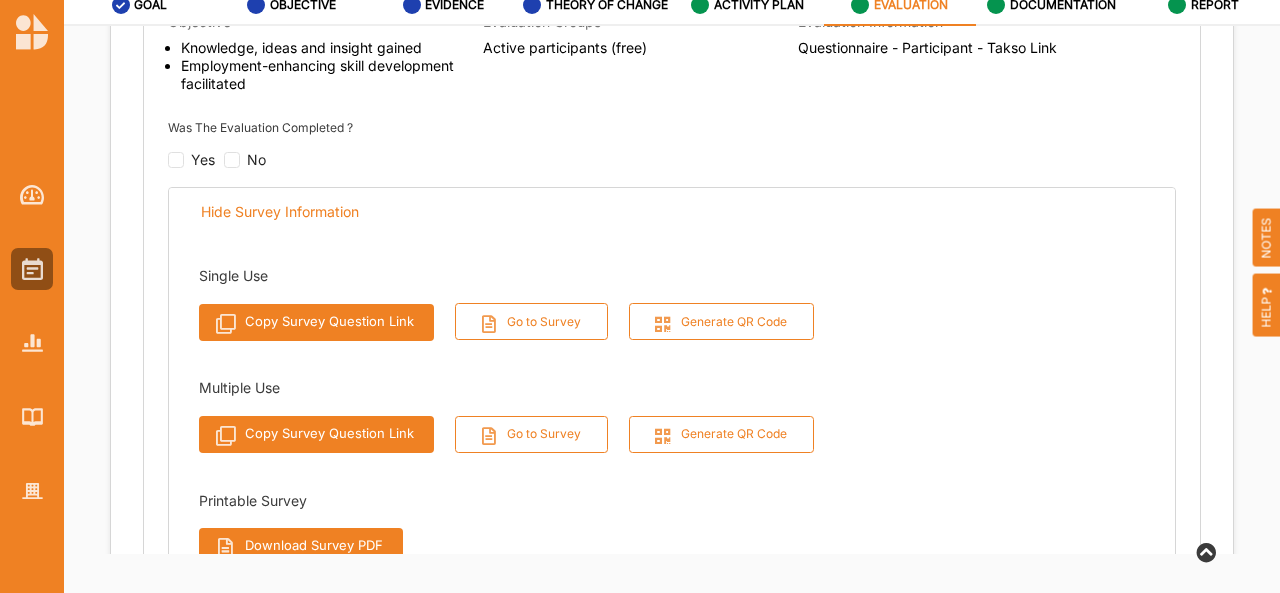 scroll, scrollTop: 0, scrollLeft: 0, axis: both 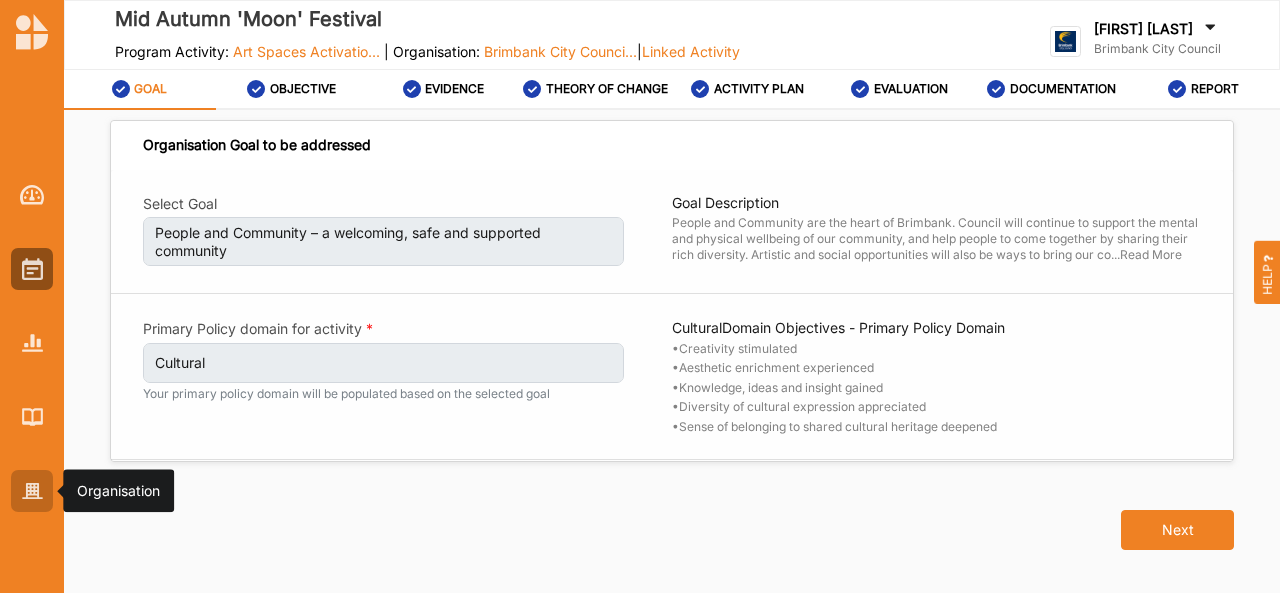 click at bounding box center [32, 491] 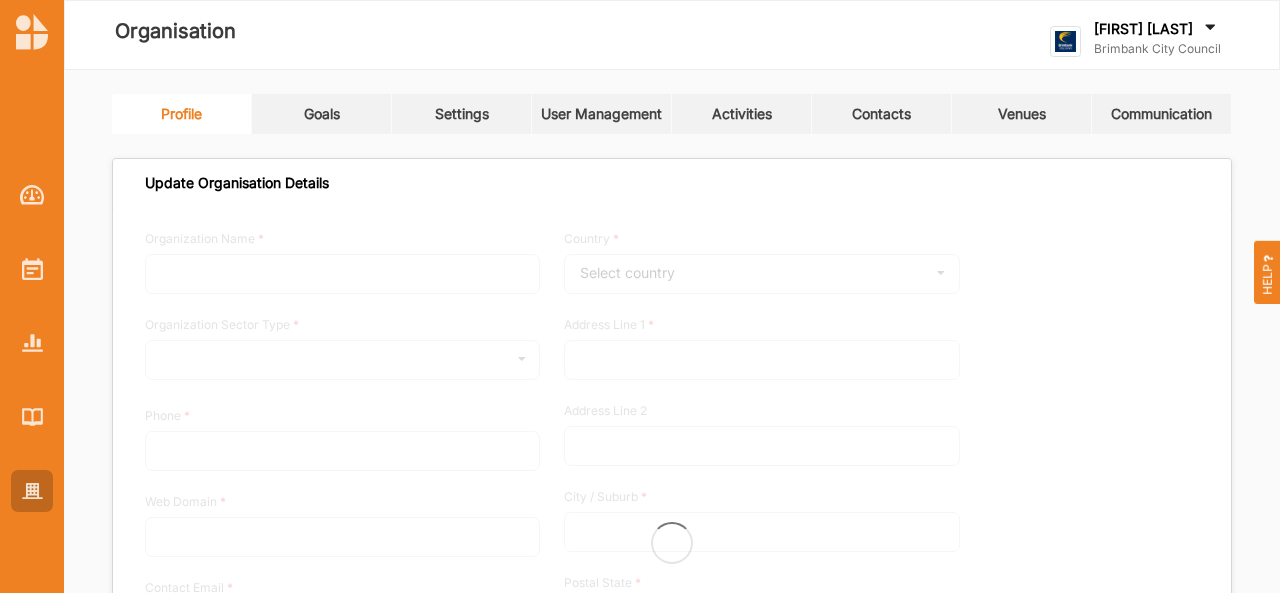 type on "Brimbank City Council" 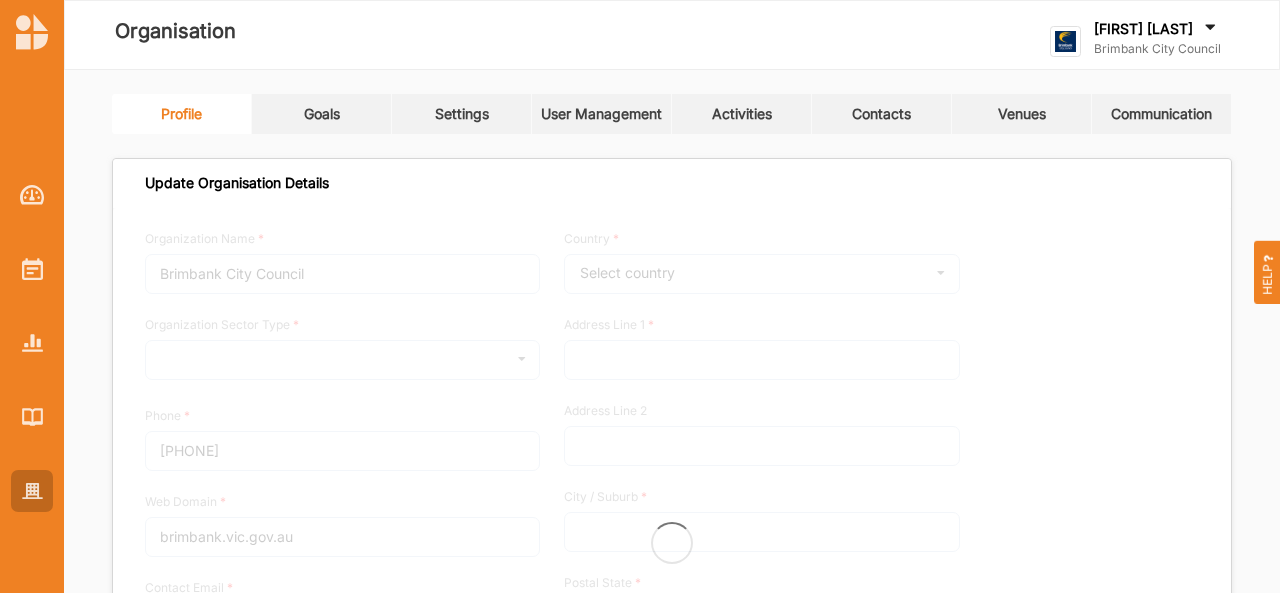 type on "support@[DOMAIN].com" 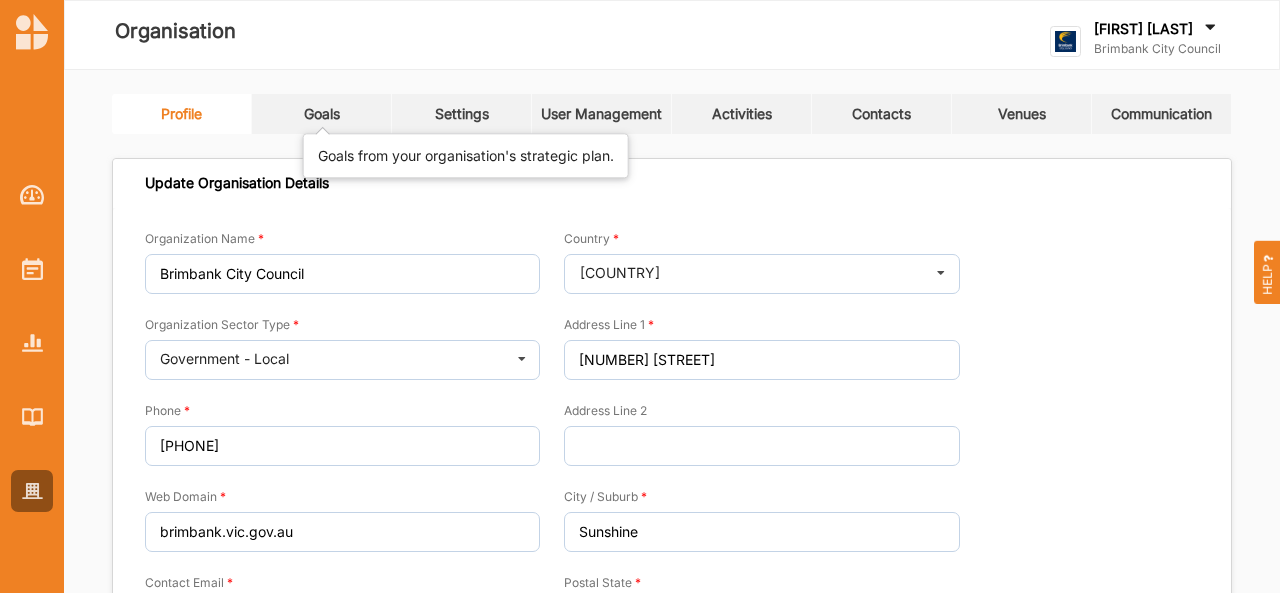 click on "Goals" at bounding box center [322, 114] 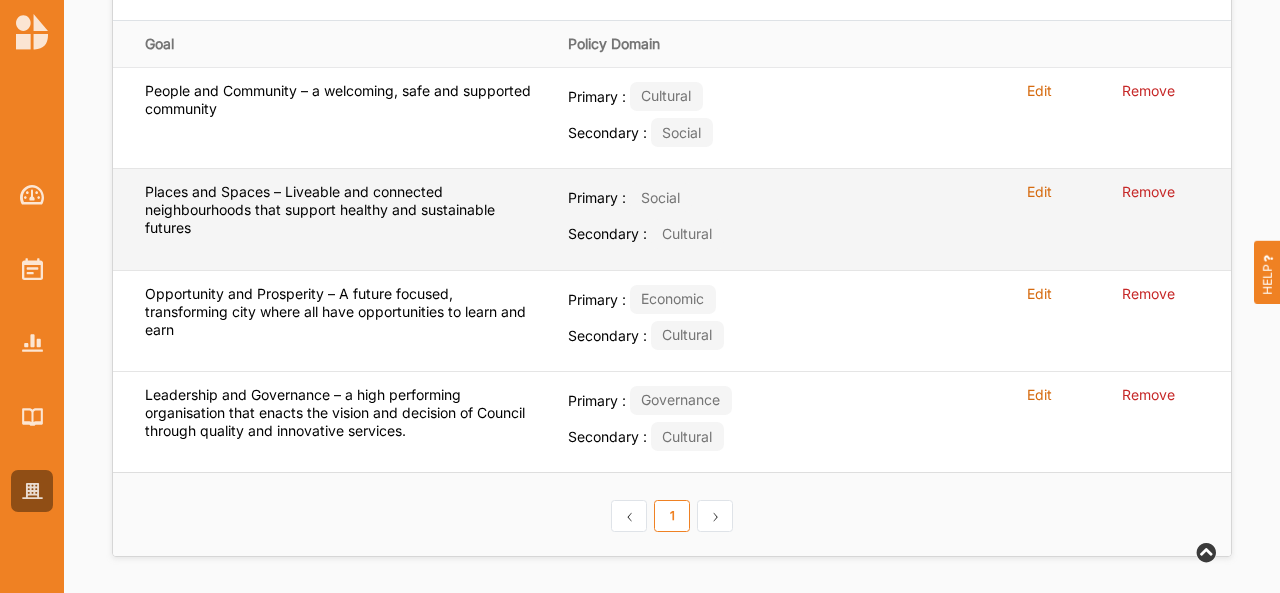 scroll, scrollTop: 0, scrollLeft: 0, axis: both 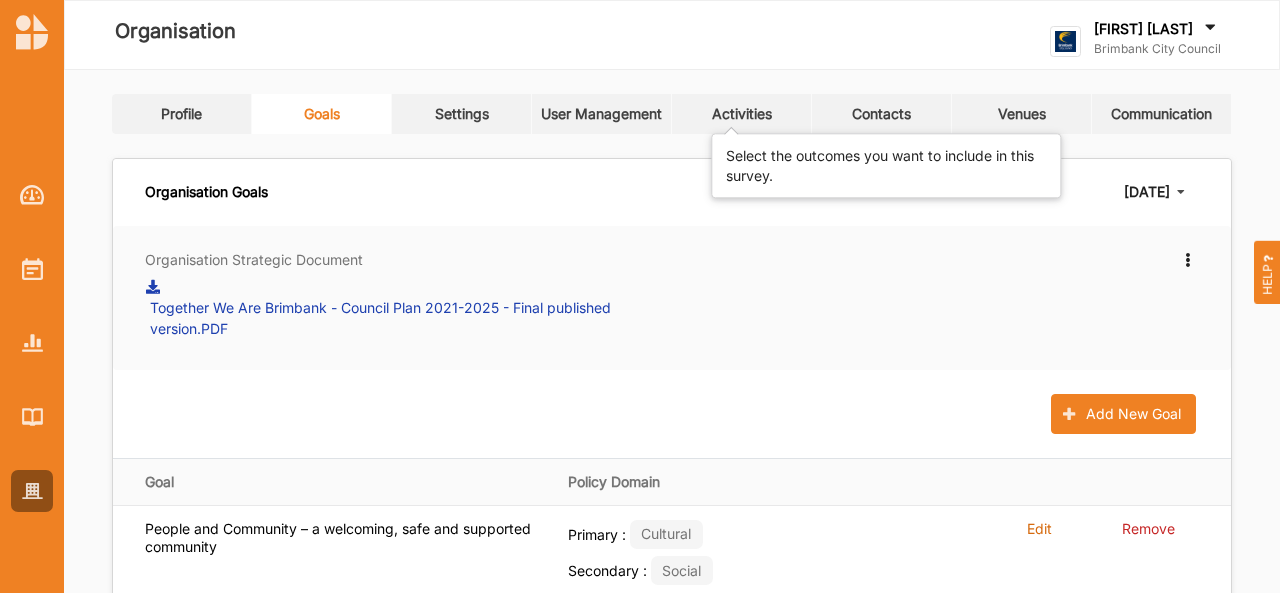 click on "Activities" at bounding box center (742, 114) 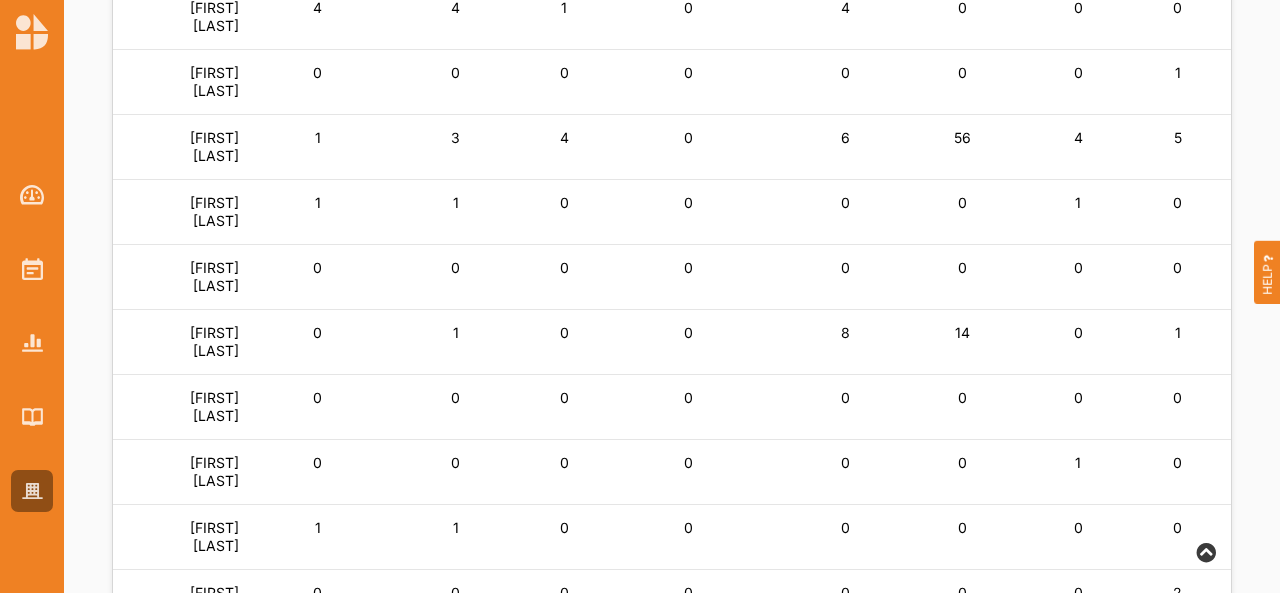 scroll, scrollTop: 379, scrollLeft: 0, axis: vertical 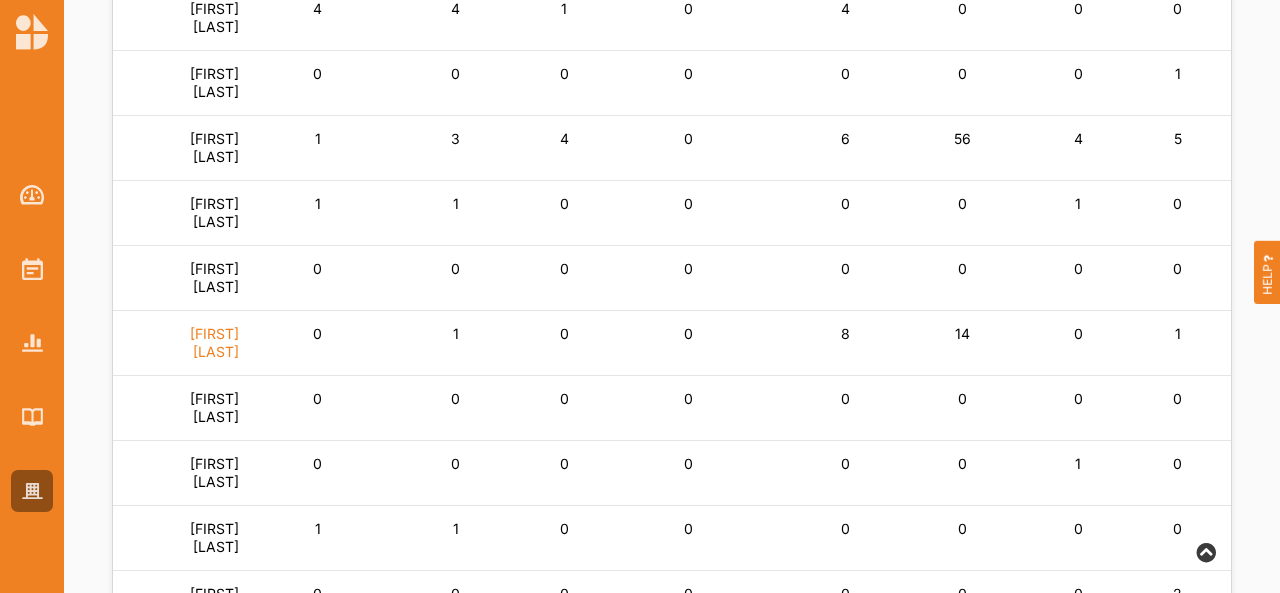 click on "[FIRST] [LAST]" at bounding box center (183, -38) 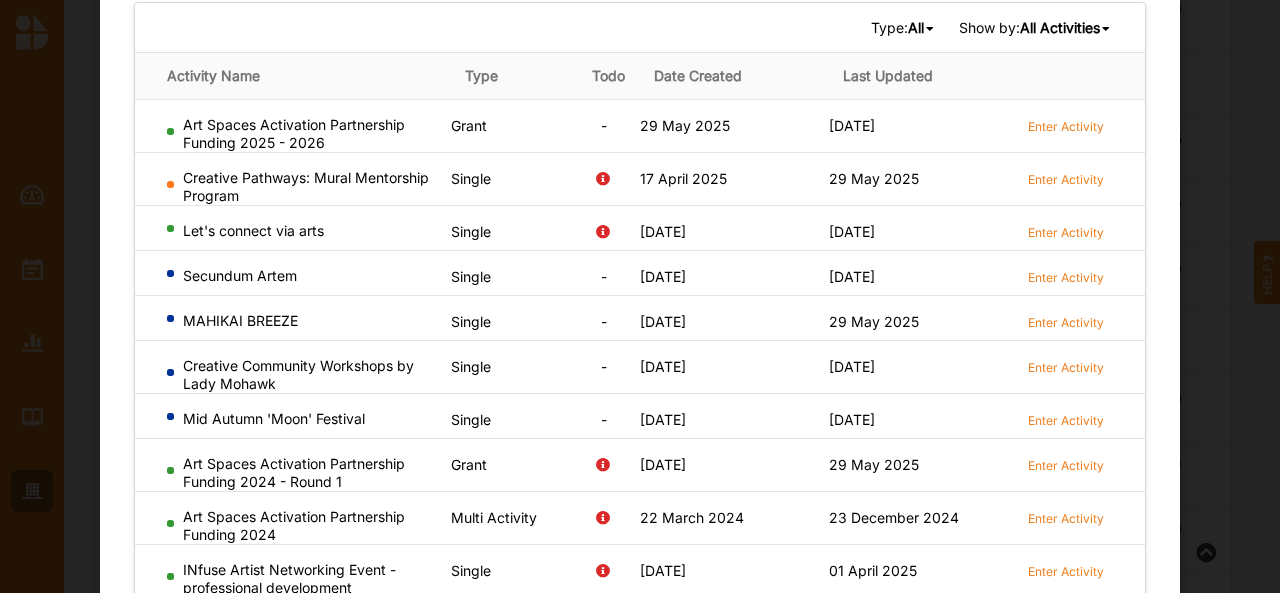 scroll, scrollTop: 154, scrollLeft: 0, axis: vertical 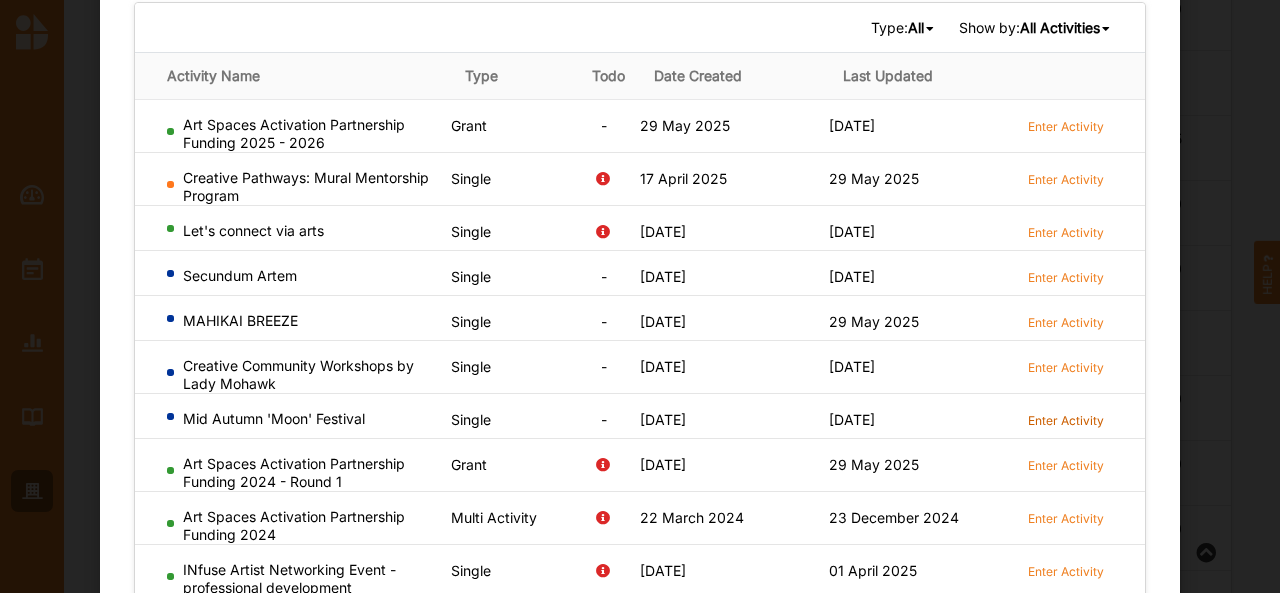 click on "Enter Activity" at bounding box center (1066, 420) 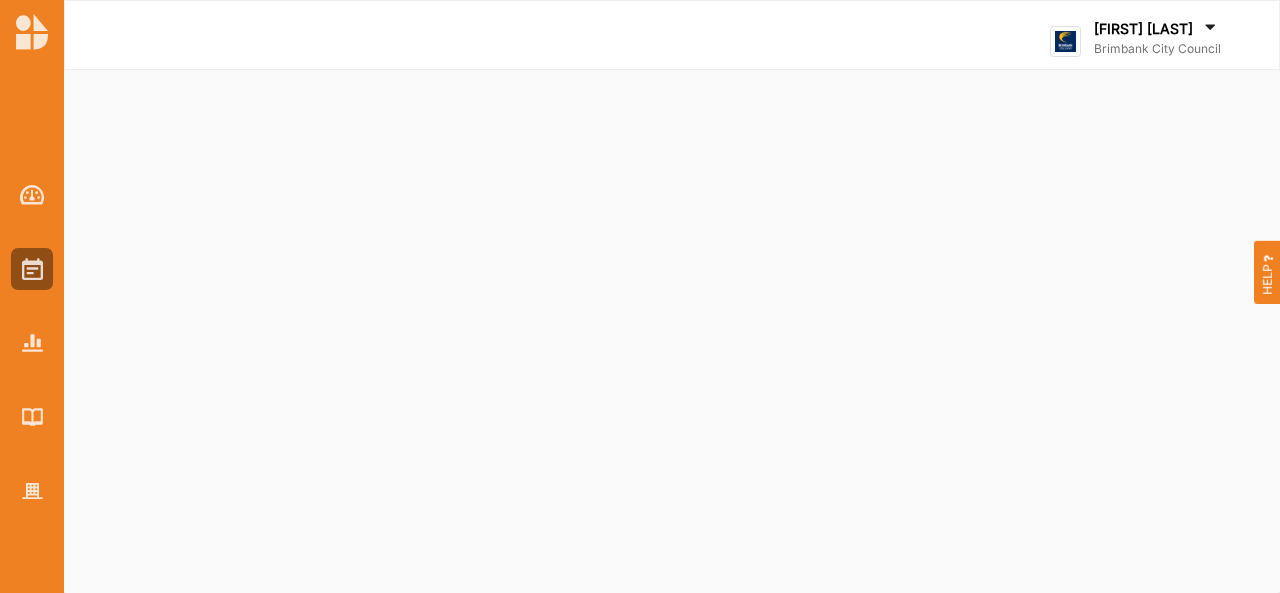 scroll, scrollTop: 0, scrollLeft: 0, axis: both 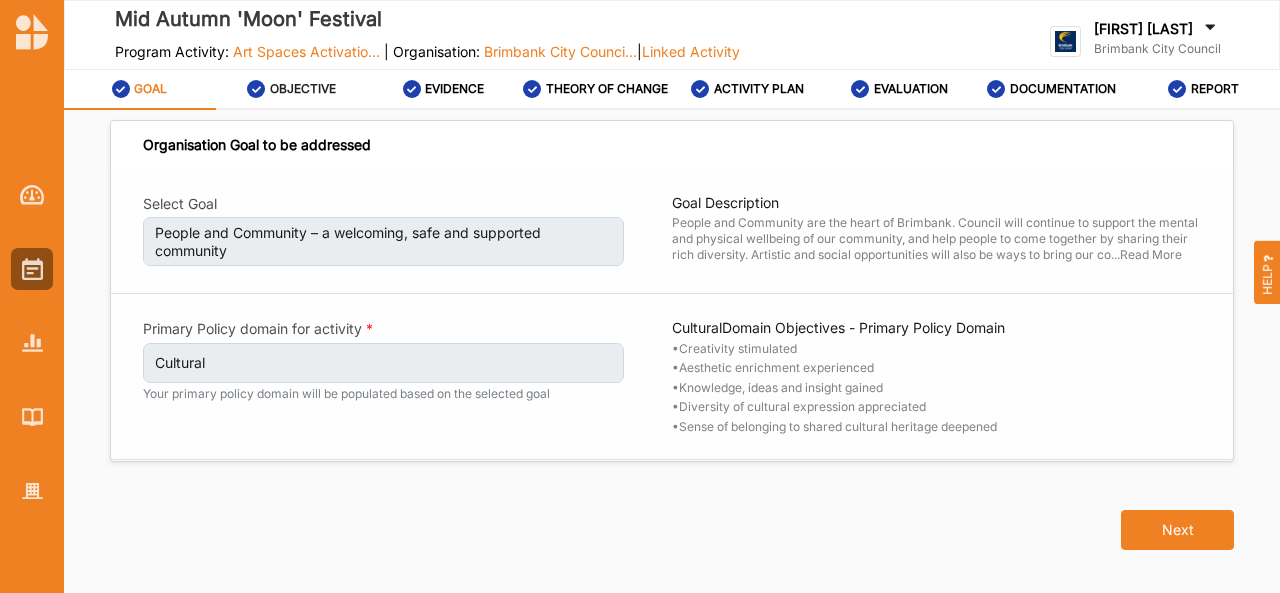 click on "OBJECTIVE" at bounding box center [303, 89] 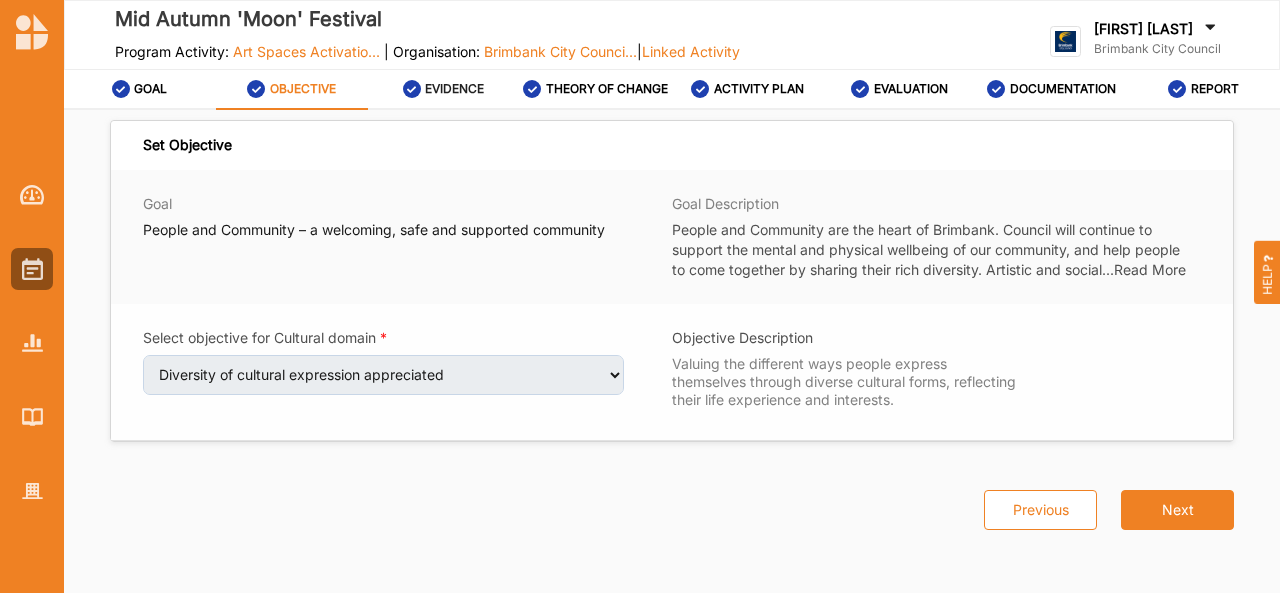 click on "EVIDENCE" at bounding box center (454, 89) 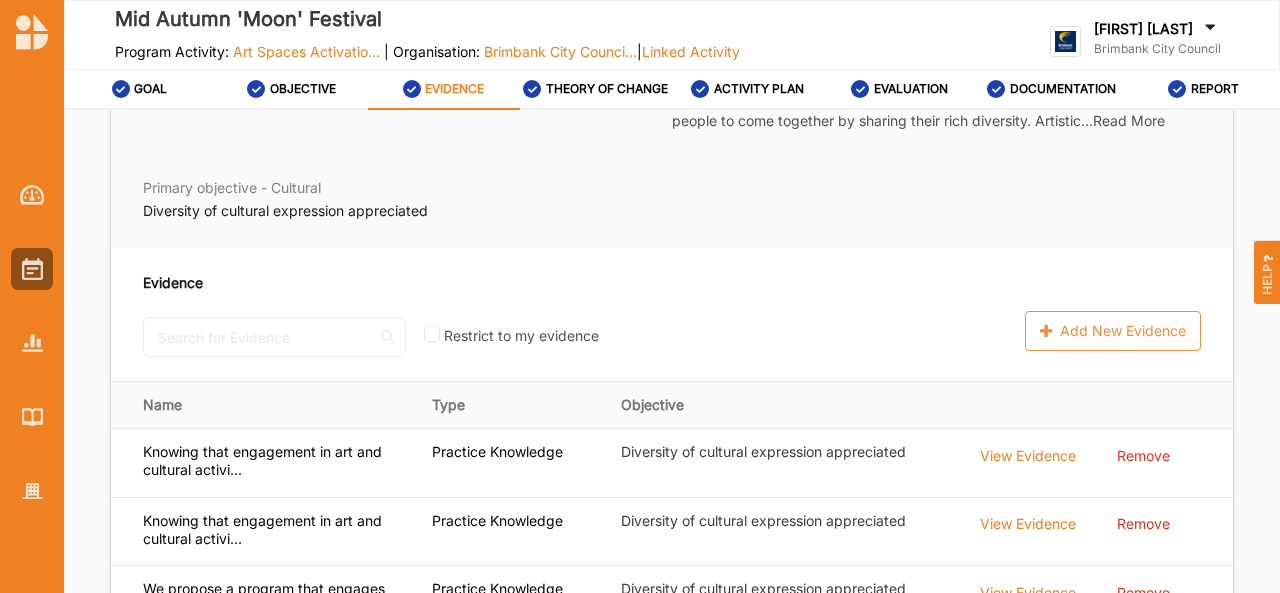 scroll, scrollTop: 271, scrollLeft: 0, axis: vertical 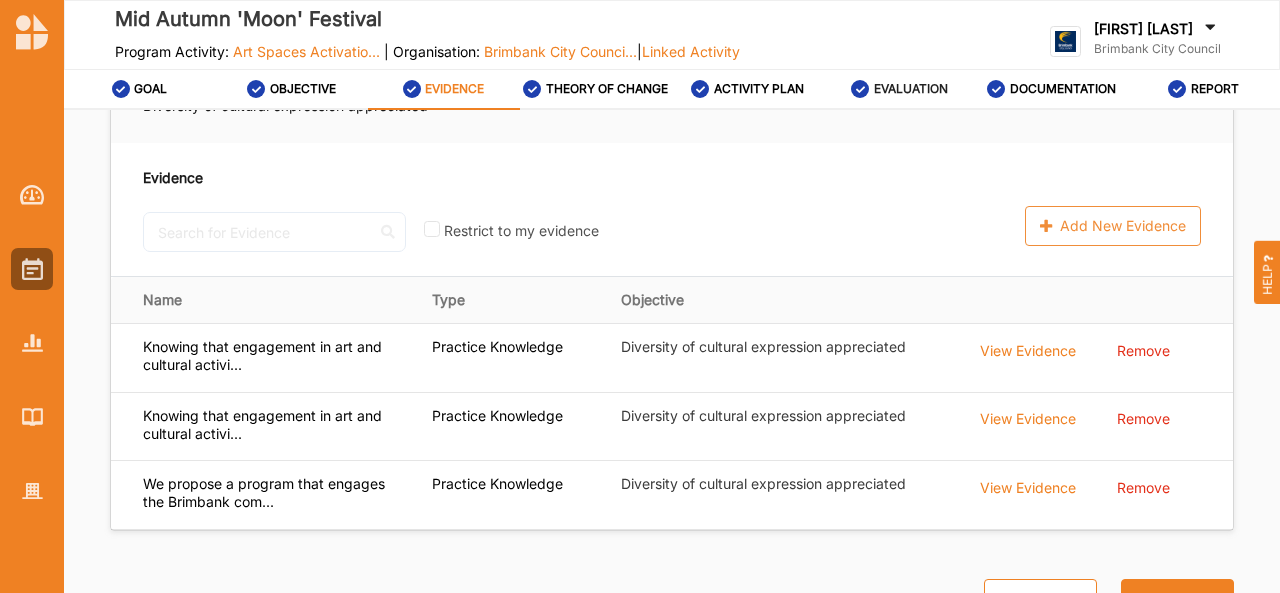 click on "EVALUATION" at bounding box center (911, 89) 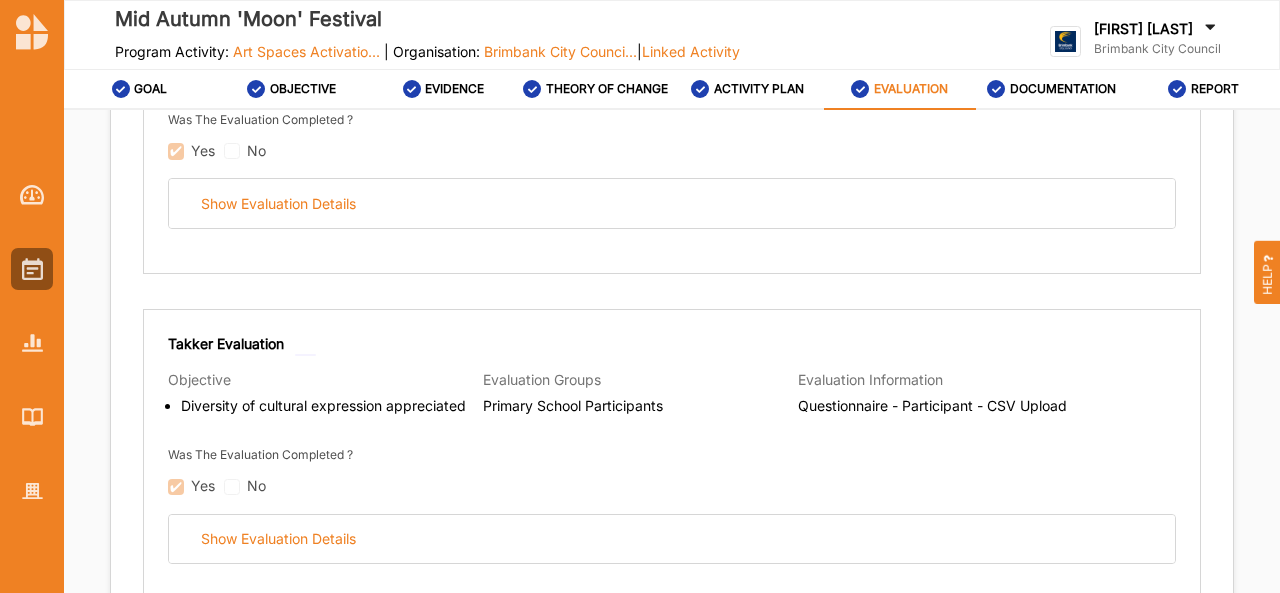 scroll, scrollTop: 408, scrollLeft: 0, axis: vertical 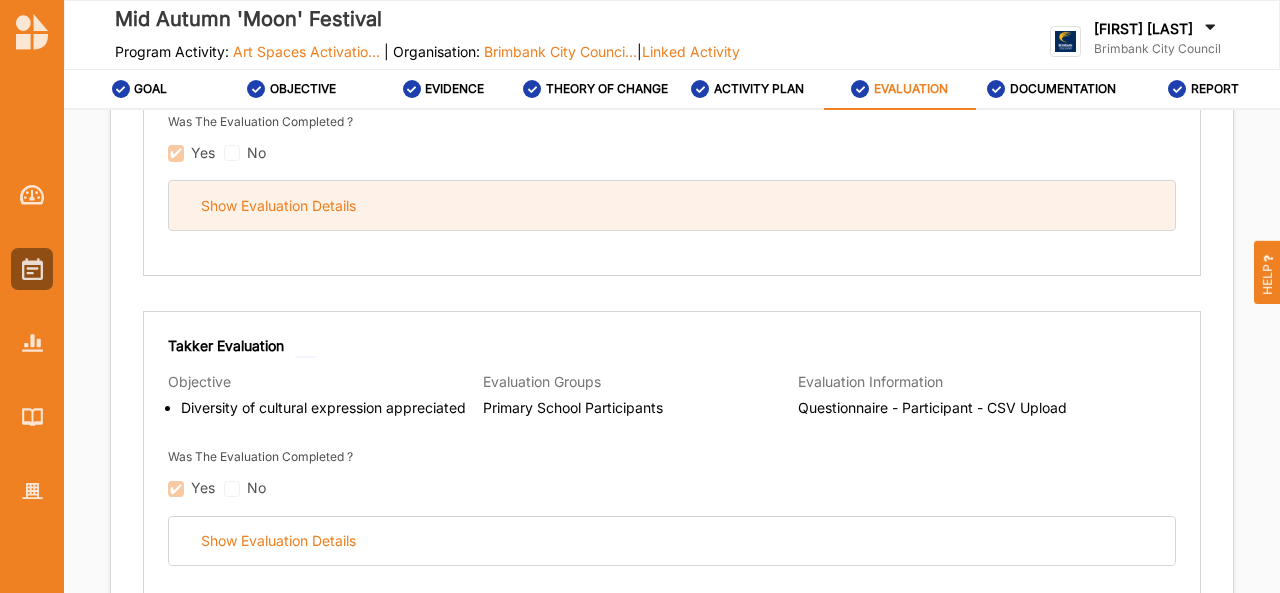 click on "Show Evaluation Details" at bounding box center [672, 205] 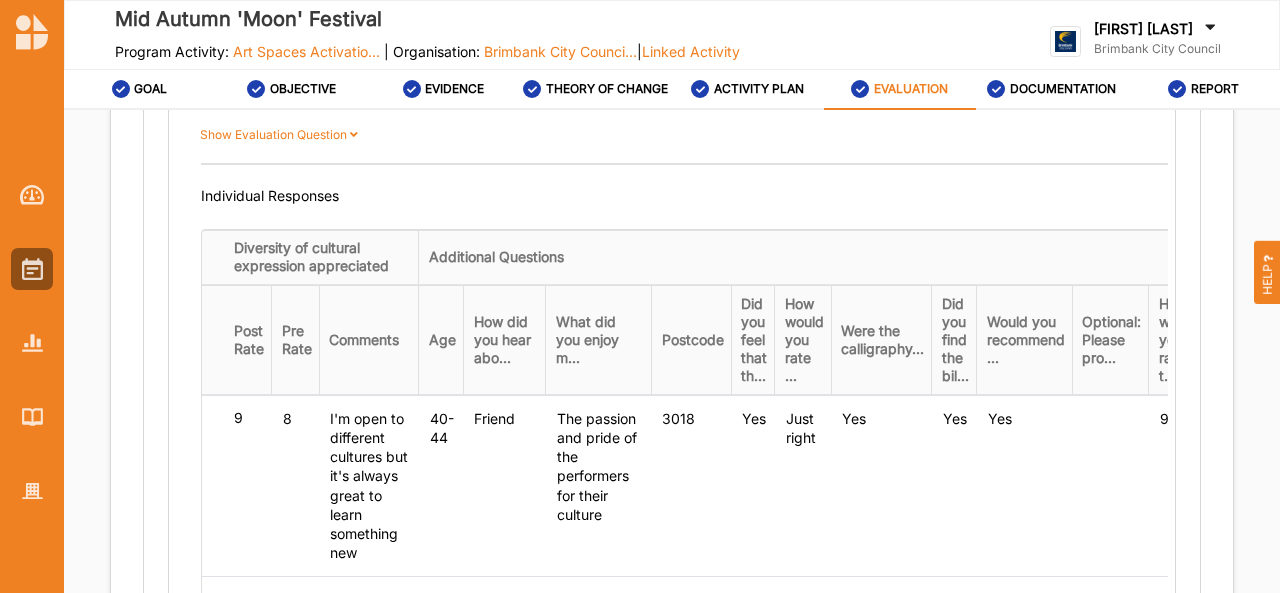 scroll, scrollTop: 2011, scrollLeft: 0, axis: vertical 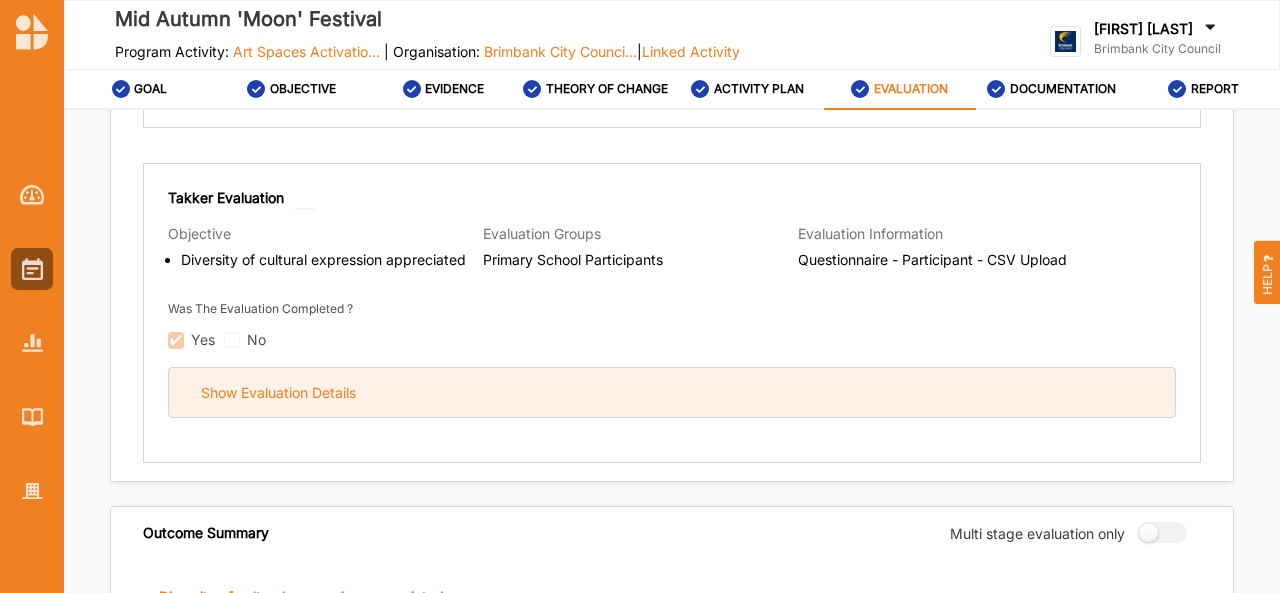 click on "Show Evaluation Details" at bounding box center [672, 392] 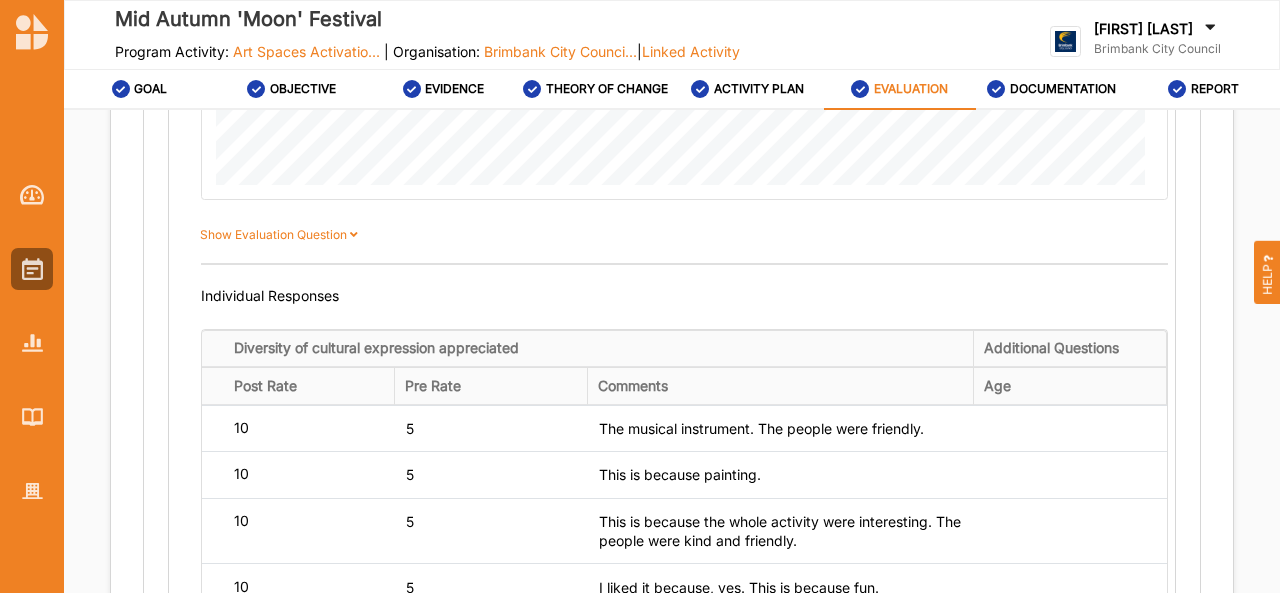 scroll, scrollTop: 4471, scrollLeft: 0, axis: vertical 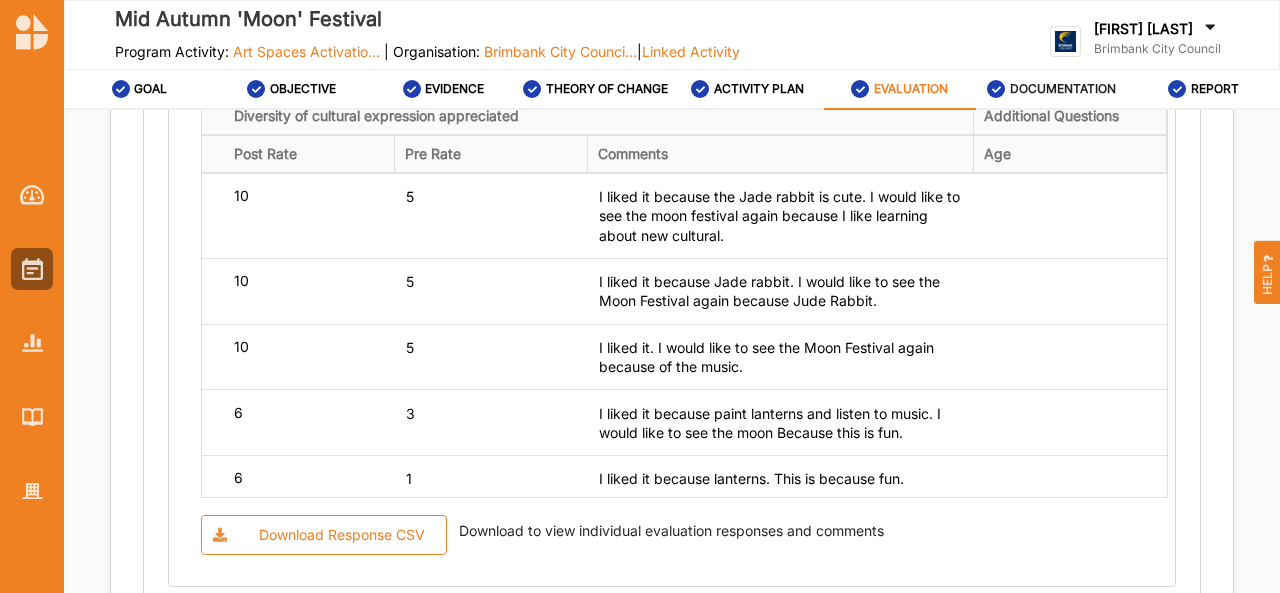 click on "DOCUMENTATION" at bounding box center [1063, 89] 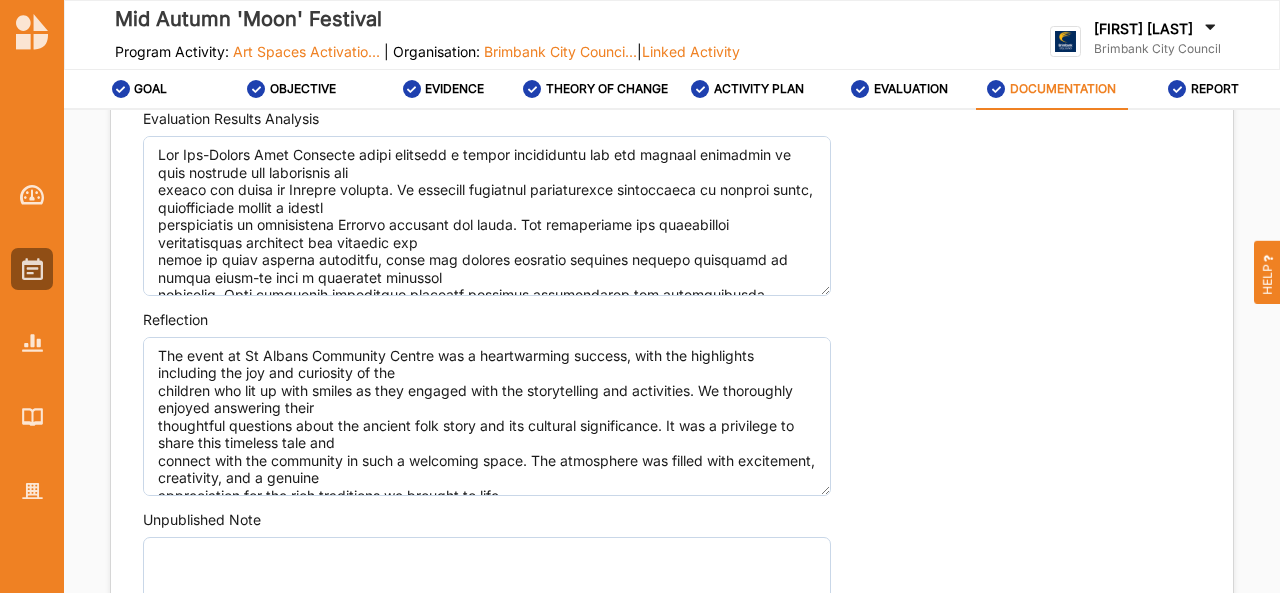 scroll, scrollTop: 1685, scrollLeft: 0, axis: vertical 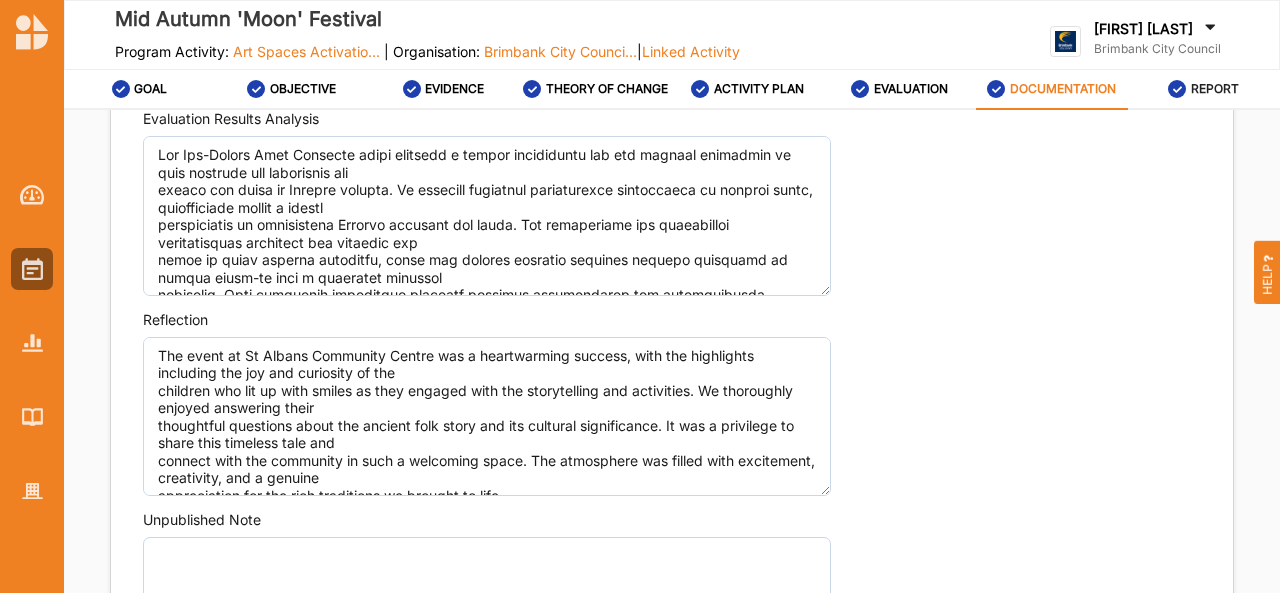click on "REPORT" at bounding box center [1215, 89] 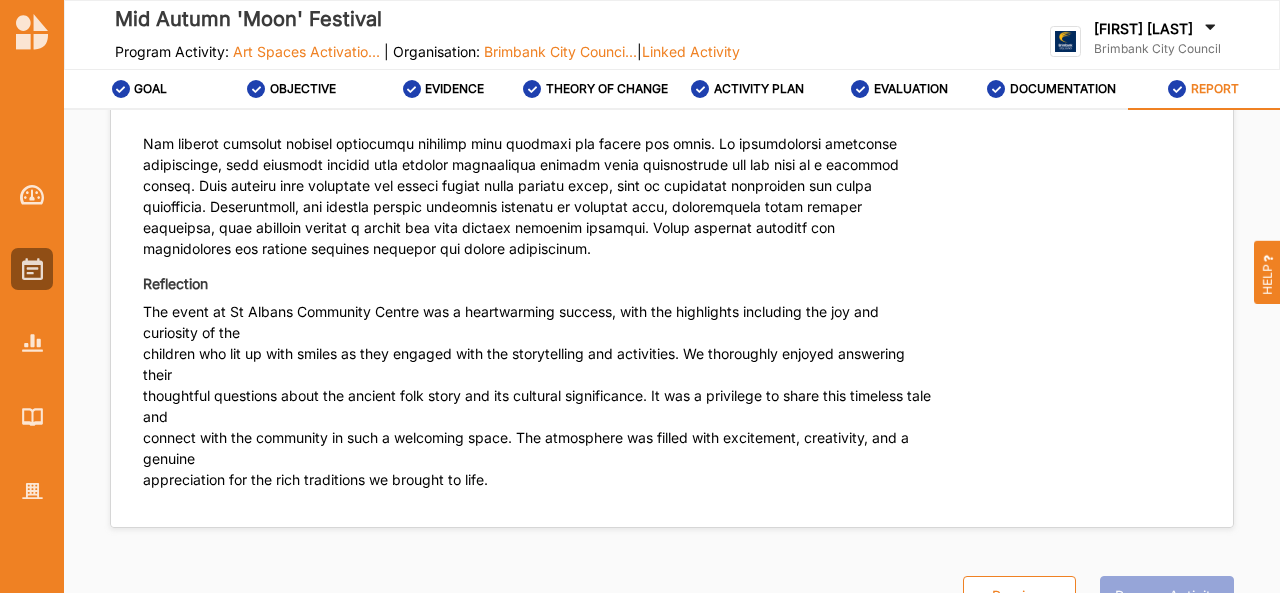 scroll, scrollTop: 7589, scrollLeft: 0, axis: vertical 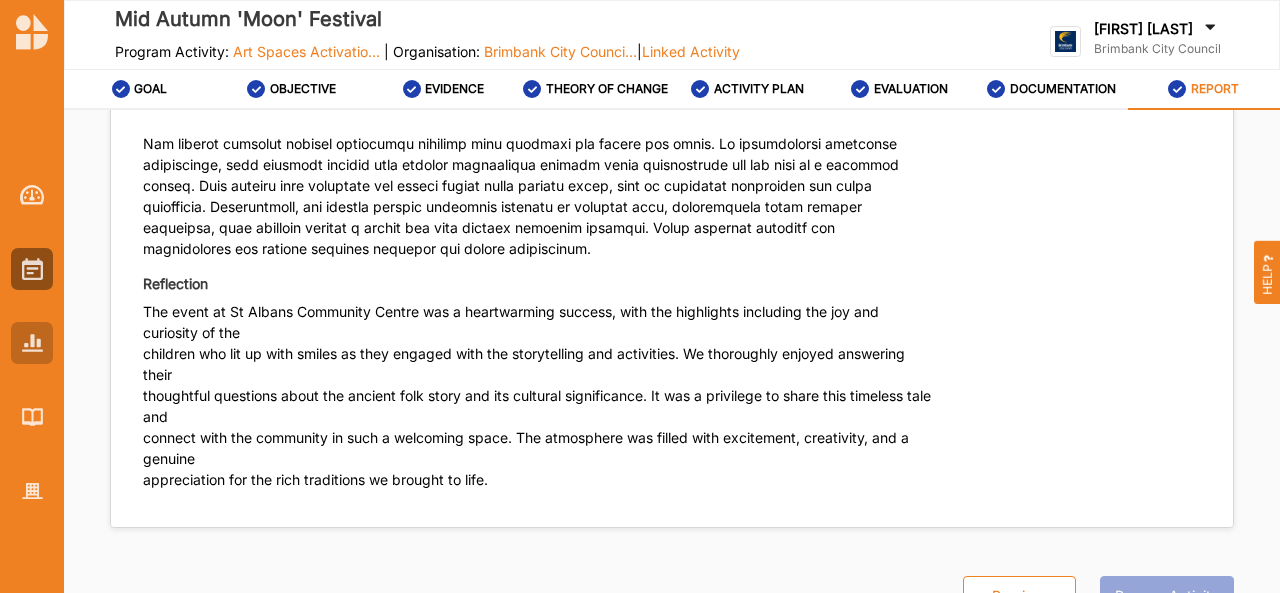 click at bounding box center [32, 342] 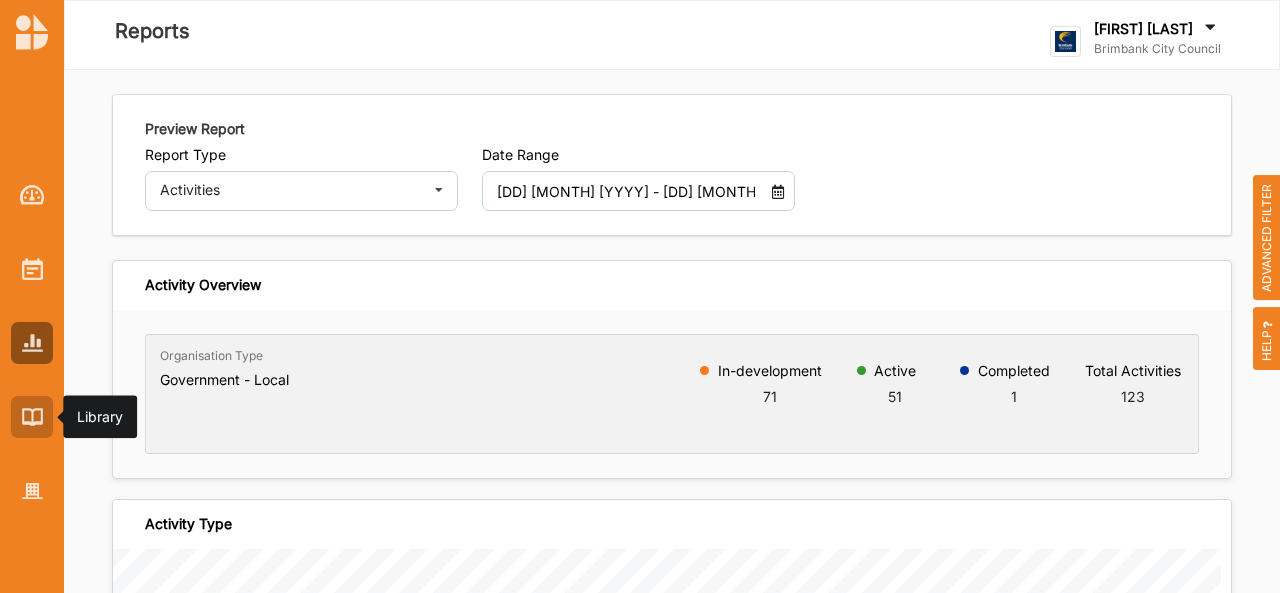 click at bounding box center (32, 417) 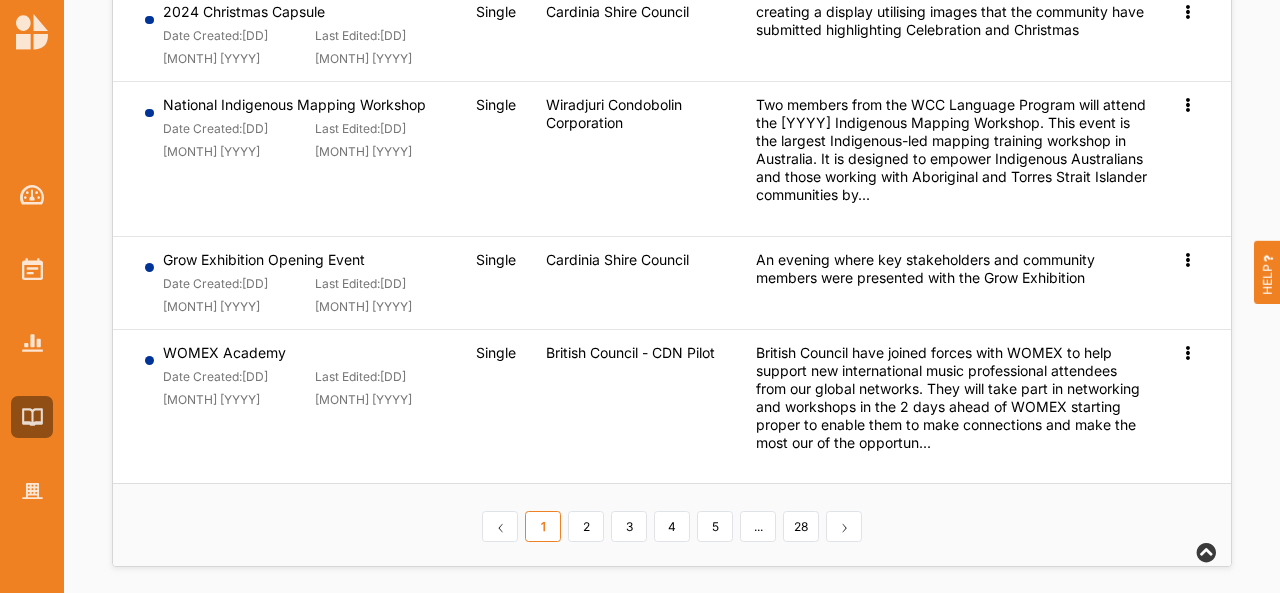 scroll, scrollTop: 982, scrollLeft: 0, axis: vertical 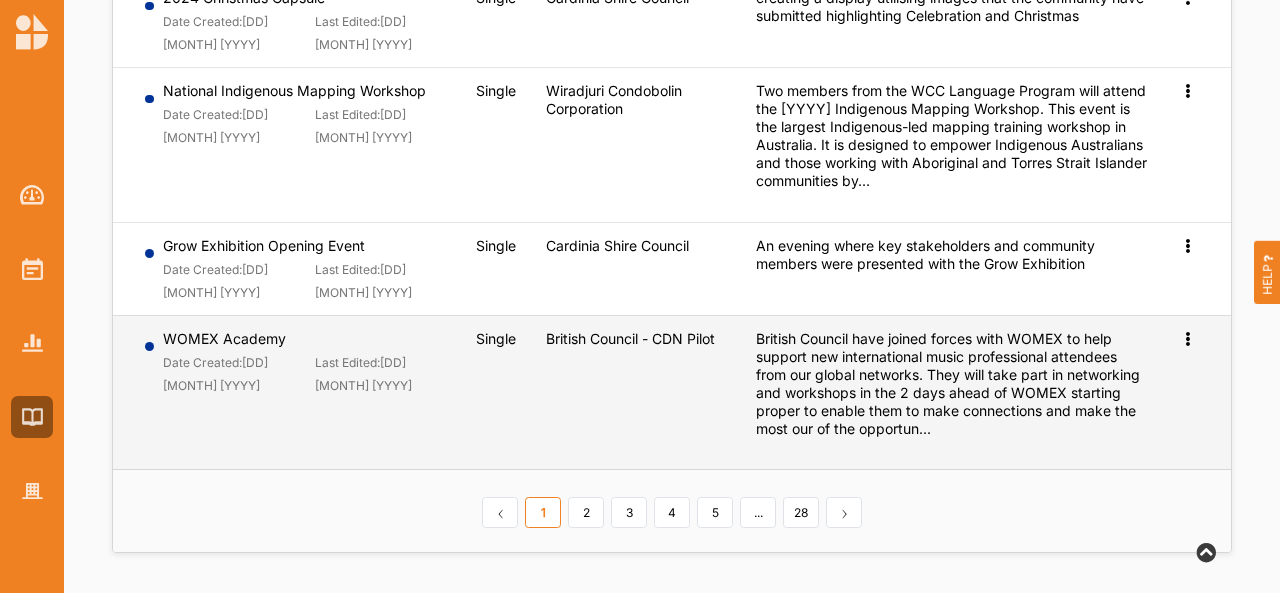 click at bounding box center (1187, -728) 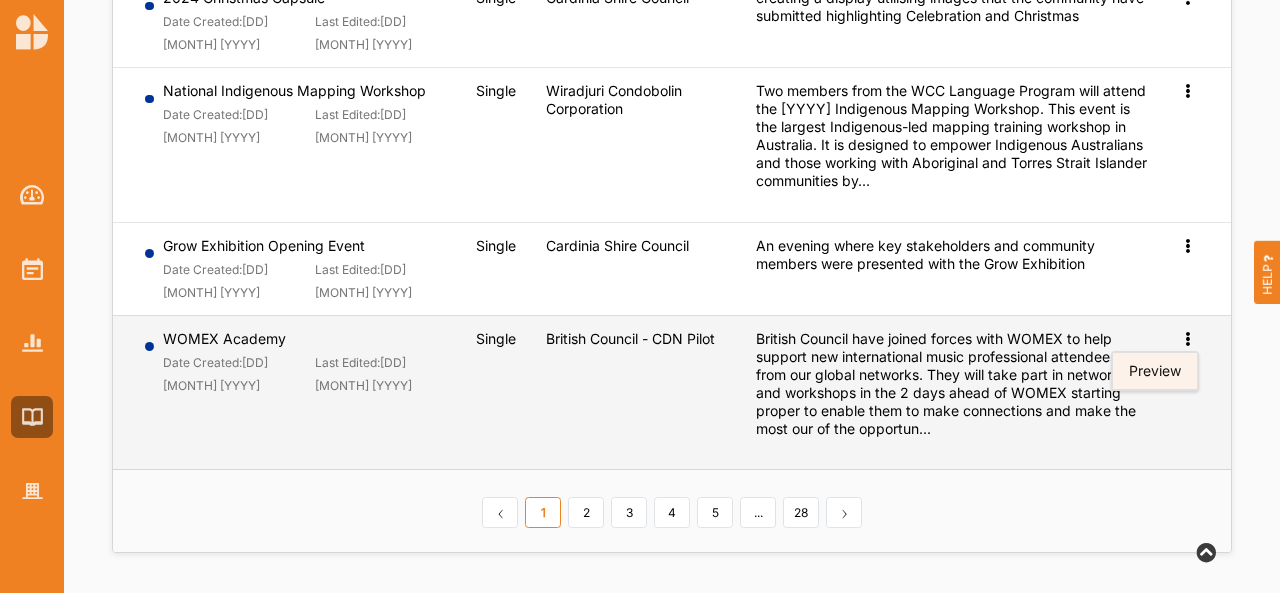 click on "Preview" at bounding box center [1155, 371] 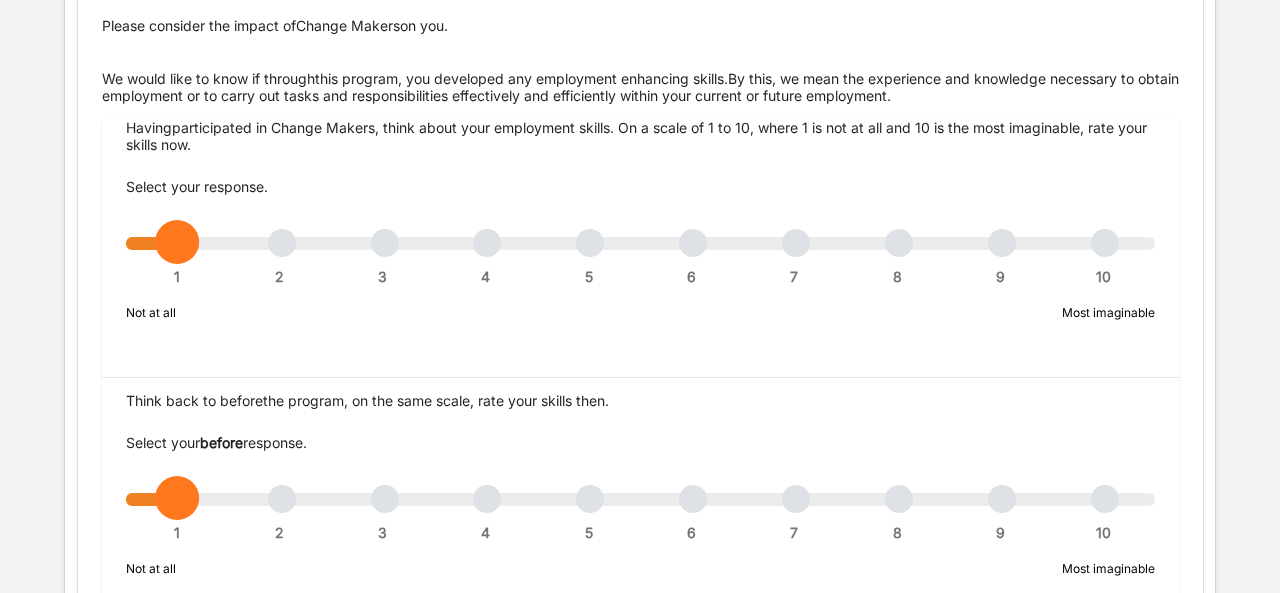 scroll, scrollTop: 0, scrollLeft: 0, axis: both 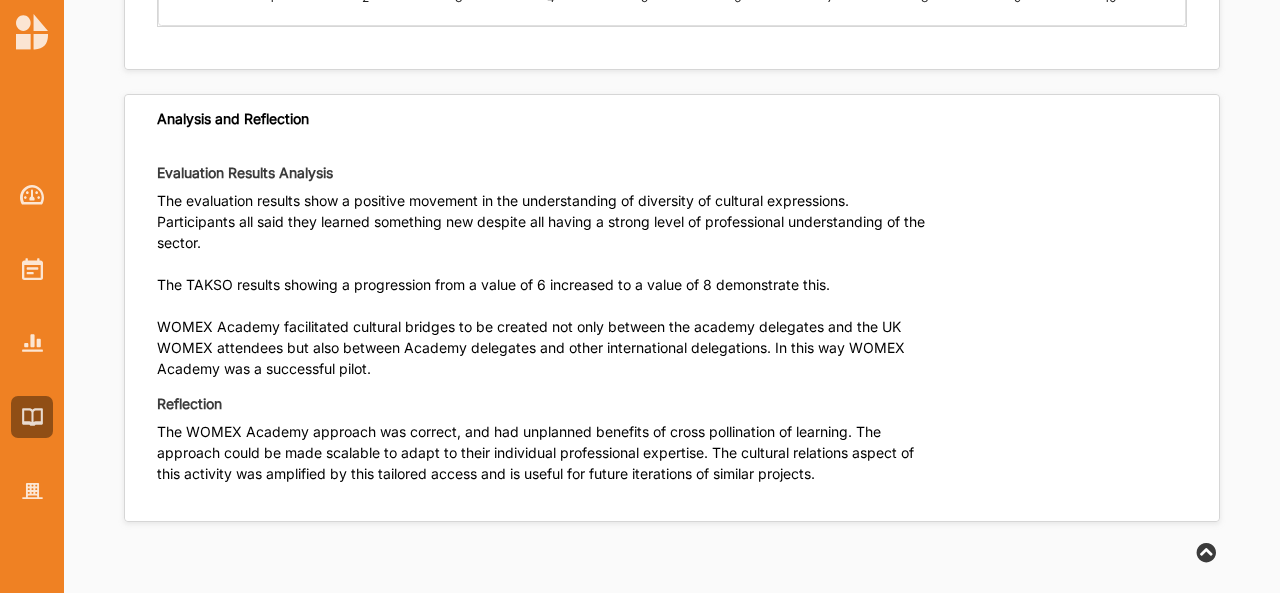 drag, startPoint x: 980, startPoint y: 295, endPoint x: 1172, endPoint y: 87, distance: 283.0689 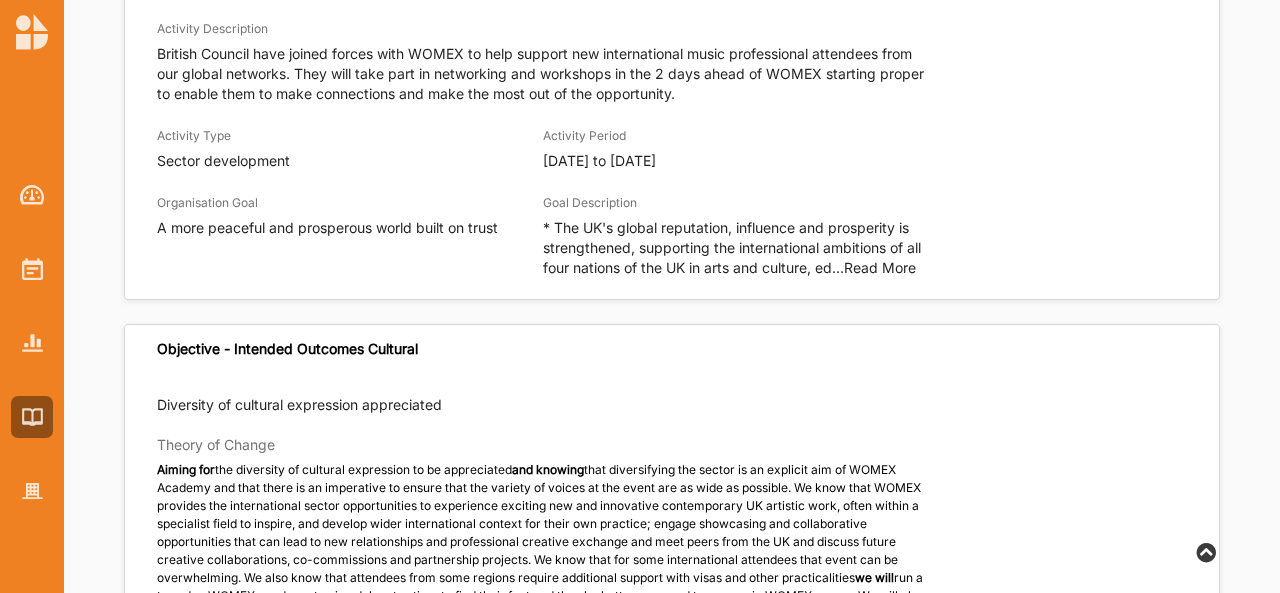 scroll, scrollTop: 0, scrollLeft: 0, axis: both 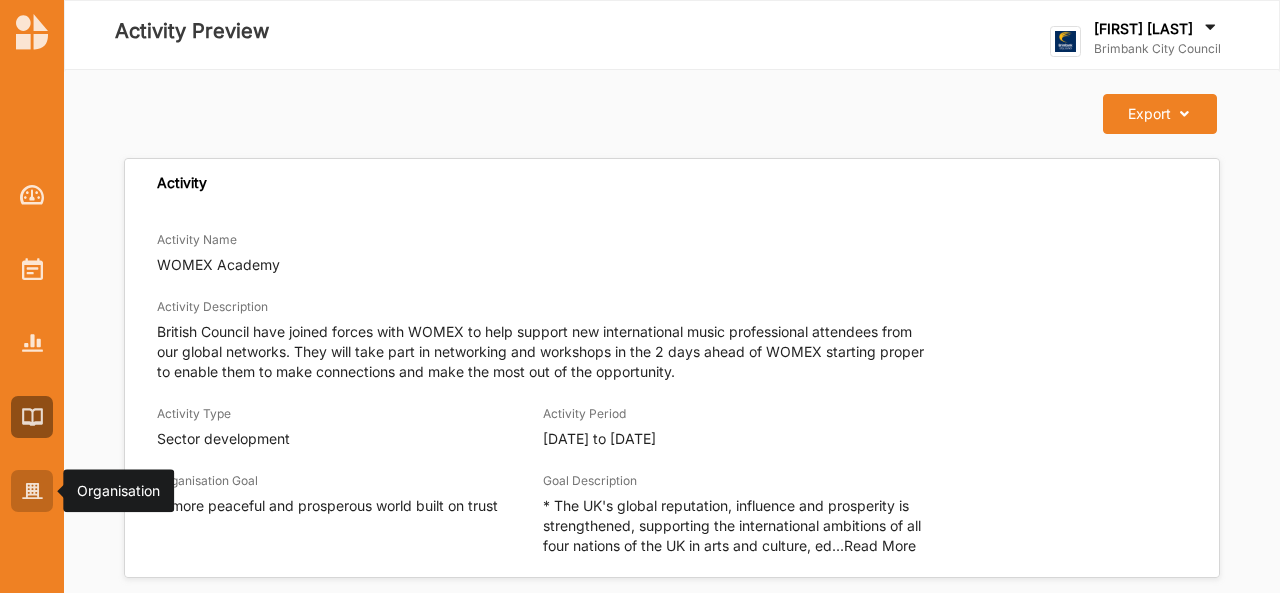 click at bounding box center (32, 491) 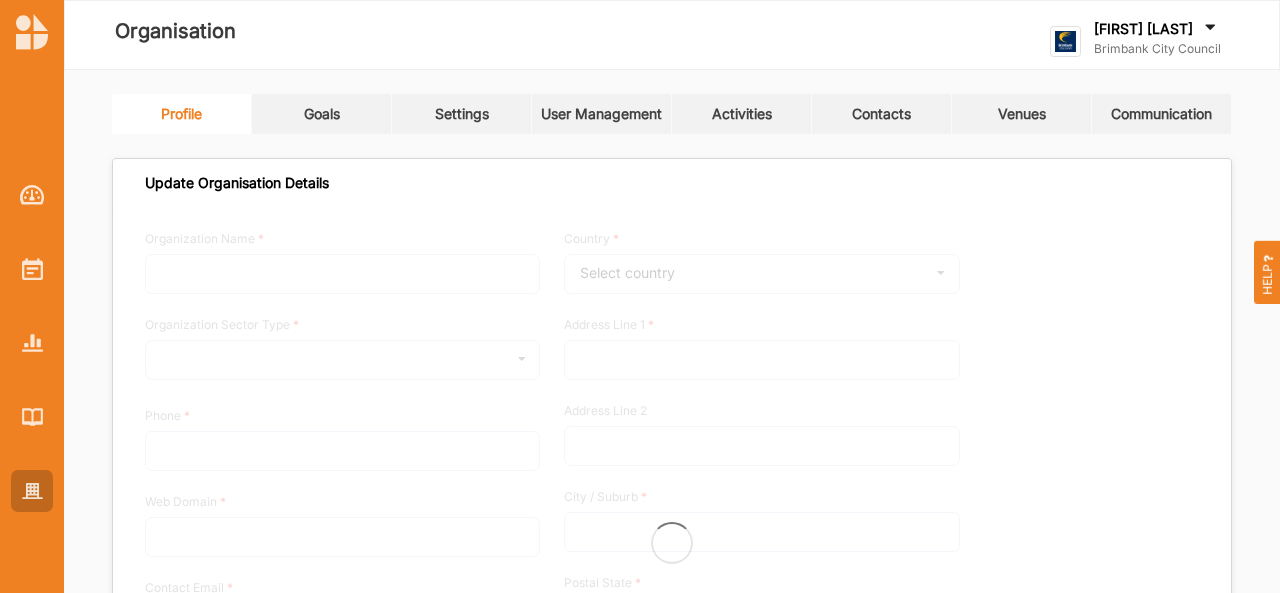 type on "Brimbank City Council" 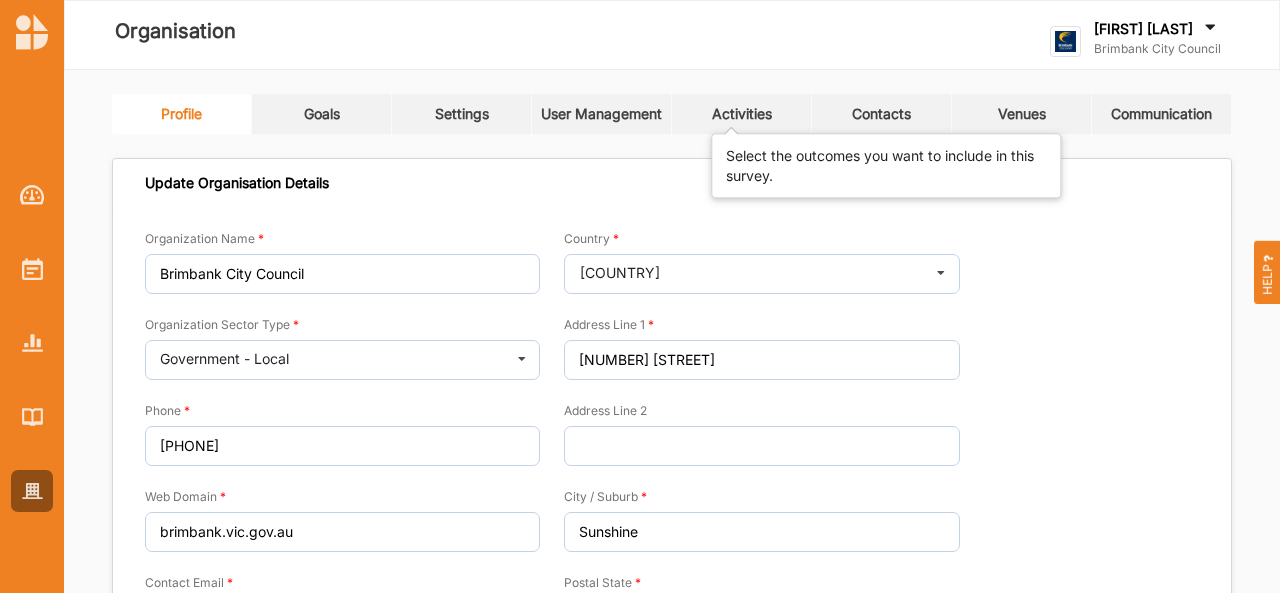 click on "Activities" at bounding box center (742, 114) 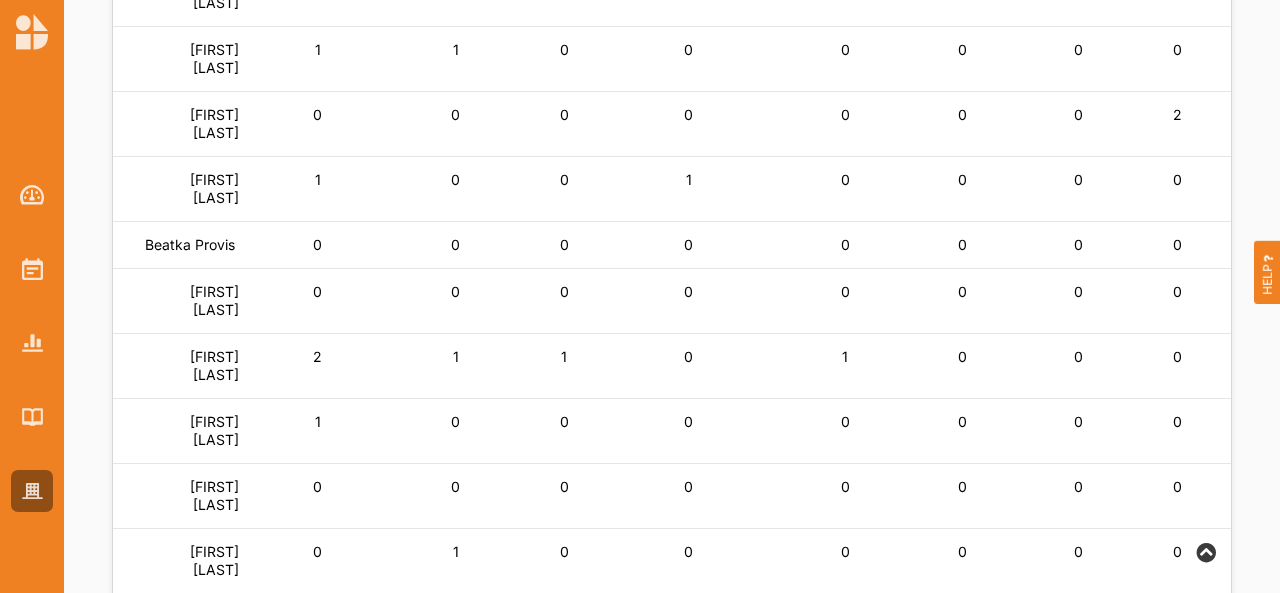 scroll, scrollTop: 0, scrollLeft: 0, axis: both 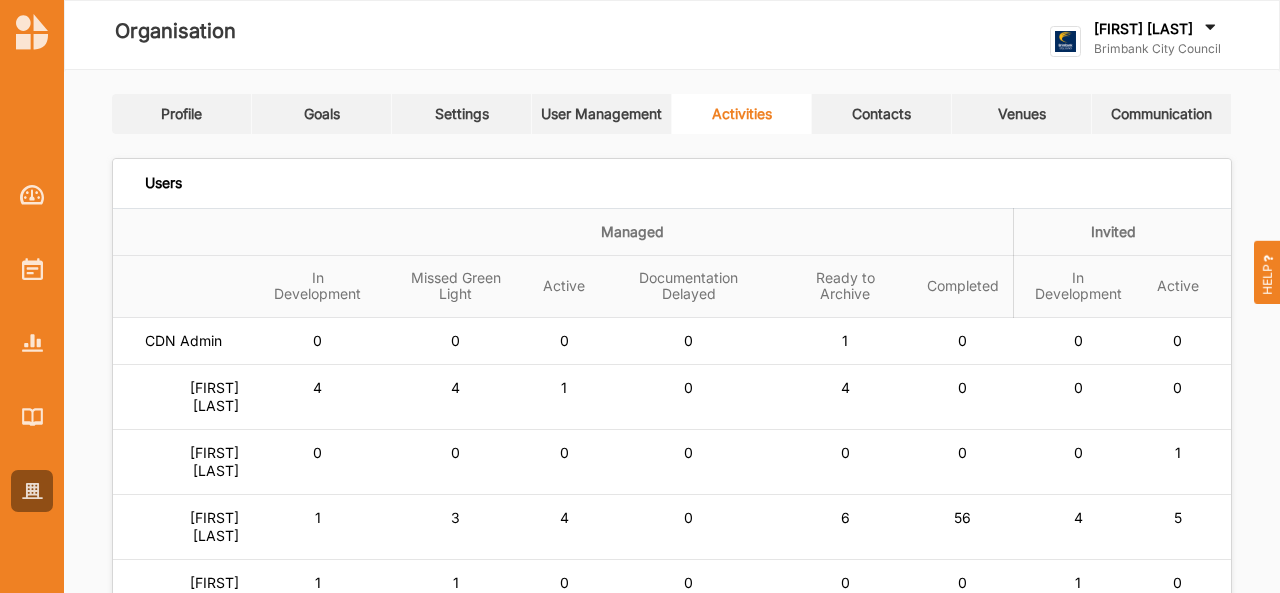 click on "[FIRST] [LAST]" at bounding box center [183, 527] 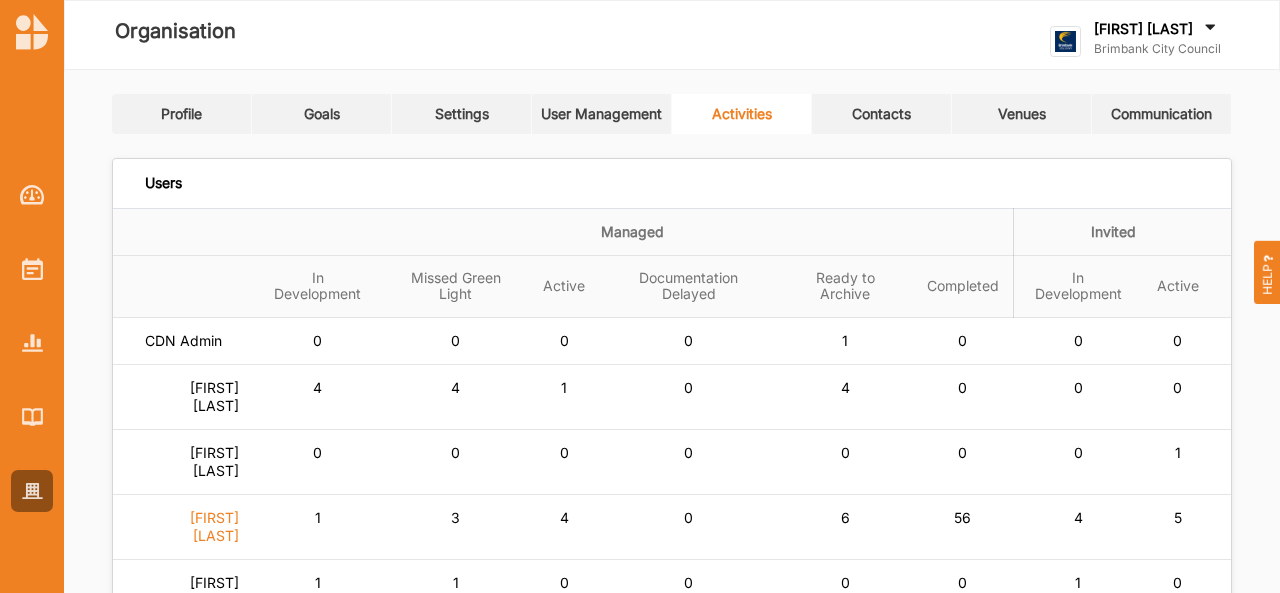 click on "[FIRST] [LAST]" at bounding box center [183, 341] 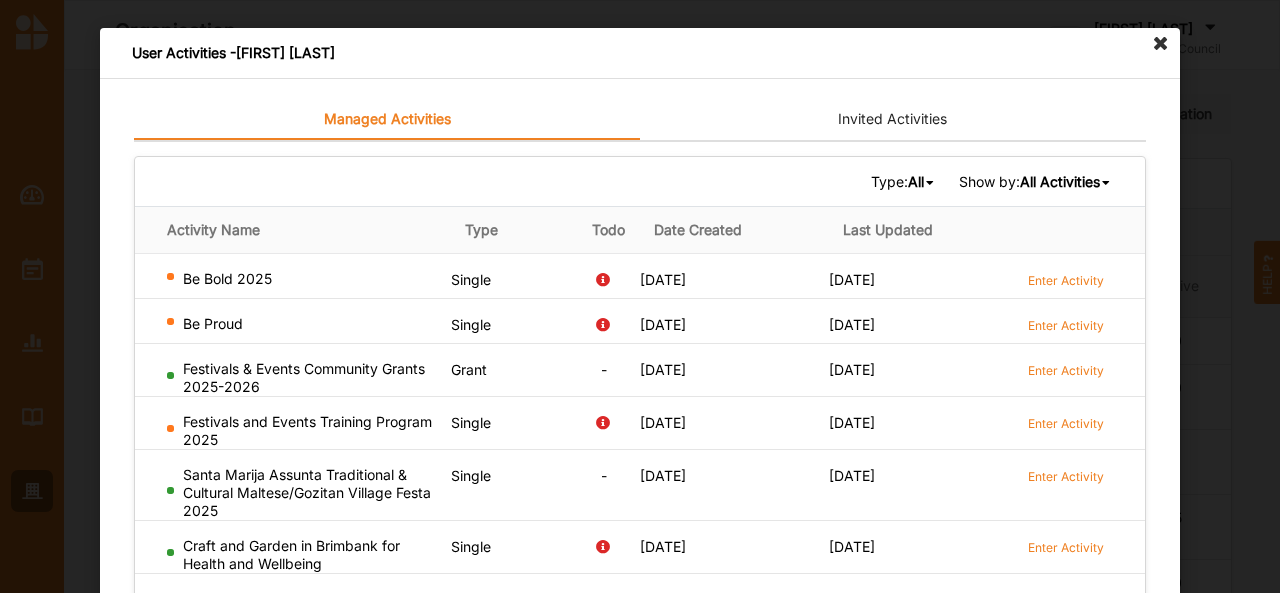 click on "All" at bounding box center (916, 181) 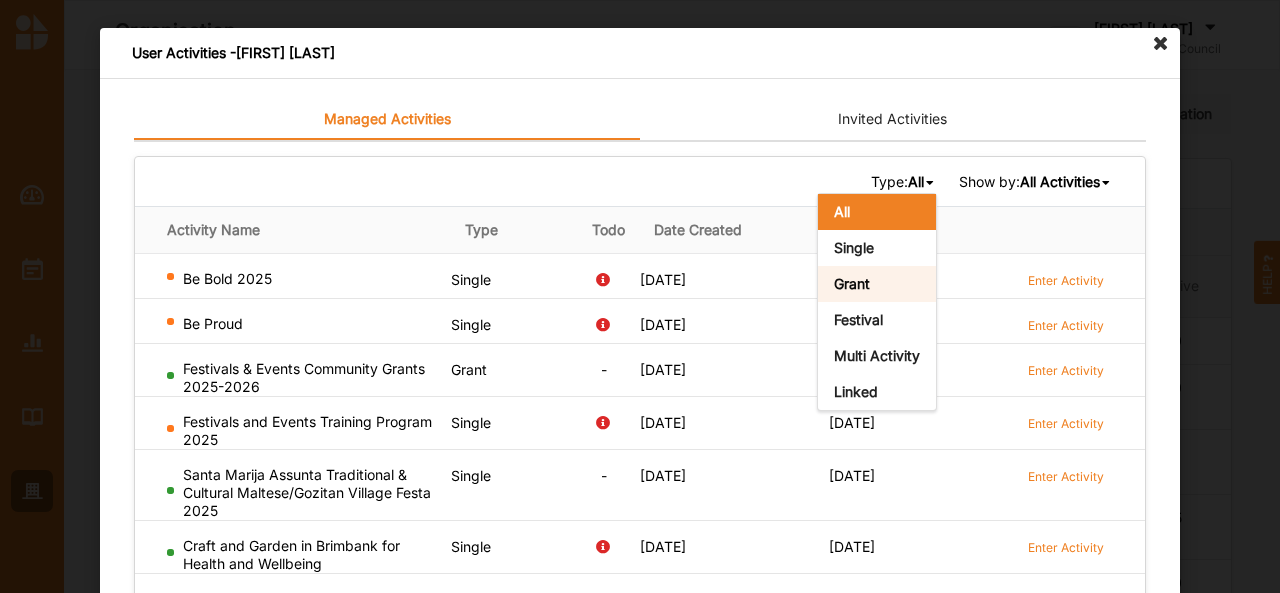 click on "Grant" at bounding box center [877, 284] 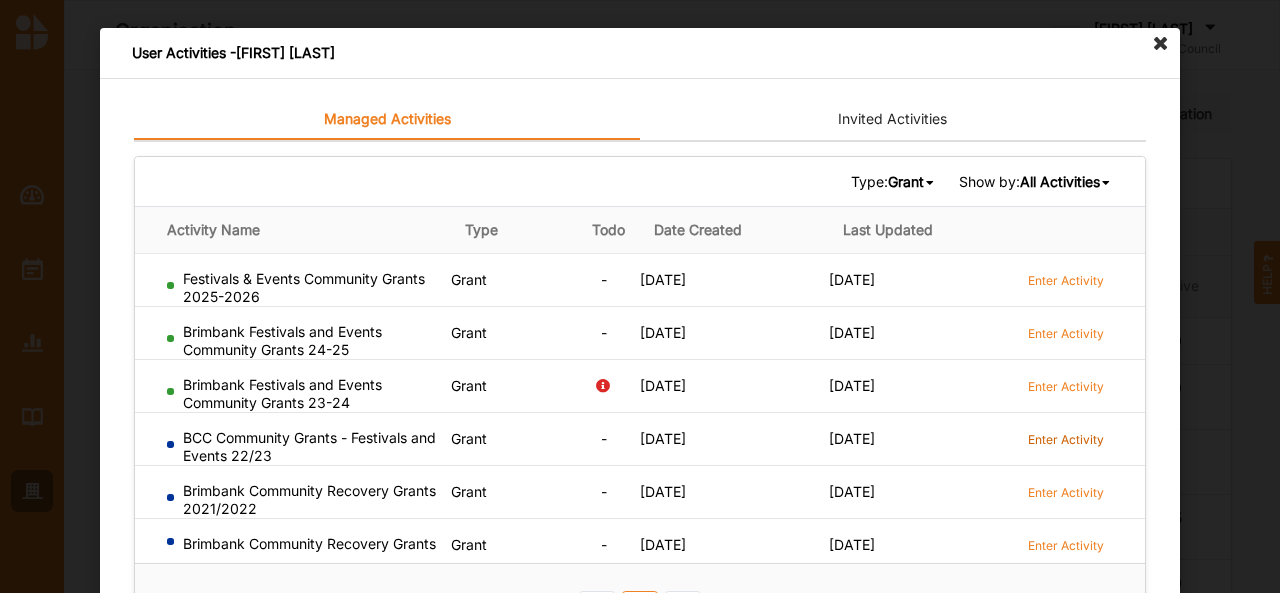 click on "Enter Activity" at bounding box center (1066, 439) 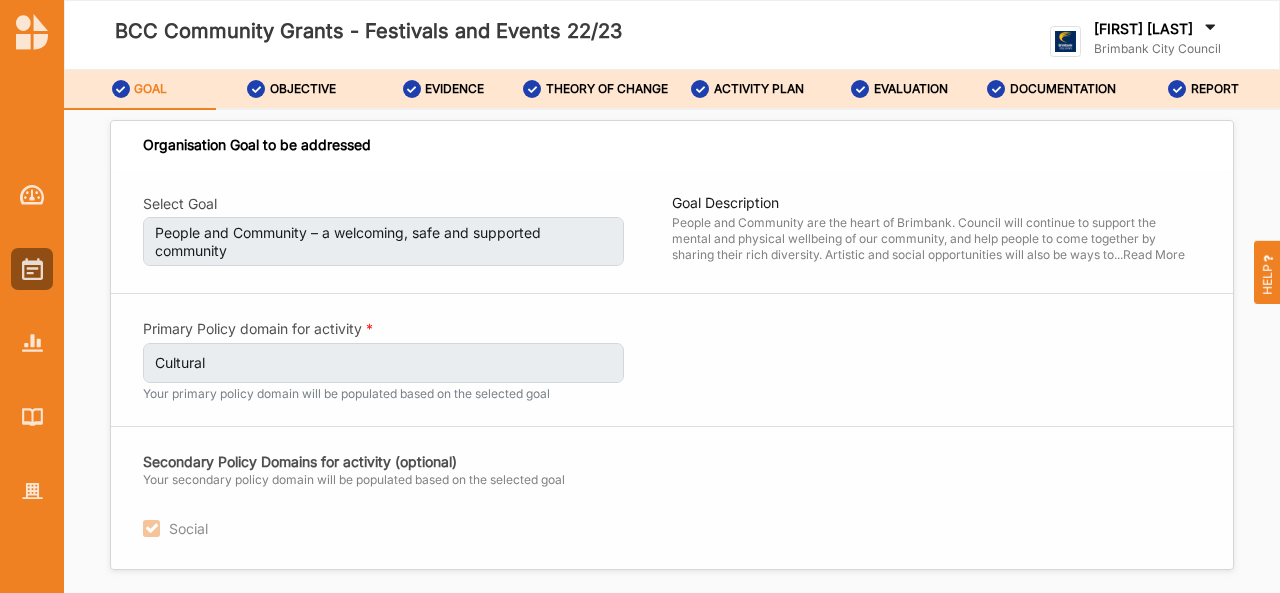 scroll, scrollTop: 0, scrollLeft: 0, axis: both 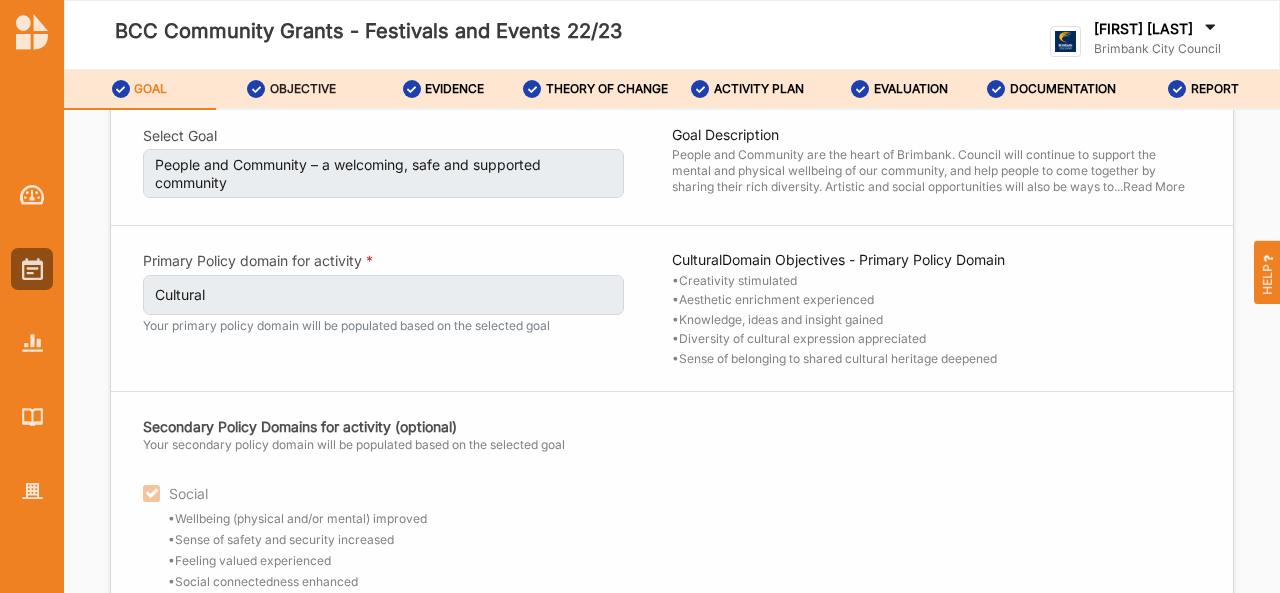 click on "OBJECTIVE" at bounding box center (292, 90) 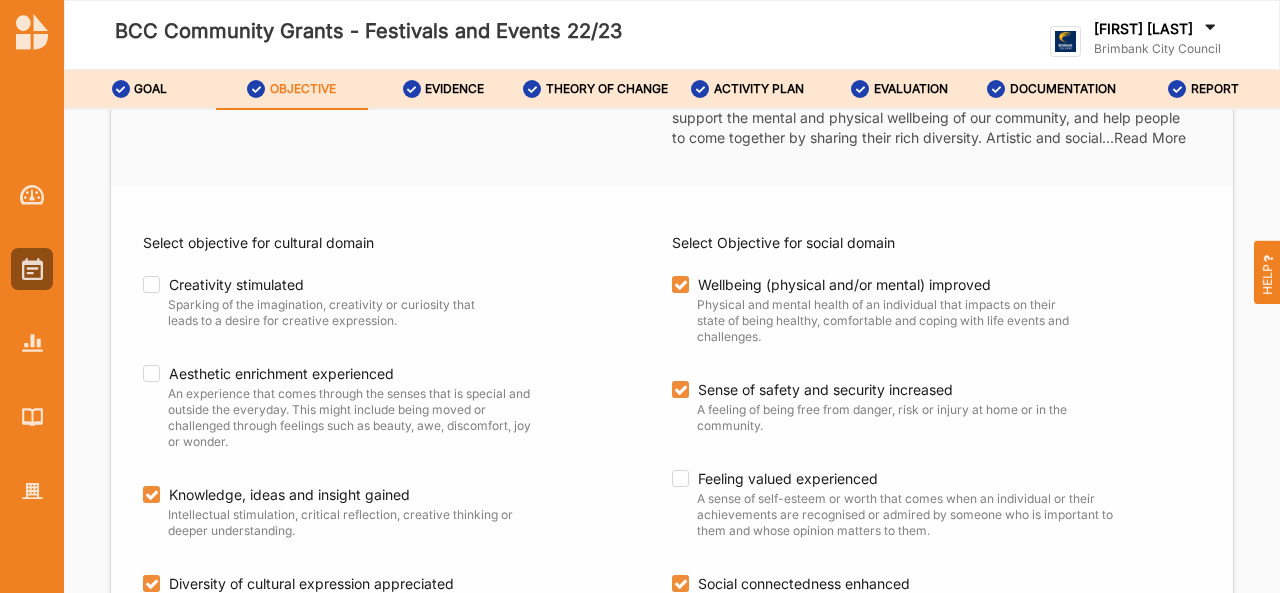 scroll, scrollTop: 0, scrollLeft: 0, axis: both 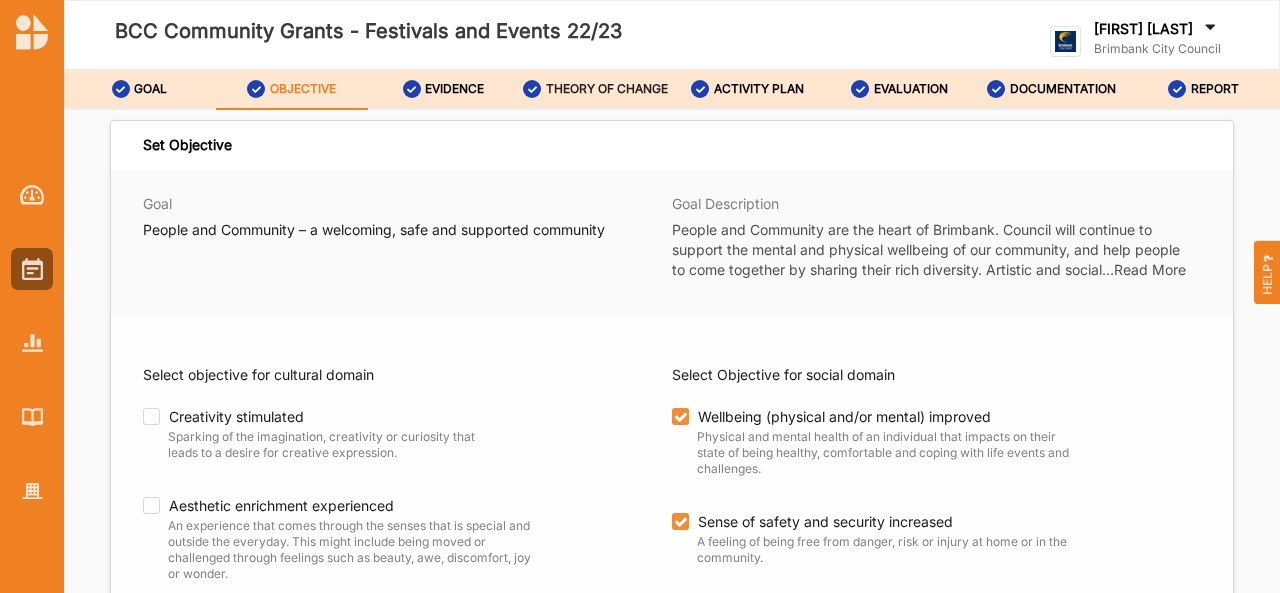 click on "THEORY OF CHANGE" at bounding box center [607, 89] 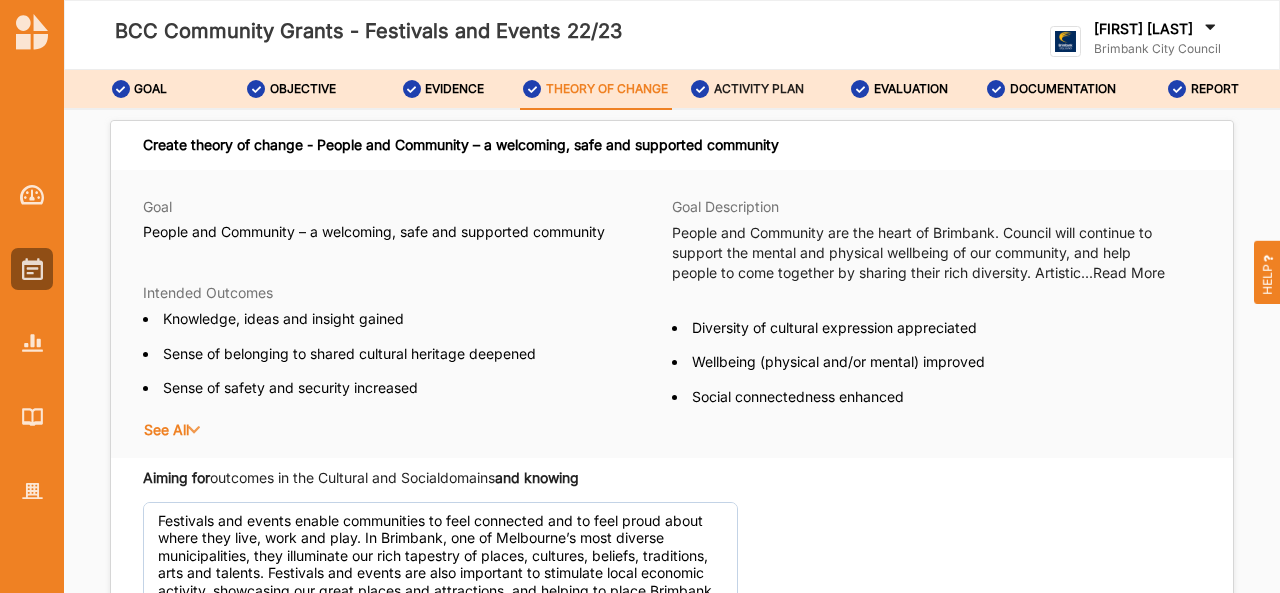 click on "ACTIVITY PLAN" at bounding box center [759, 89] 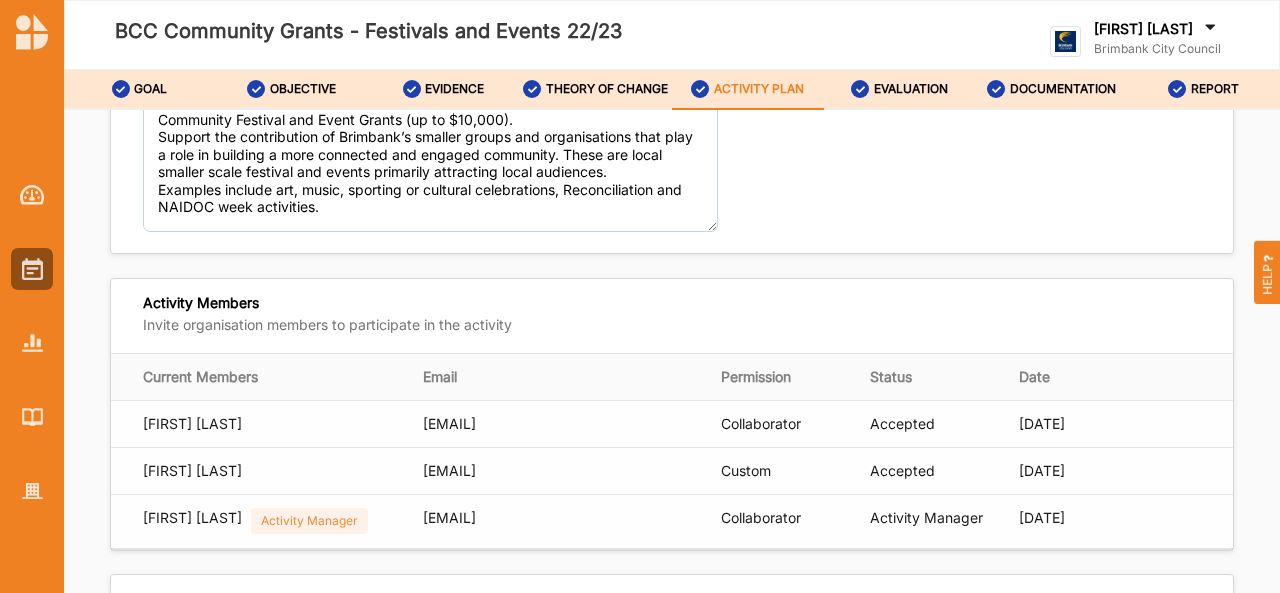scroll, scrollTop: 0, scrollLeft: 0, axis: both 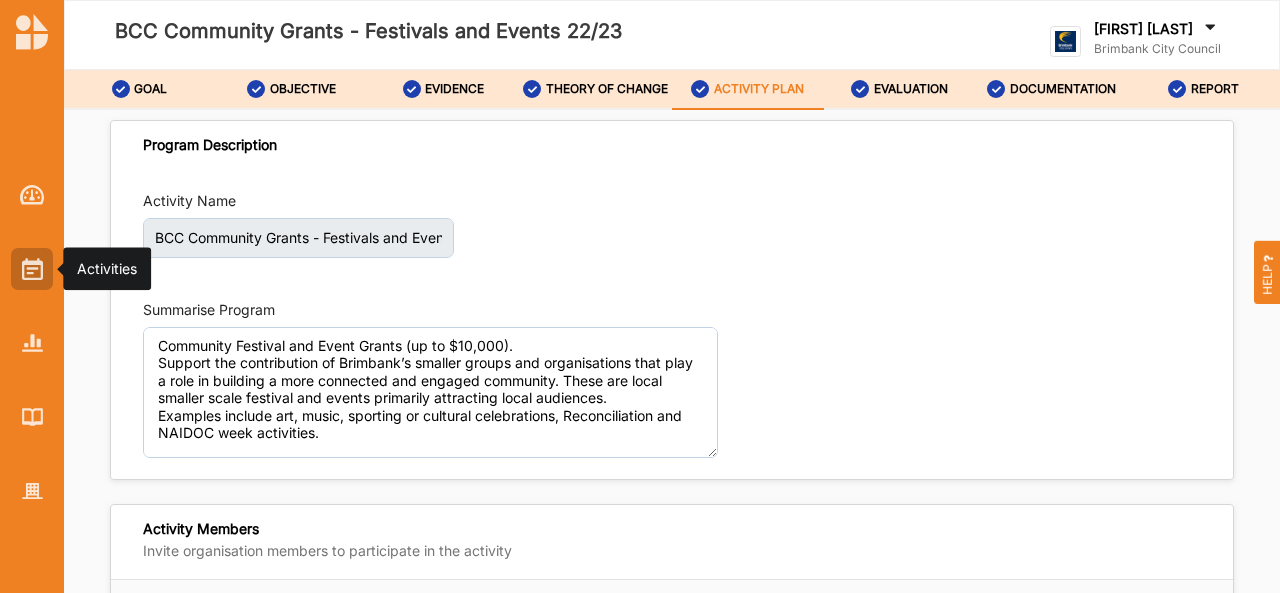 click at bounding box center (32, 269) 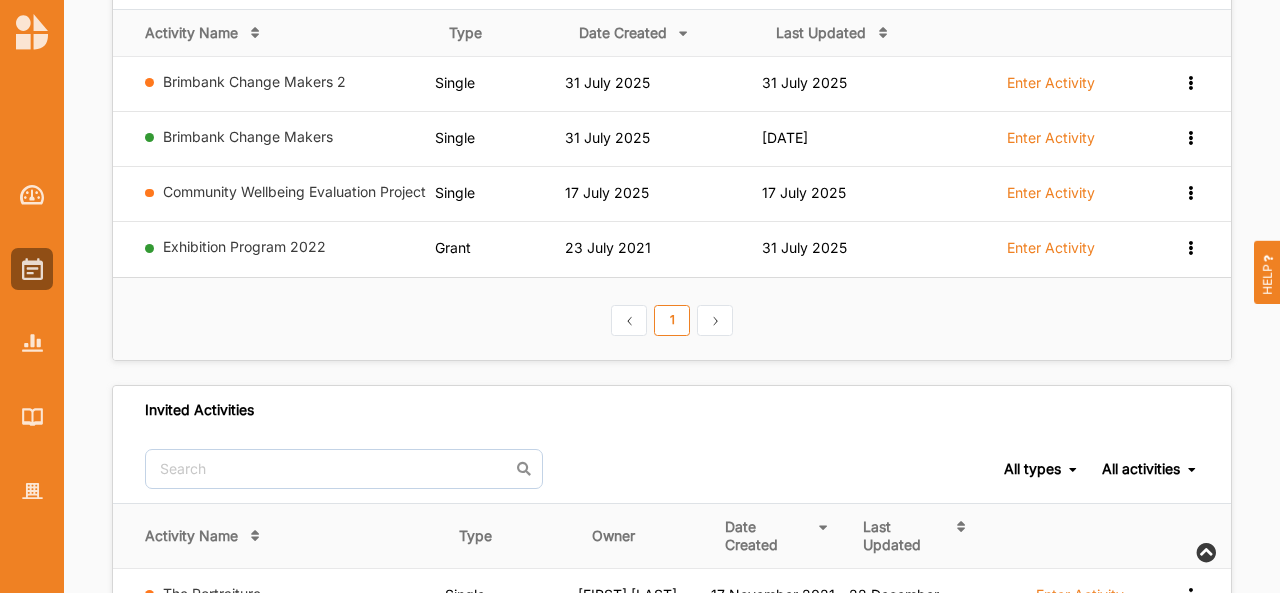 scroll, scrollTop: 265, scrollLeft: 0, axis: vertical 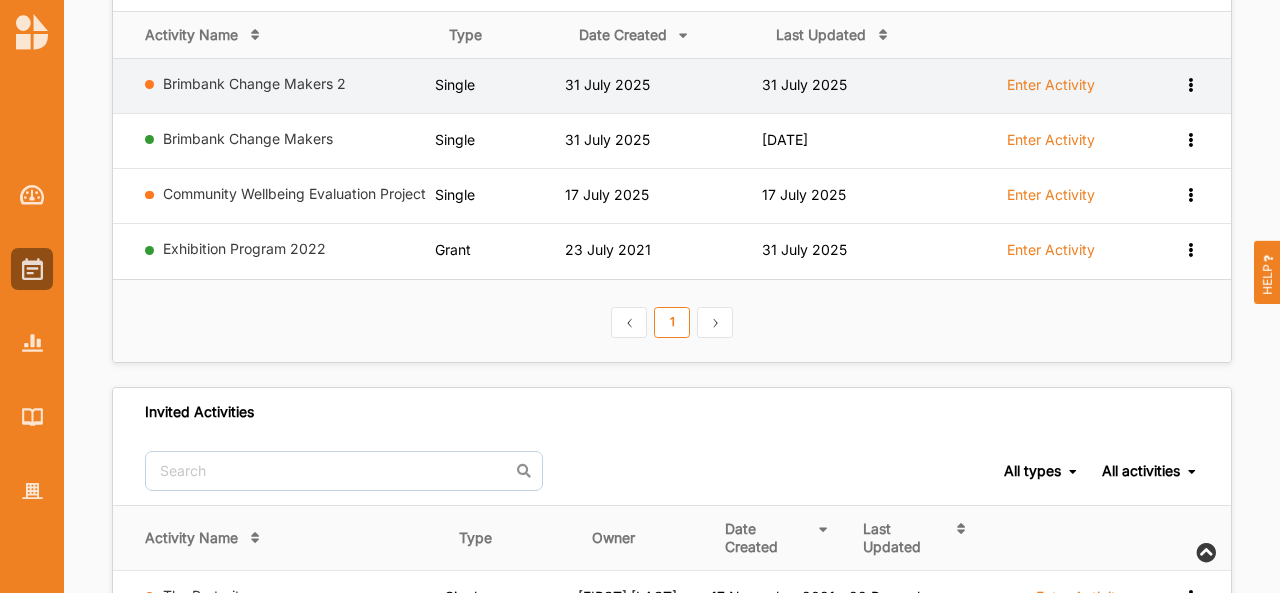 click on "Enter Activity" at bounding box center [1051, 90] 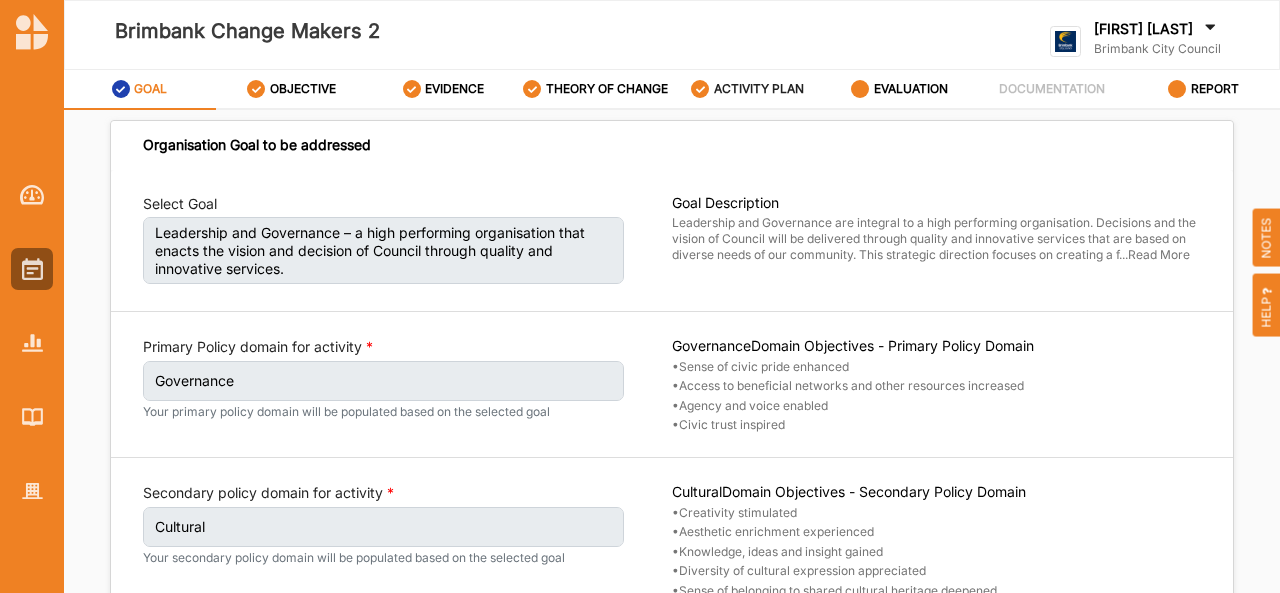 click on "ACTIVITY PLAN" at bounding box center [759, 89] 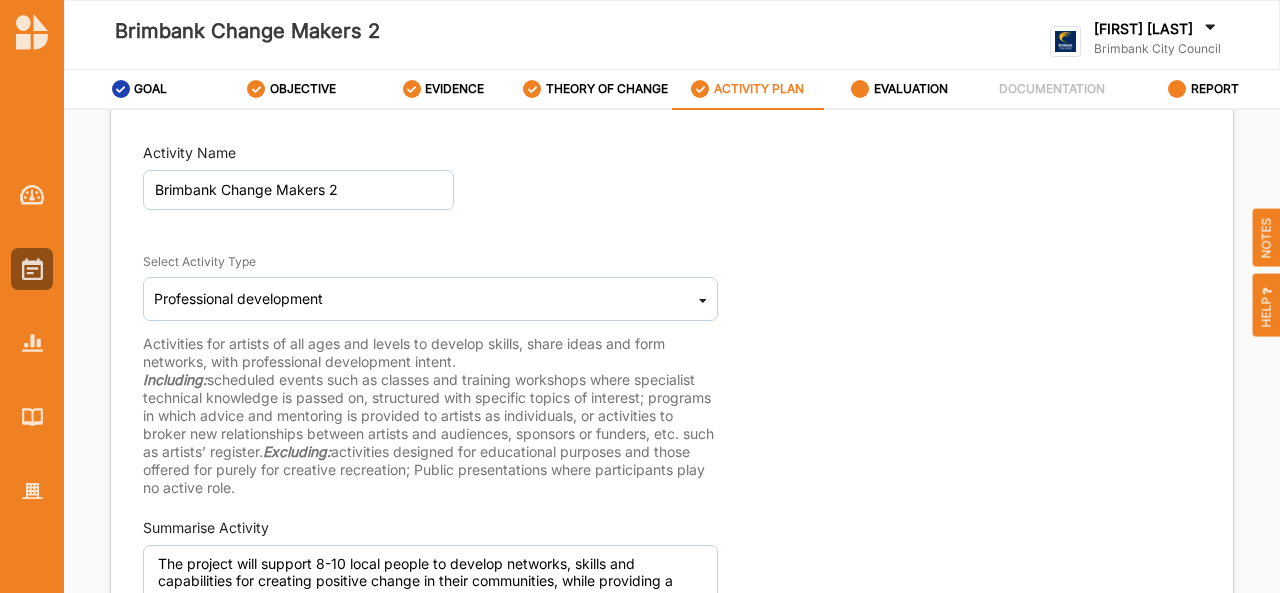 scroll, scrollTop: 50, scrollLeft: 0, axis: vertical 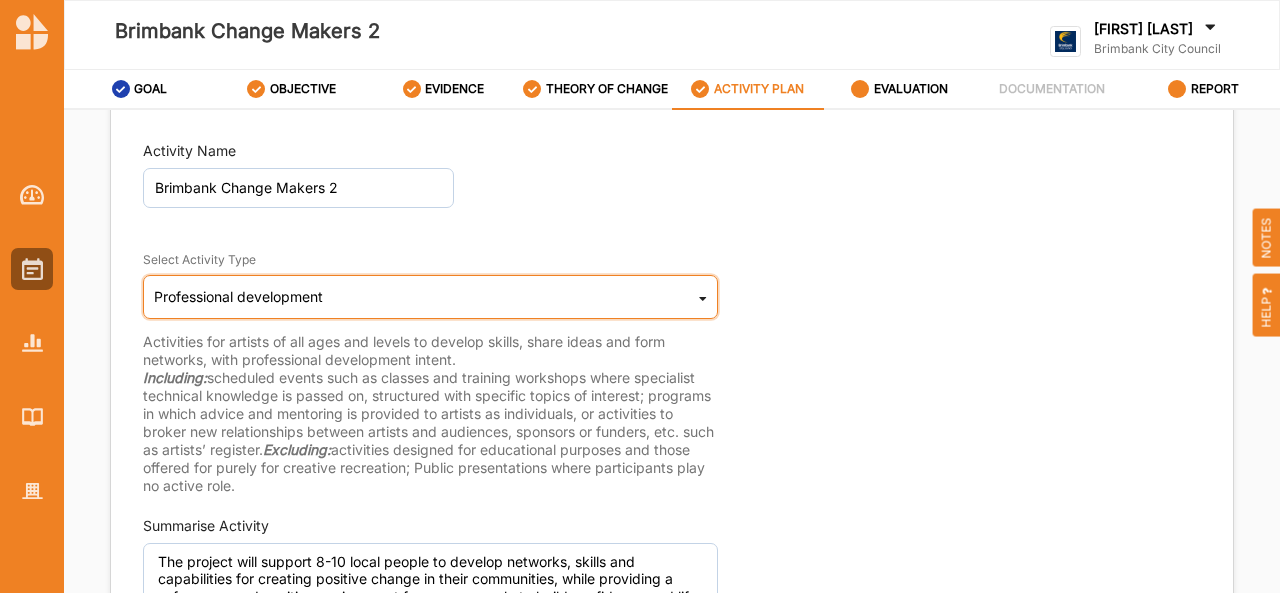 click at bounding box center [703, 302] 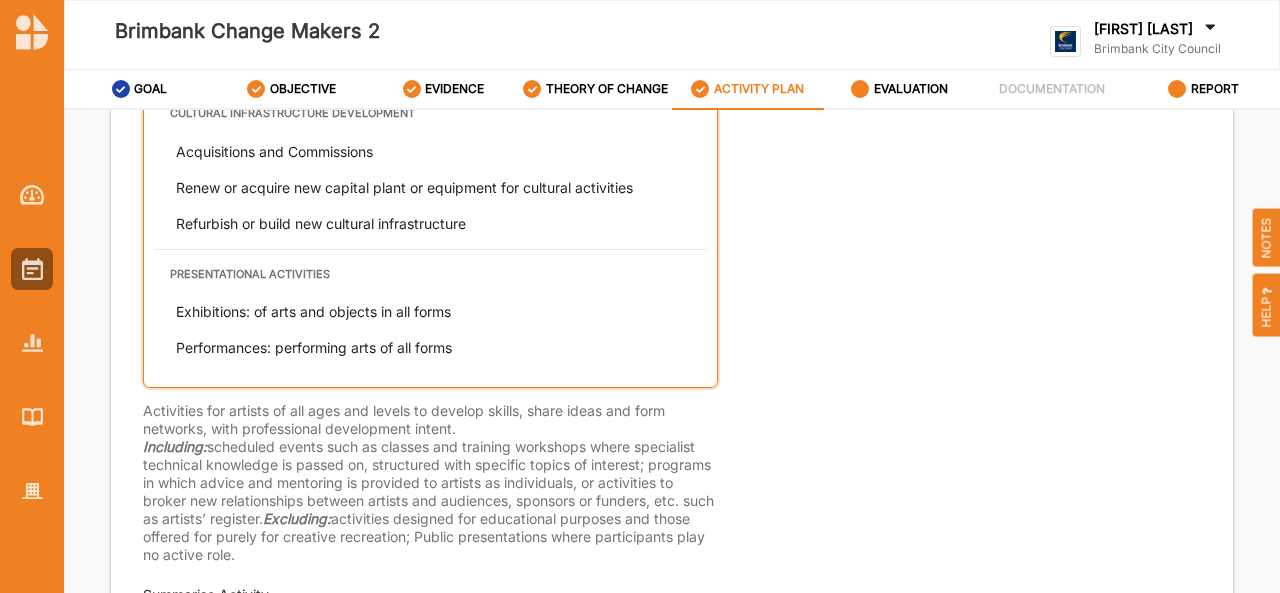 scroll, scrollTop: 268, scrollLeft: 0, axis: vertical 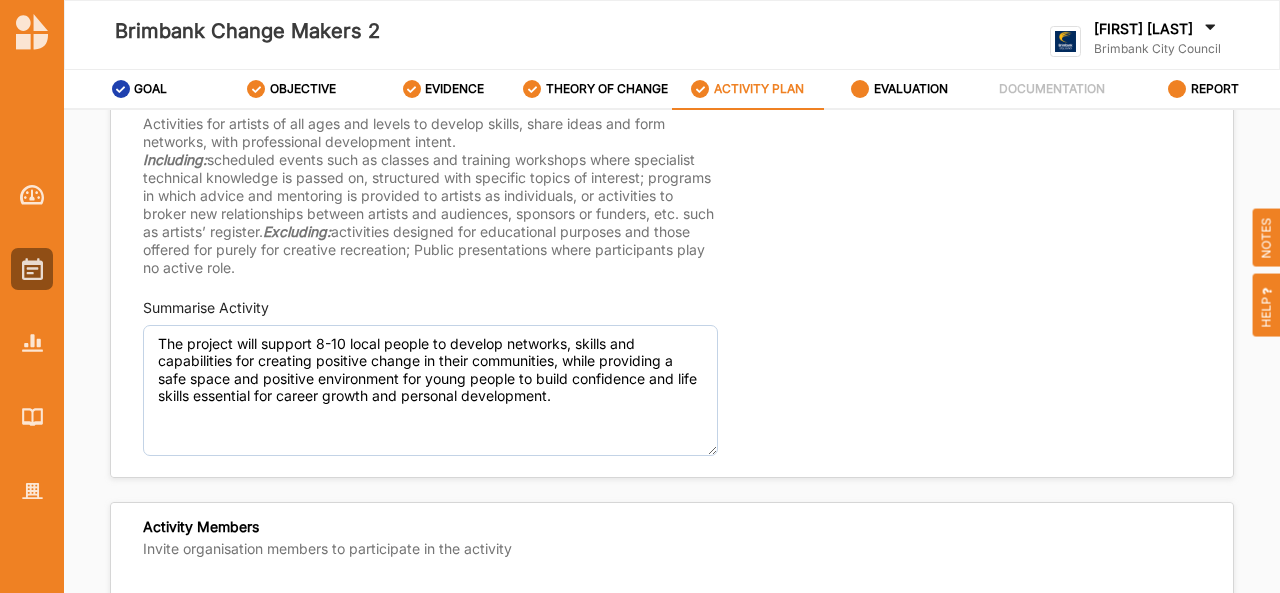 click on "Activity Name Brimbank Change Makers 2 Select Activity Type Professional development Cultural infrastructure development Acquisitions and Commissions Renew or acquire new capital plant or equipment for cultural activities Refurbish or build new cultural infrastructure Presentational activities Exhibitions: of arts and objects in all forms Performances: performing arts of all forms Publications in all media Conferences, lectures, seminars and public talks Guided tours or pathways, or 'open-house' Gathering, celebration or ceremony Commissioning of public art (not acquired) Collection access Developmental activities Professional development Research and development Artists' residencies and studio programs Creative recreational Educational Creative community Sector development Activities for artists of all ages and levels to develop skills, share ideas and form networks, with professional development intent.  Including: Excluding:  Summarise Activity" at bounding box center [672, 189] 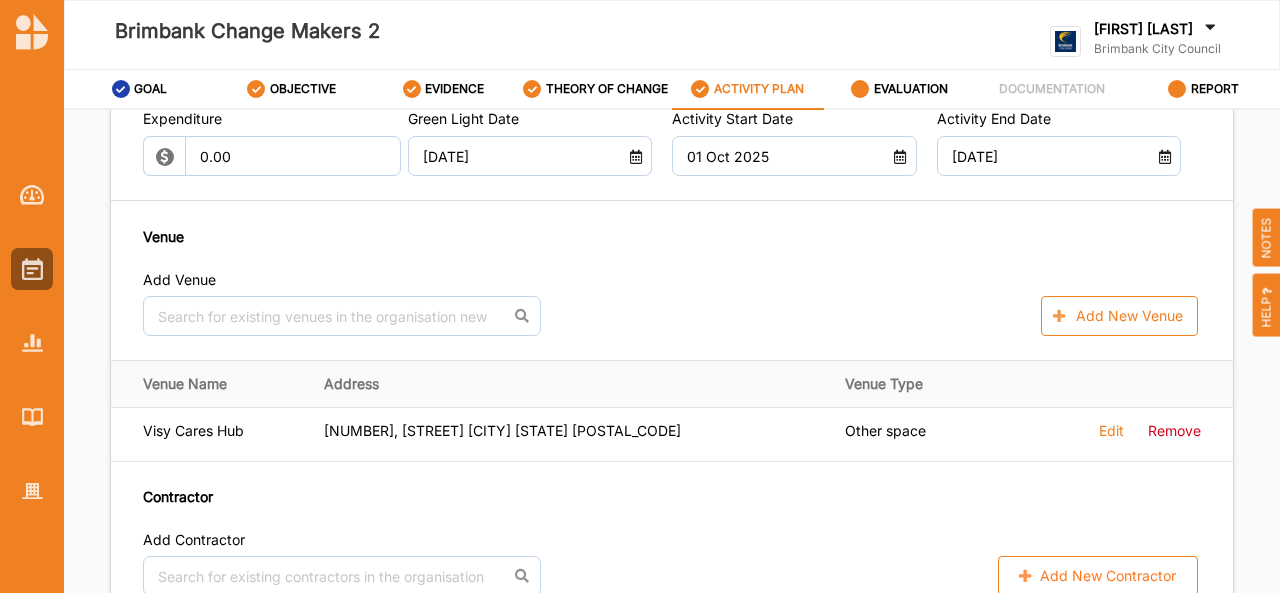 scroll, scrollTop: 1032, scrollLeft: 0, axis: vertical 